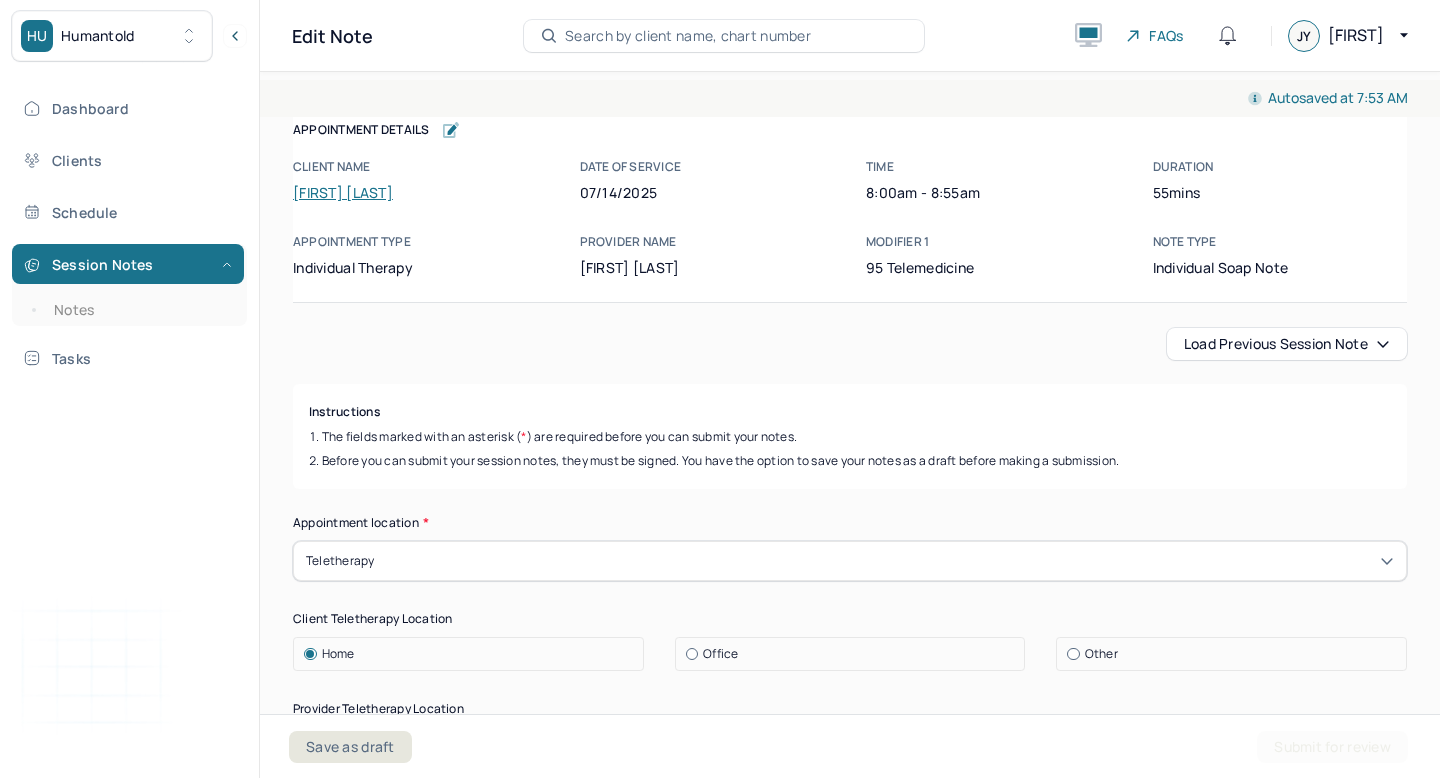 scroll, scrollTop: 0, scrollLeft: 0, axis: both 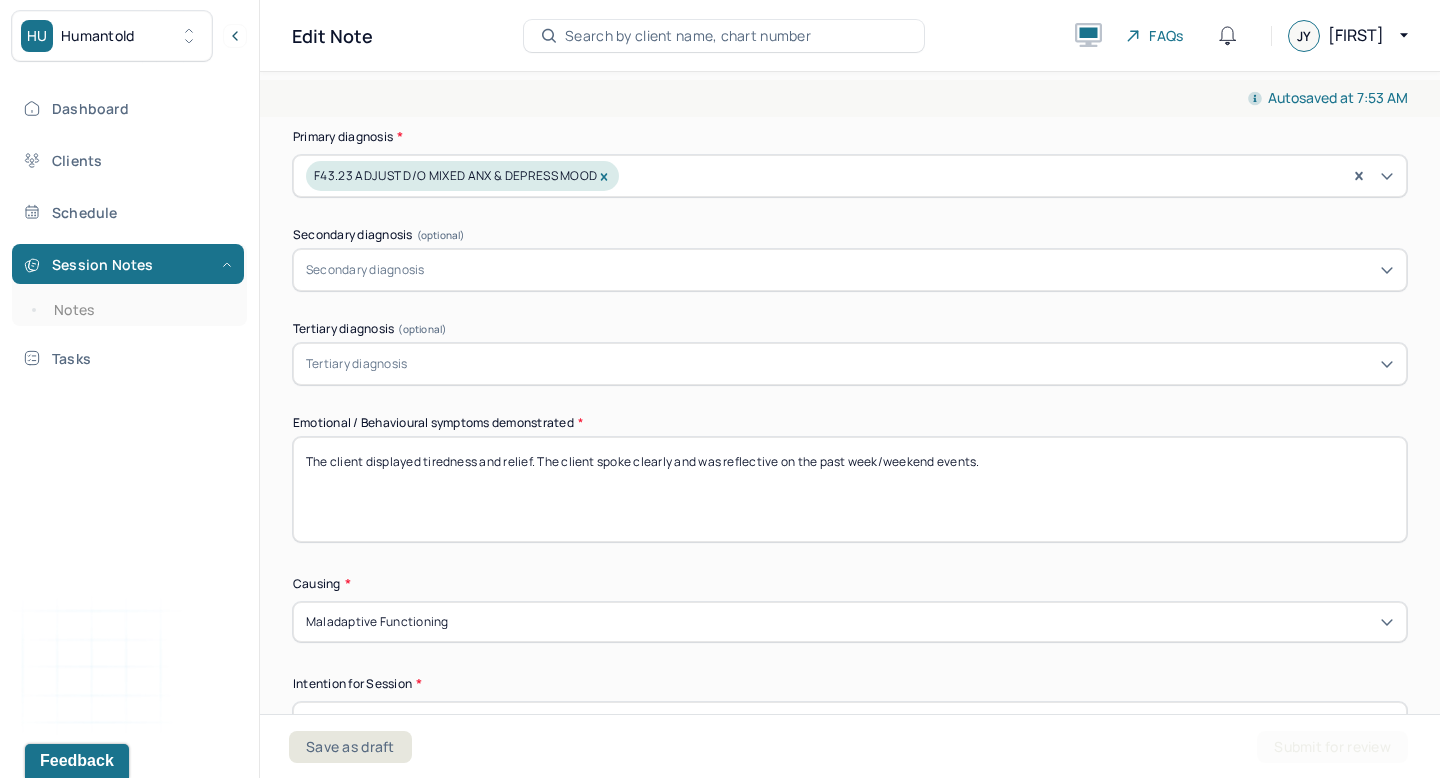 click on "The client displayed tiredness and relief. The client spoke clearly and was reflective on the past week/weekend events." at bounding box center (850, 489) 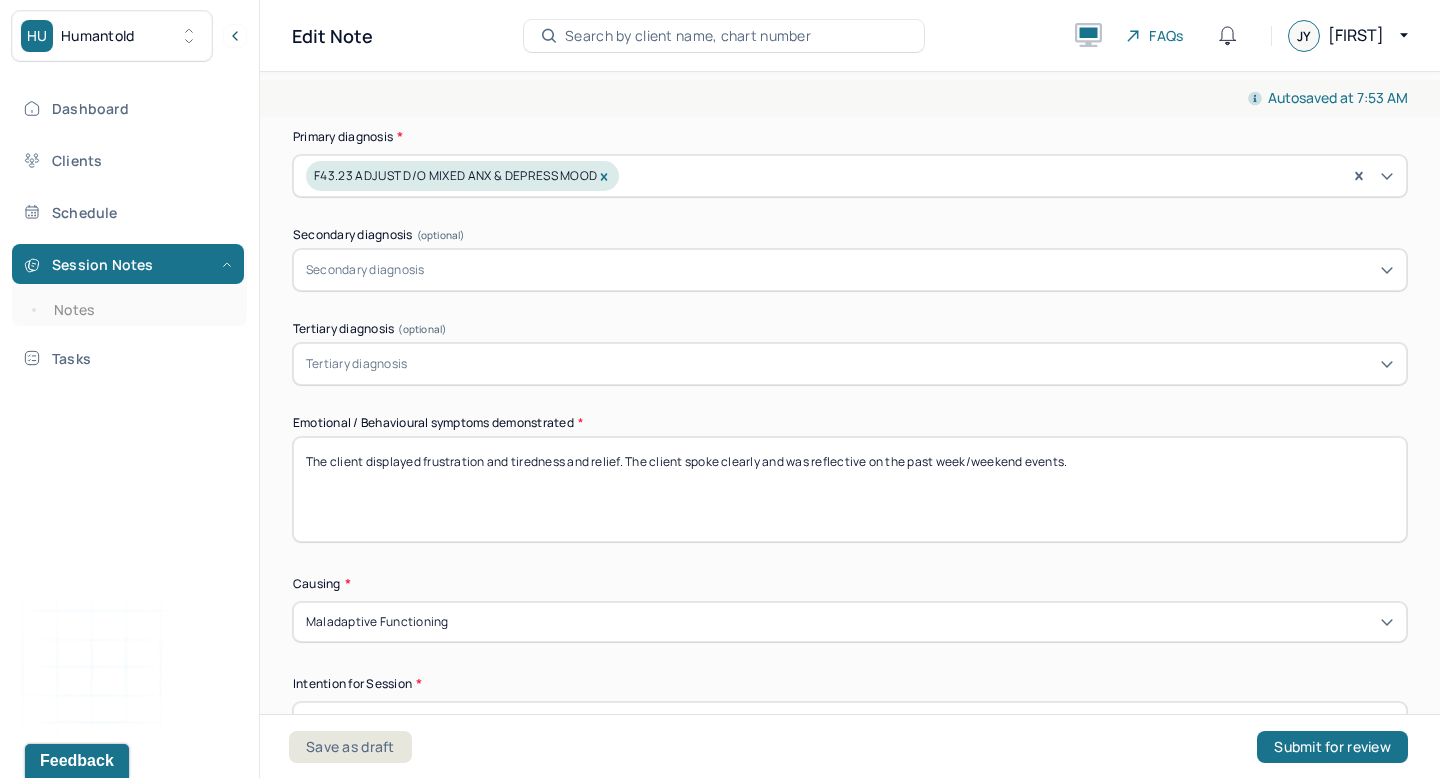 click on "The client displayed tiredness and relief. The client spoke clearly and was reflective on the past week/weekend events." at bounding box center [850, 489] 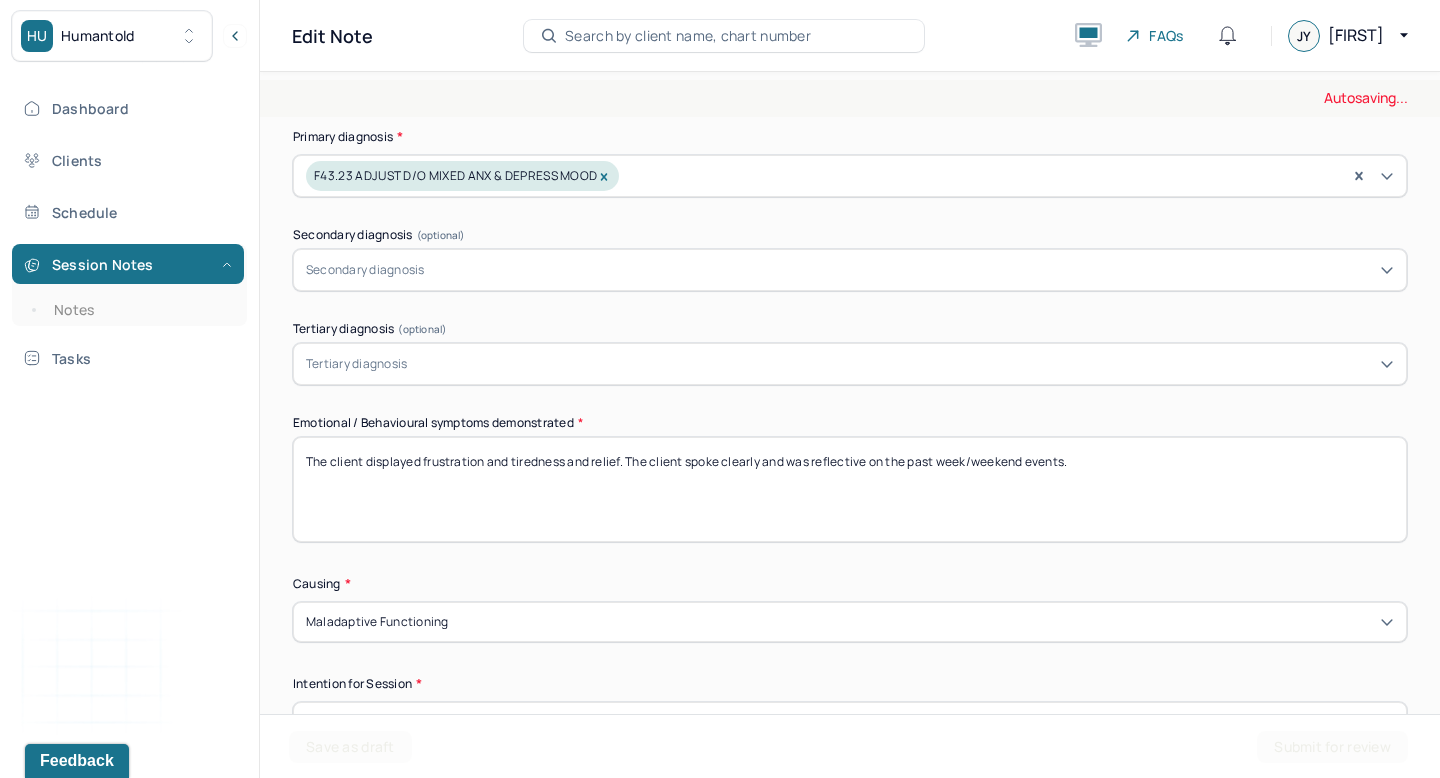click on "The client displayed tiredness and relief. The client spoke clearly and was reflective on the past week/weekend events." at bounding box center (850, 489) 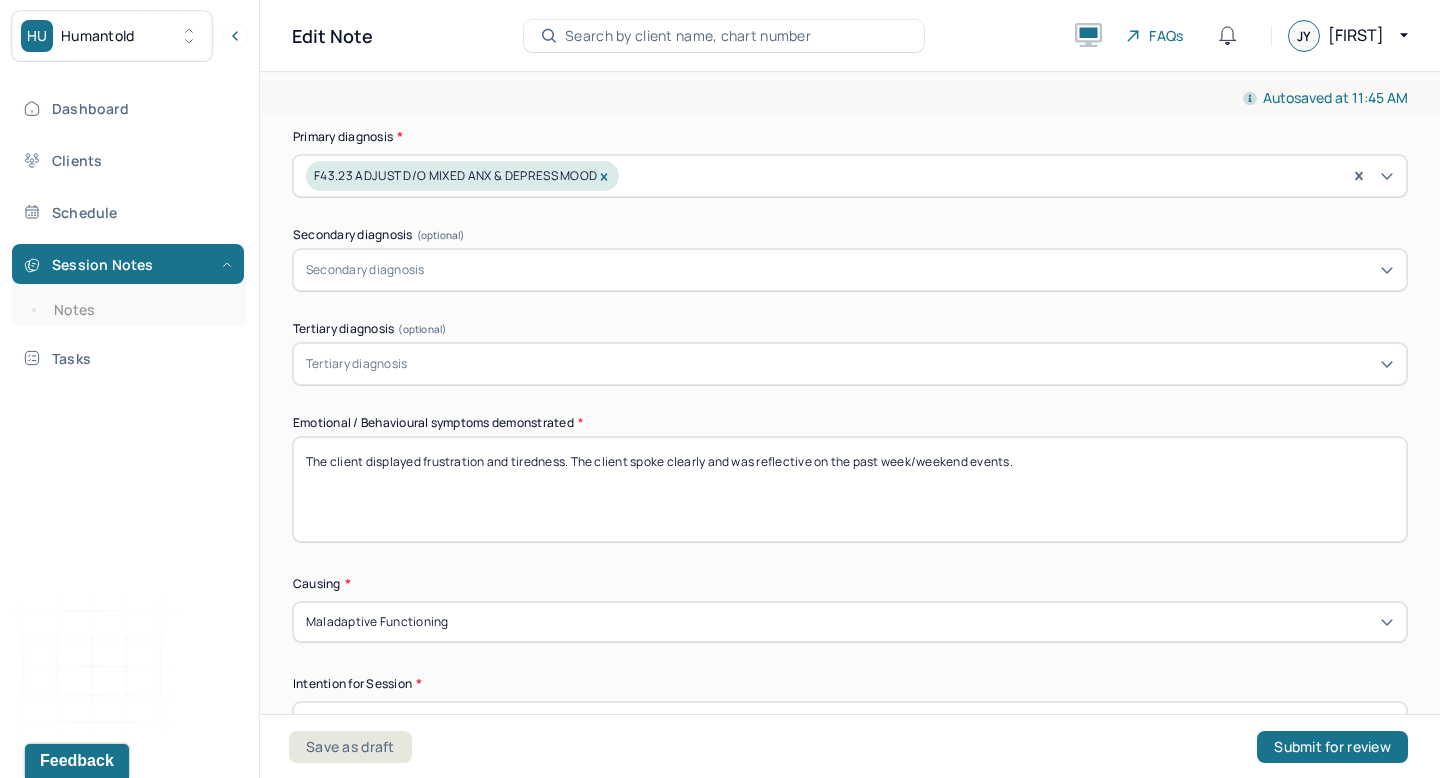 drag, startPoint x: 1041, startPoint y: 460, endPoint x: 573, endPoint y: 467, distance: 468.05234 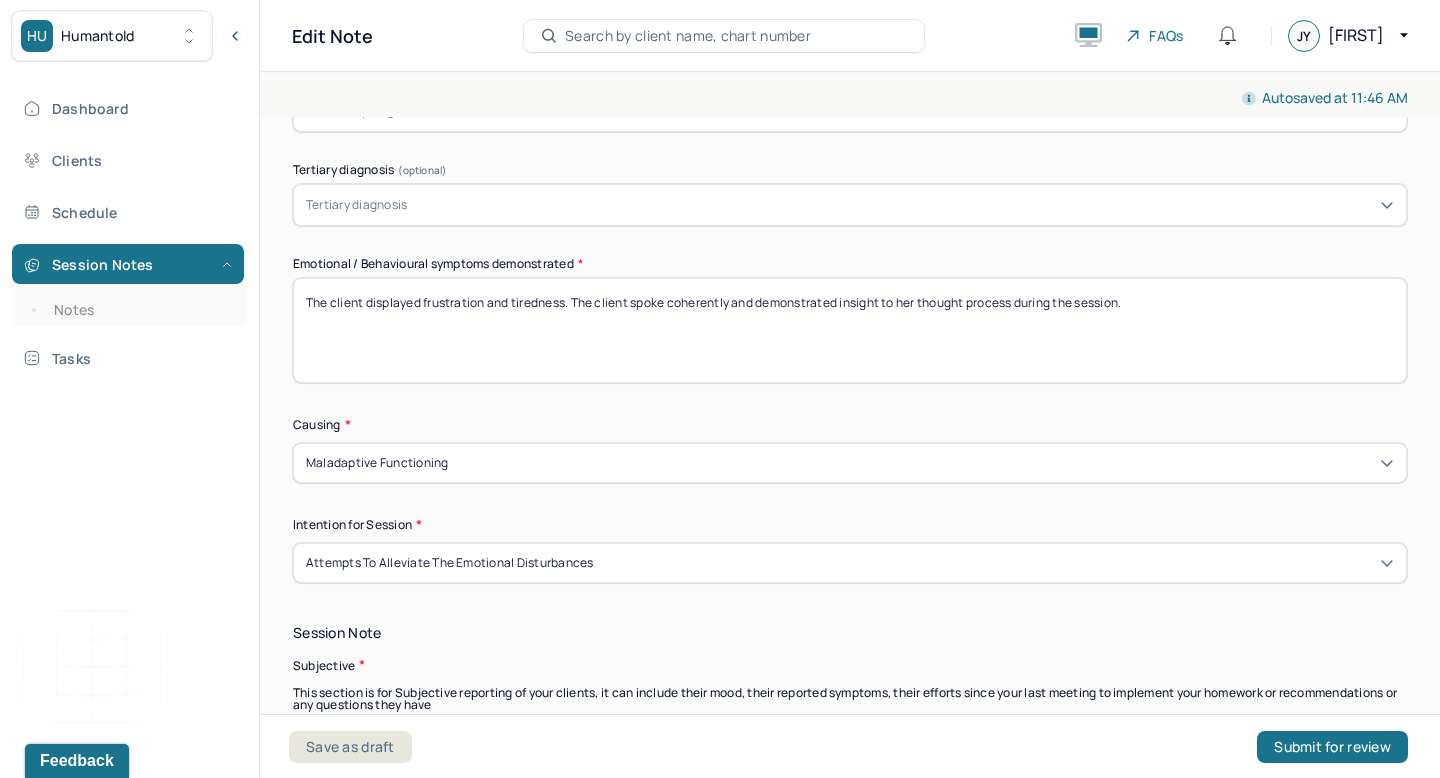 scroll, scrollTop: 922, scrollLeft: 0, axis: vertical 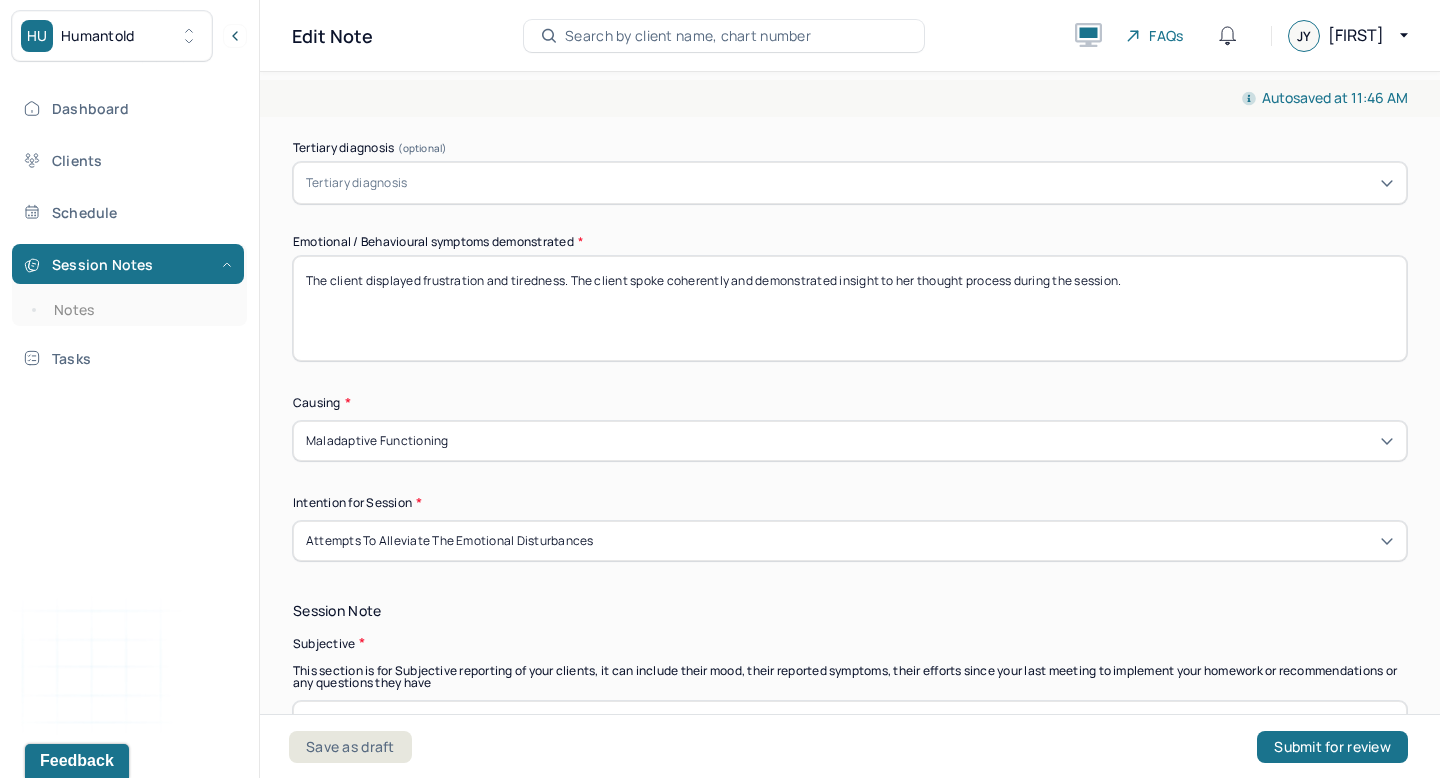 type on "The client displayed frustration and tiredness. The client spoke coherently and demonstrated insight to her thought process during the session." 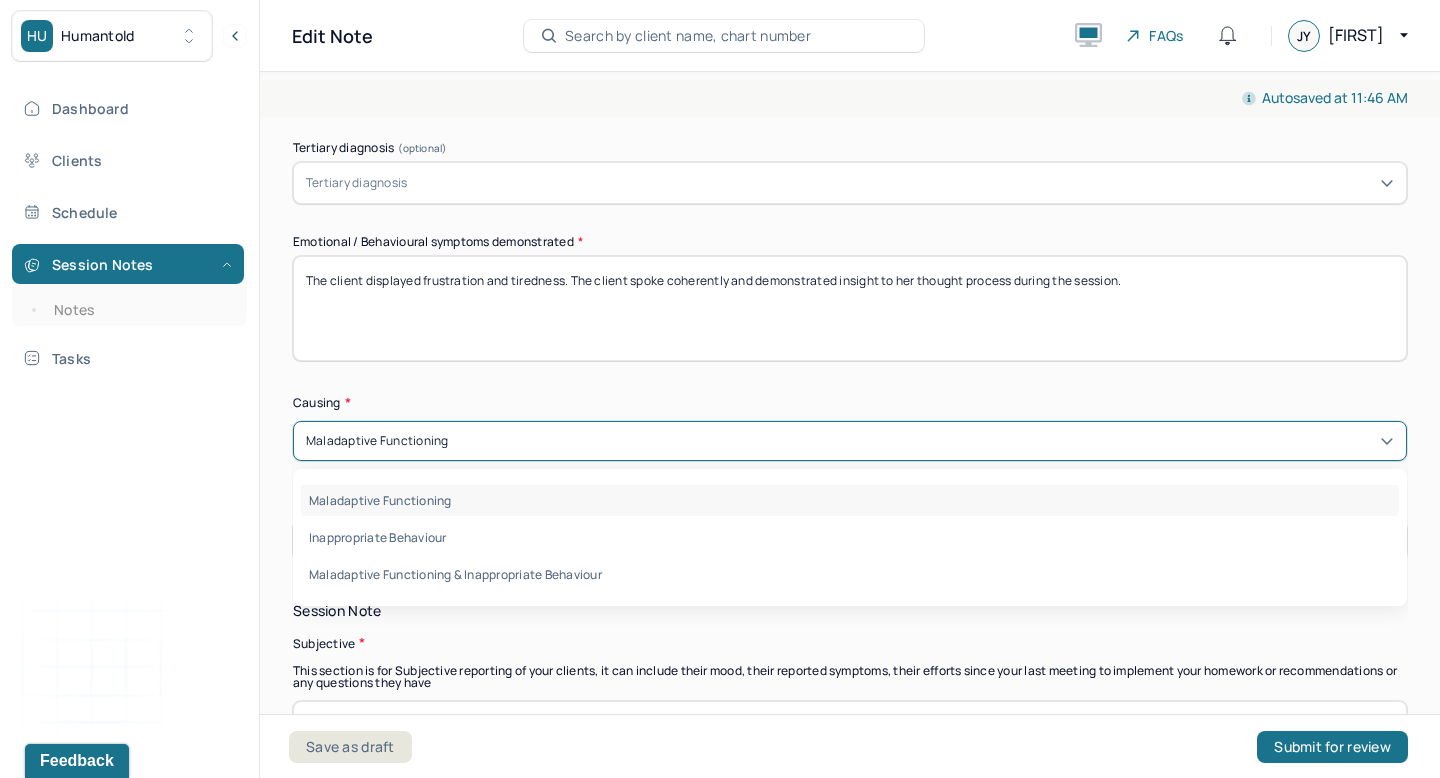 click on "Maladaptive Functioning" at bounding box center [850, 441] 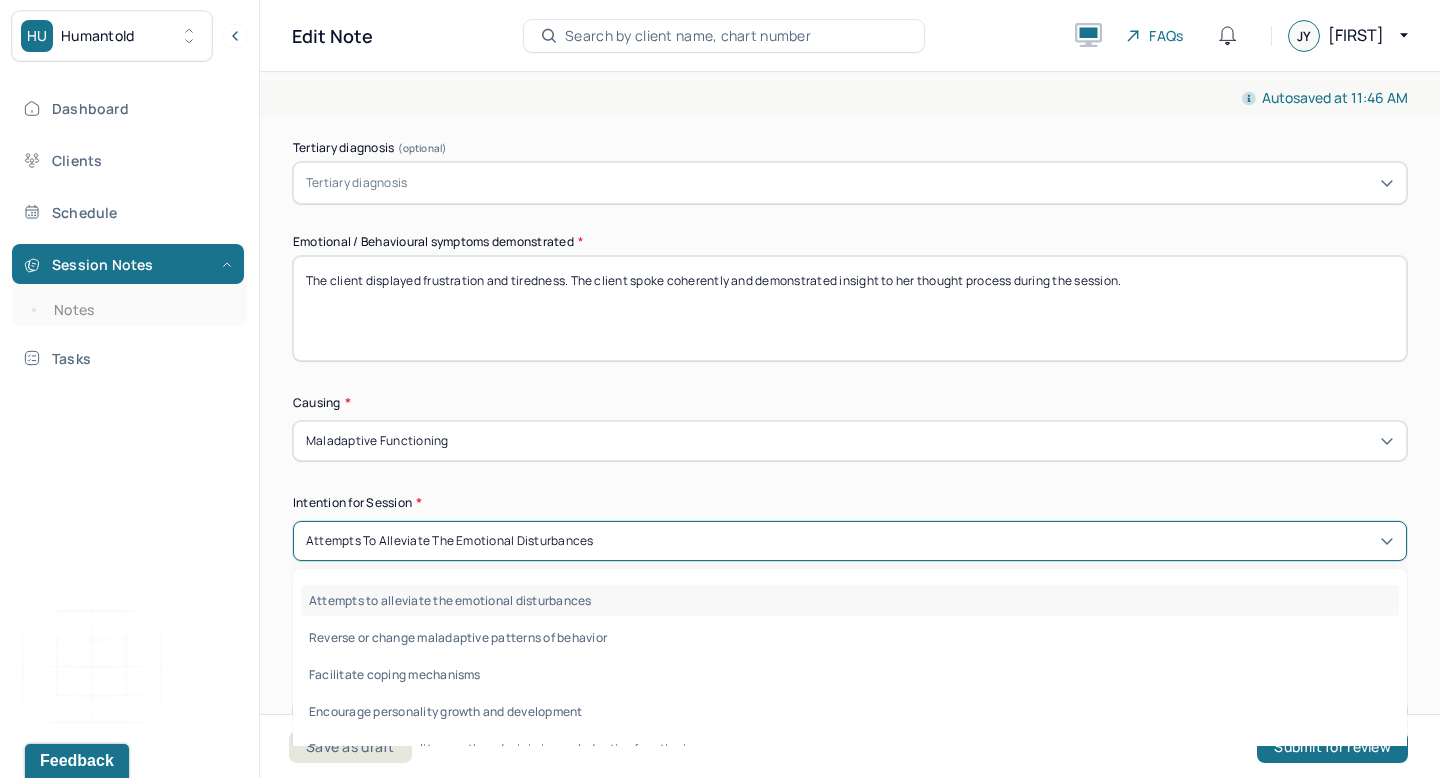 click on "Attempts to alleviate the emotional disturbances" at bounding box center (850, 541) 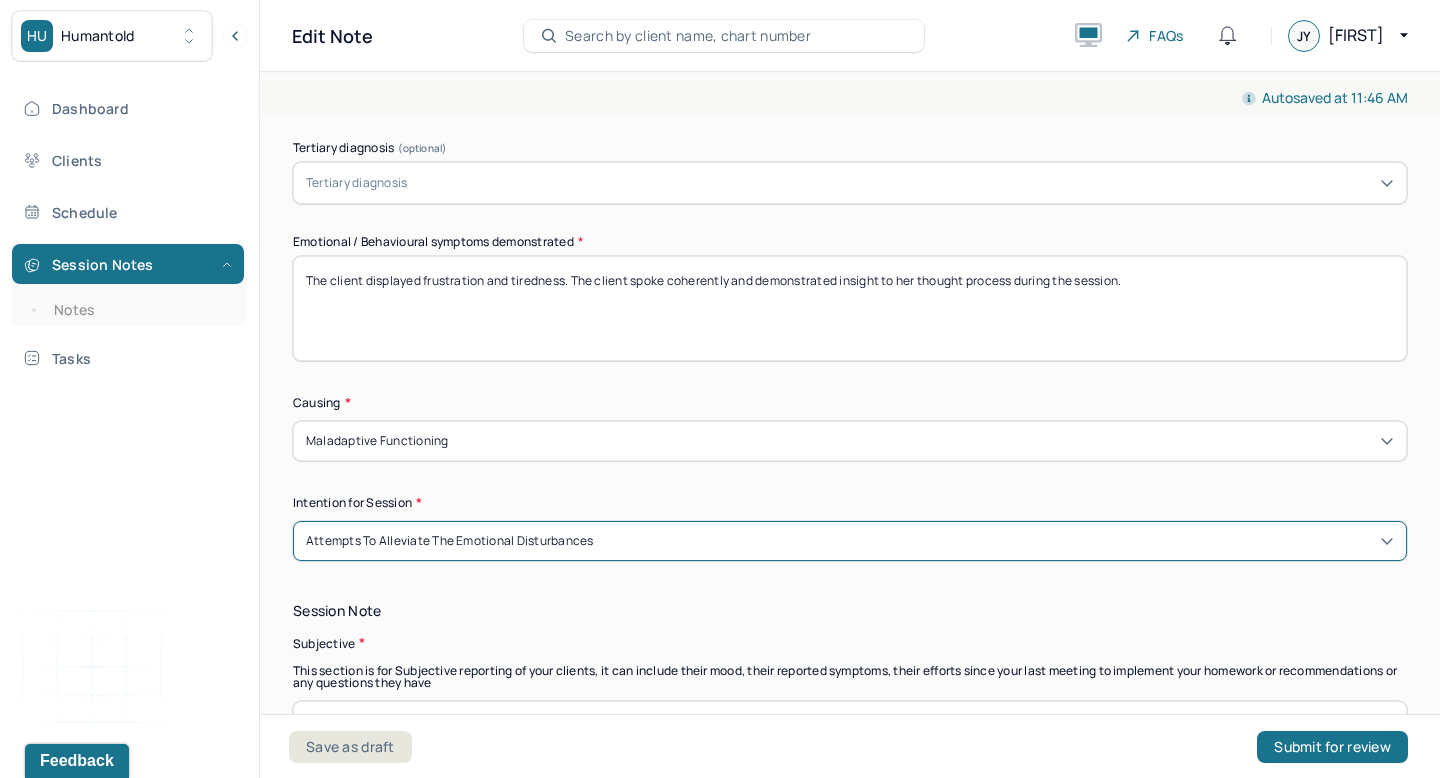 scroll, scrollTop: 1095, scrollLeft: 0, axis: vertical 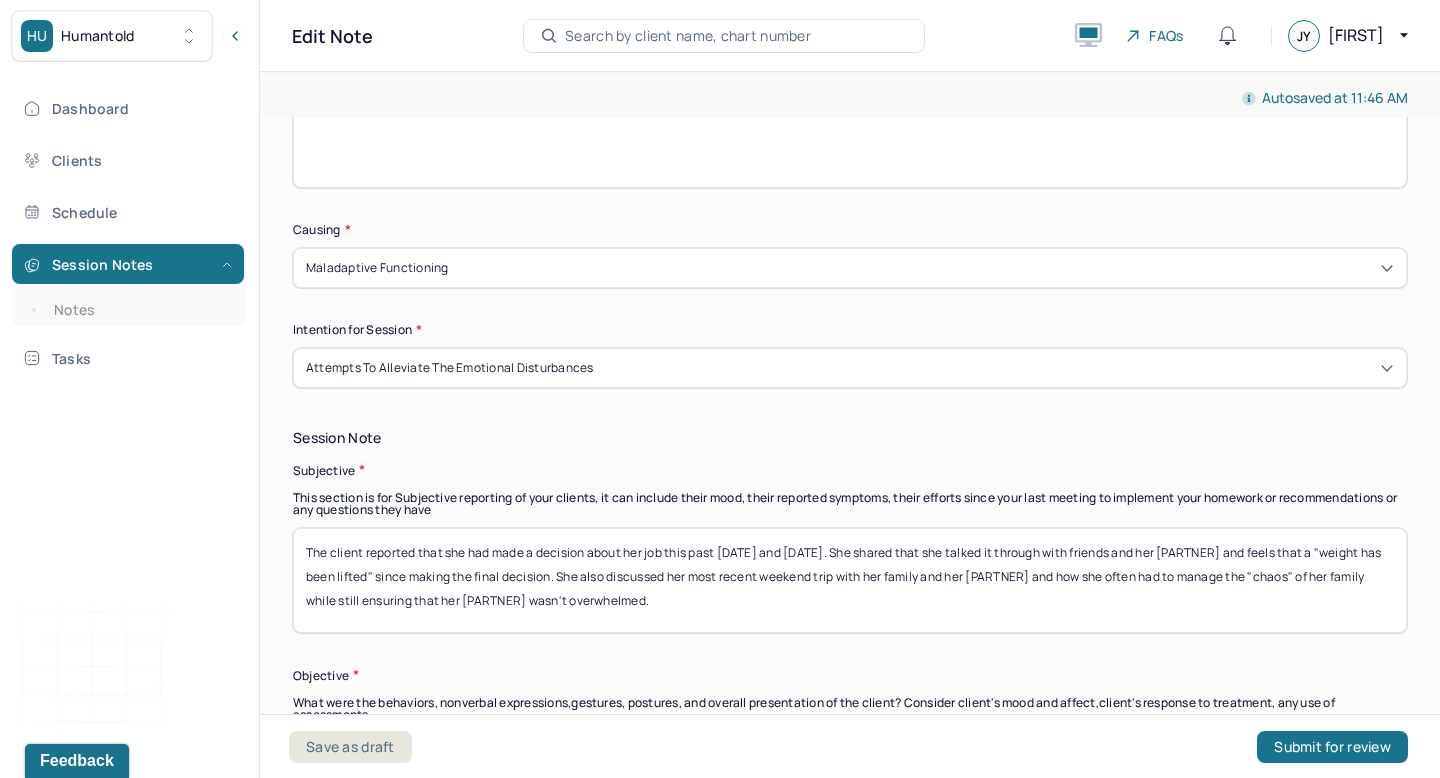 click on "The client reported that she had made a decision about her job this past [DATE] and [DATE]. She shared that she talked it through with friends and her [PARTNER] and feels that a "weight has been lifted" since making the final decision. She also discussed her most recent weekend trip with her family and her [PARTNER] and how she often had to manage the "chaos" of her family while still ensuring that her [PARTNER] wasn't overwhelmed." at bounding box center (850, 580) 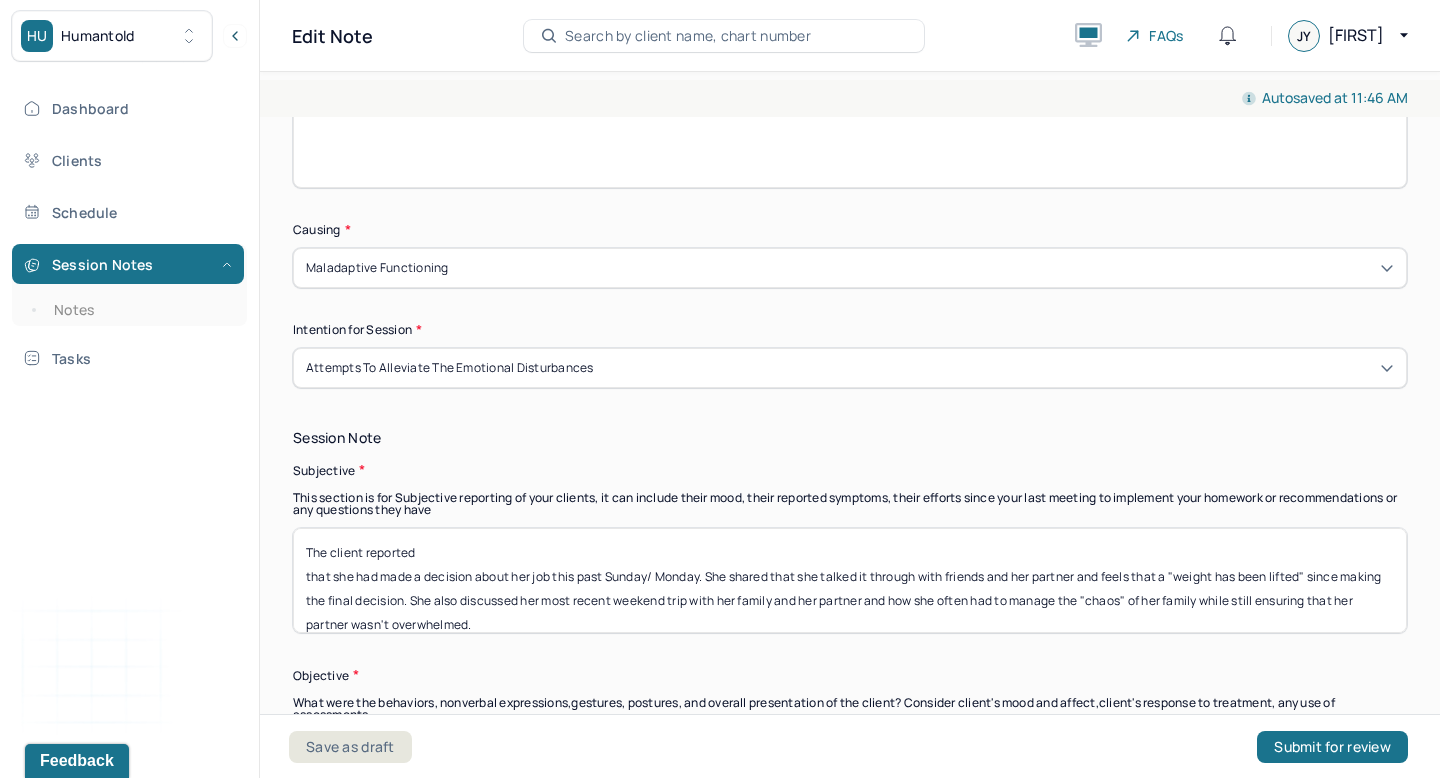 click on "The client reported that she had made a decision about her job this past [DATE] and [DATE]. She shared that she talked it through with friends and her [PARTNER] and feels that a "weight has been lifted" since making the final decision. She also discussed her most recent weekend trip with her family and her [PARTNER] and how she often had to manage the "chaos" of her family while still ensuring that her [PARTNER] wasn't overwhelmed." at bounding box center [850, 580] 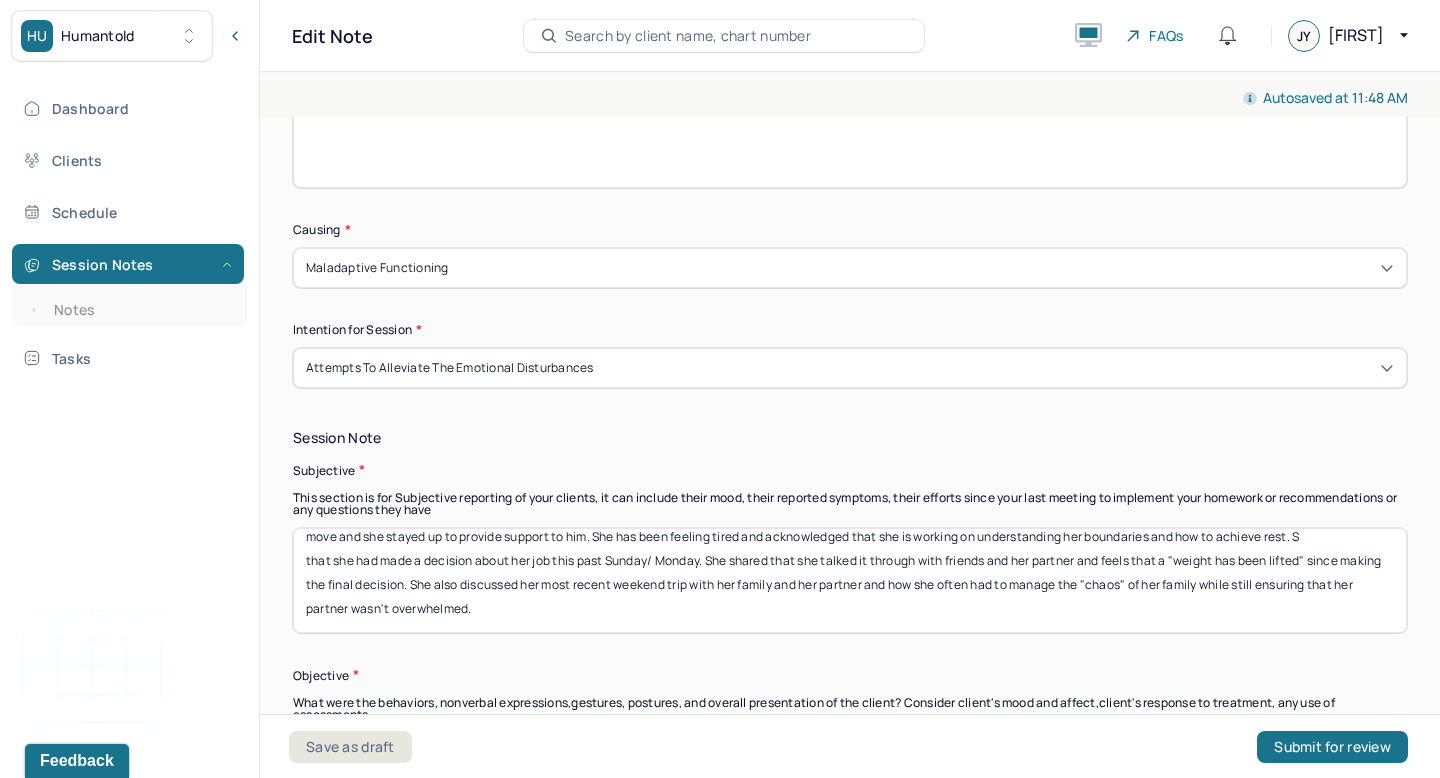 scroll, scrollTop: 39, scrollLeft: 0, axis: vertical 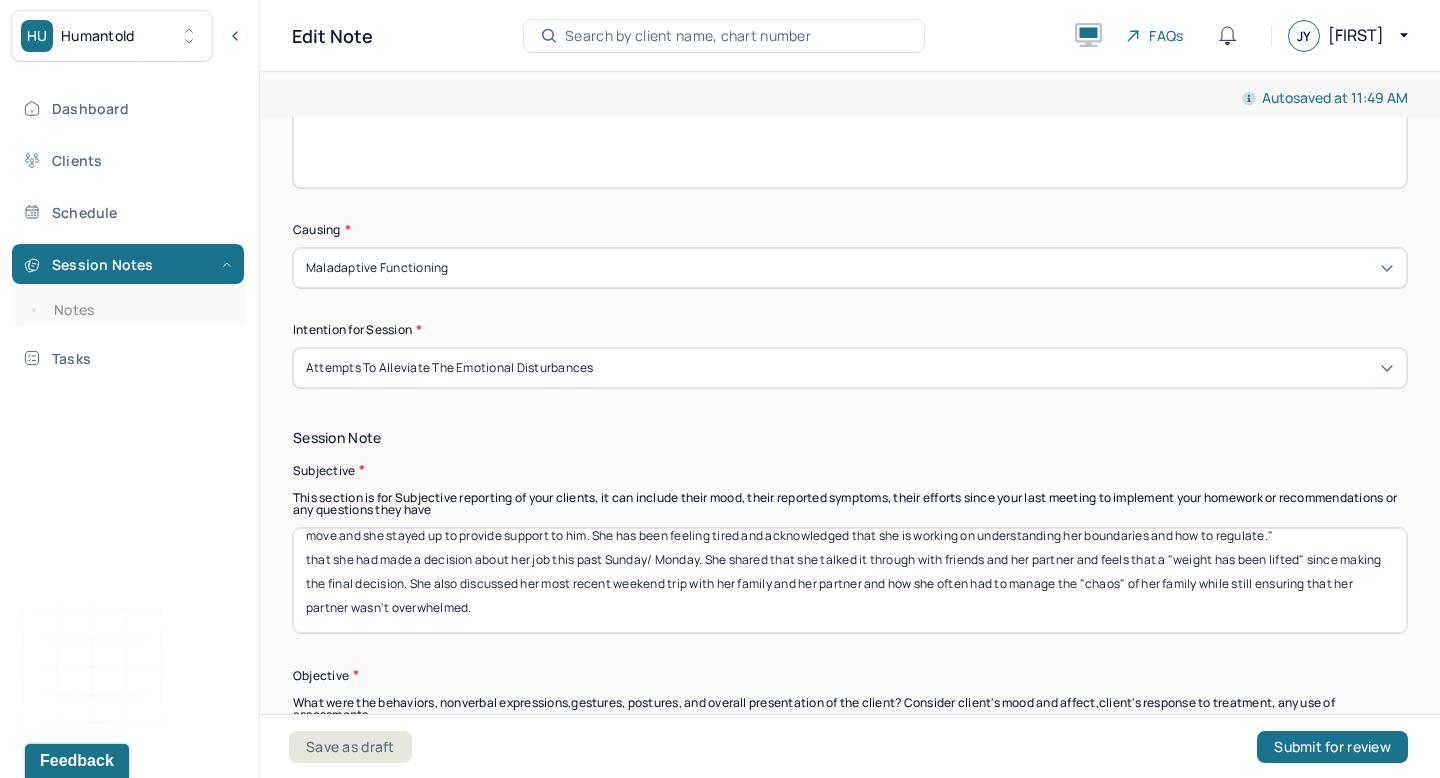 drag, startPoint x: 1186, startPoint y: 554, endPoint x: 1180, endPoint y: 619, distance: 65.27634 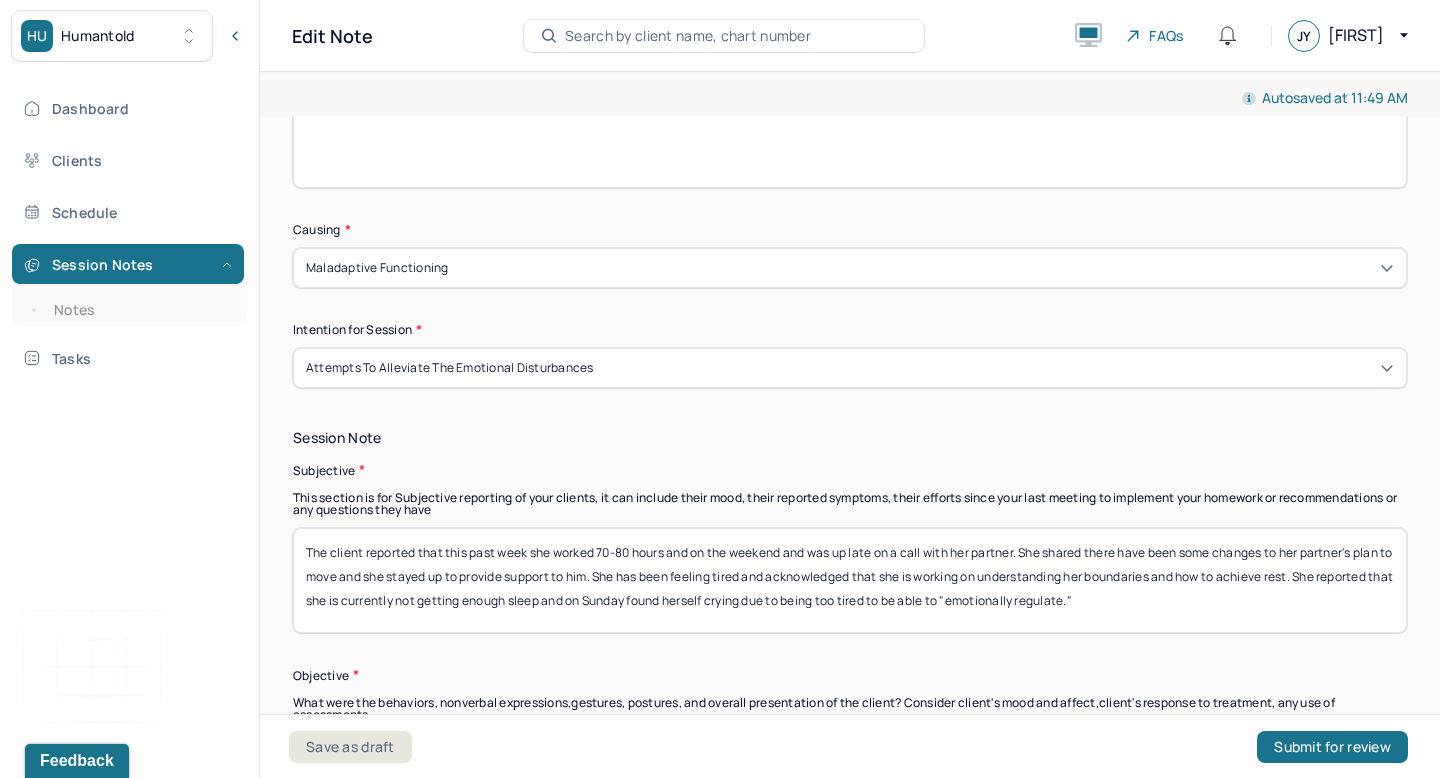 scroll, scrollTop: 0, scrollLeft: 0, axis: both 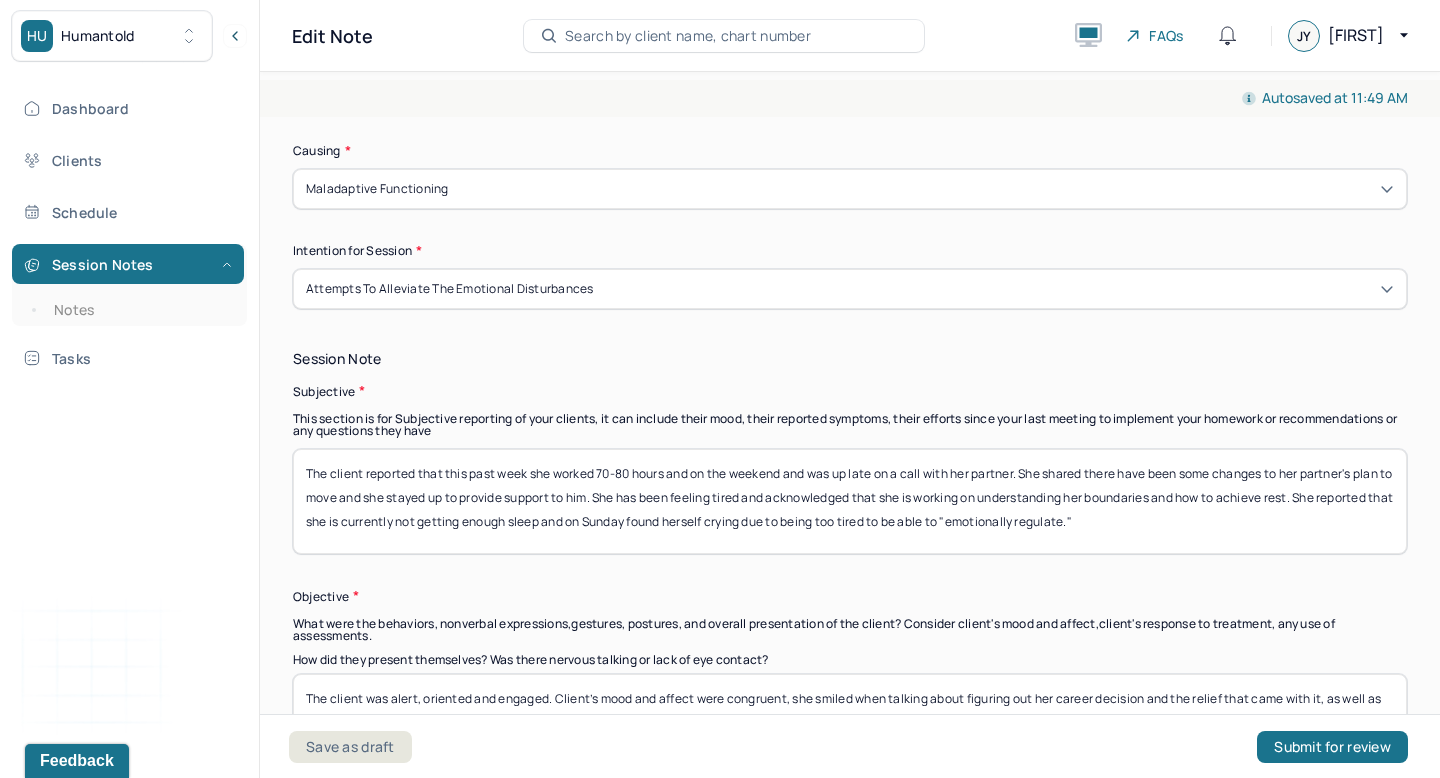 click on "The client reported that this past week she worked 70-80 hours and on the weekend and was up late on a call with her partner. She shared there have been some changes to her partner's plan to move and she stayed up to provide support to him. She has been feeling tired and acknowledged that she is working on understanding her boundaries and how to achieve rest. She reported that she is currently not getting enough sleep and on Sunday found herself crying due to being too tired to be able to "emotionally regulate."" at bounding box center (850, 501) 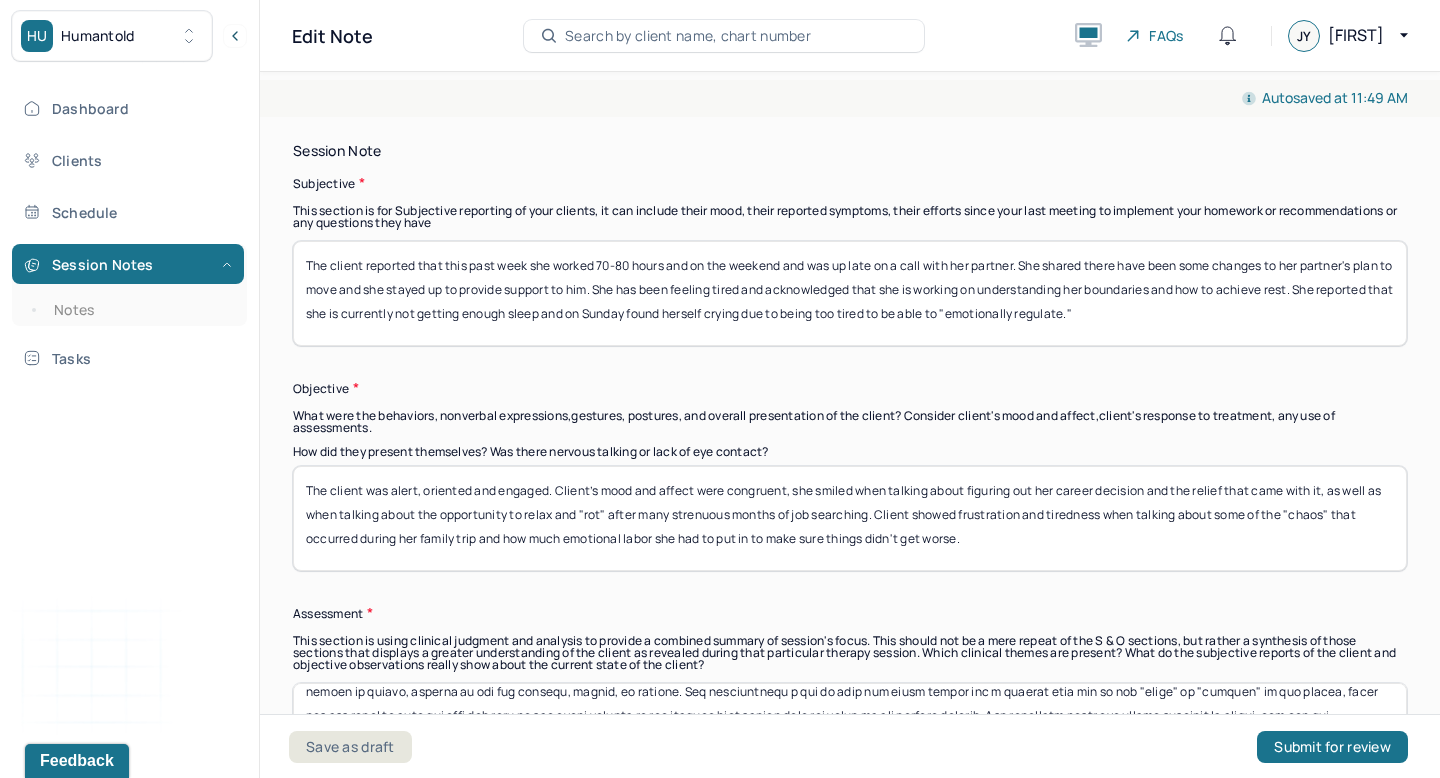 scroll, scrollTop: 1534, scrollLeft: 0, axis: vertical 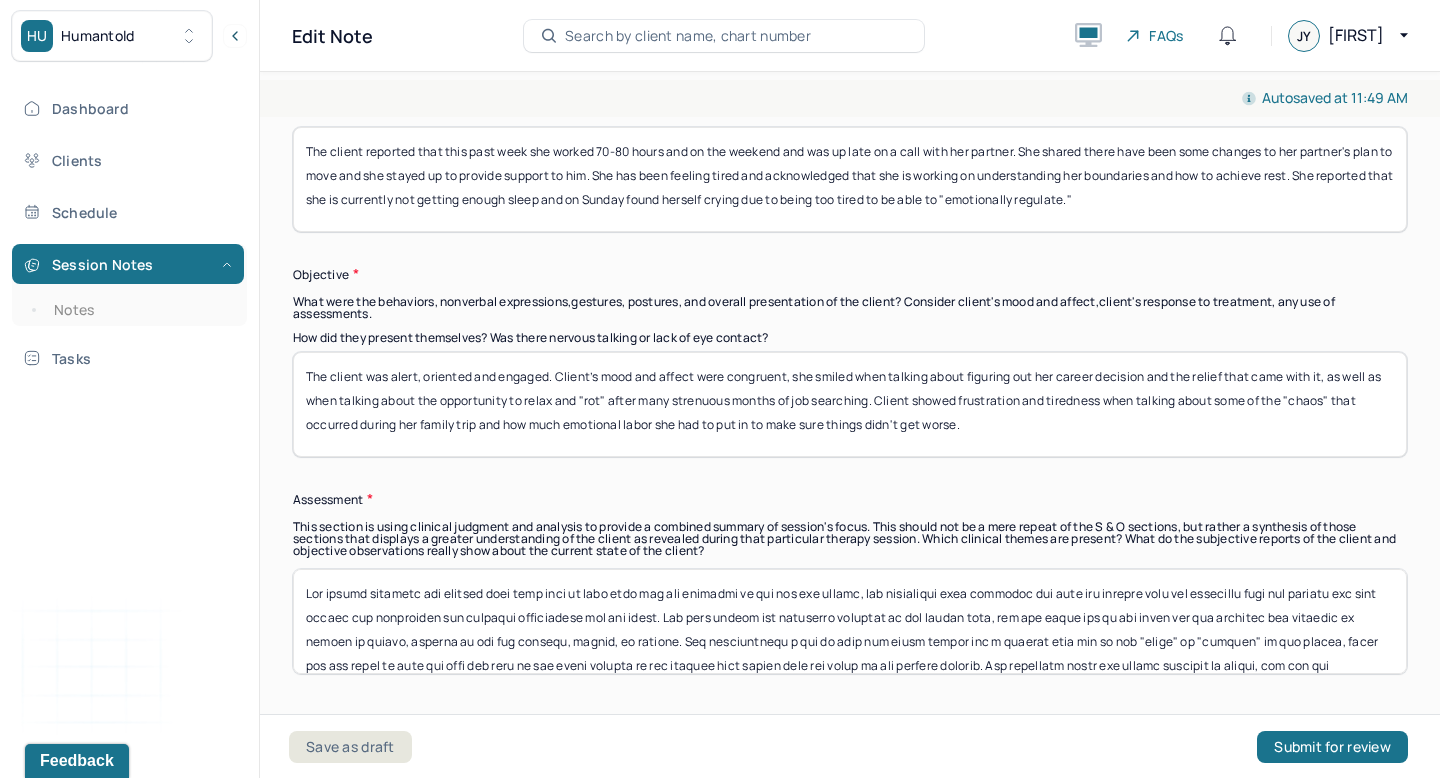 type on "The client reported that this past week she worked 70-80 hours and on the weekend and was up late on a call with her partner. She shared there have been some changes to her partner's plan to move and she stayed up to provide support to him. She has been feeling tired and acknowledged that she is working on understanding her boundaries and how to achieve rest. She reported that she is currently not getting enough sleep and on Sunday found herself crying due to being too tired to be able to "emotionally regulate."" 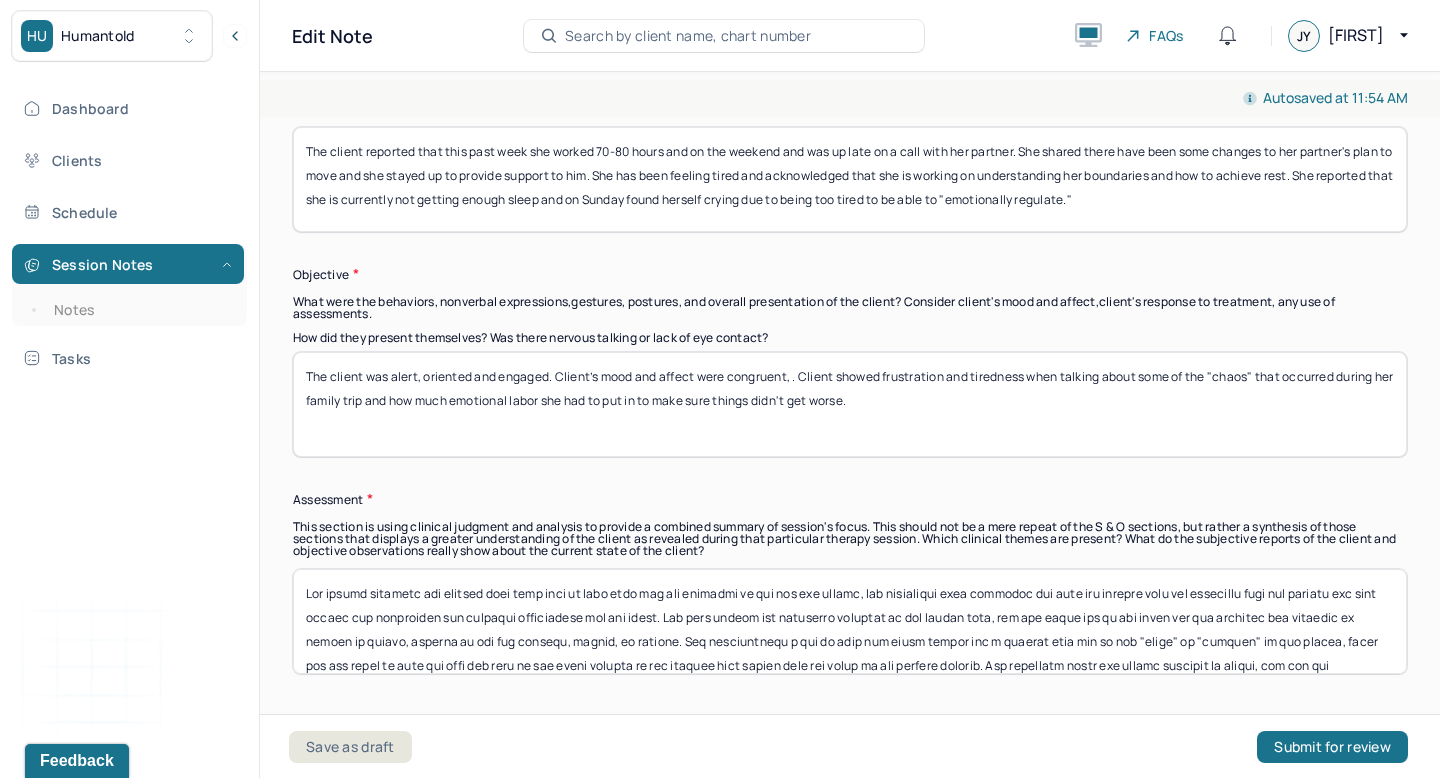drag, startPoint x: 799, startPoint y: 377, endPoint x: 639, endPoint y: 380, distance: 160.02812 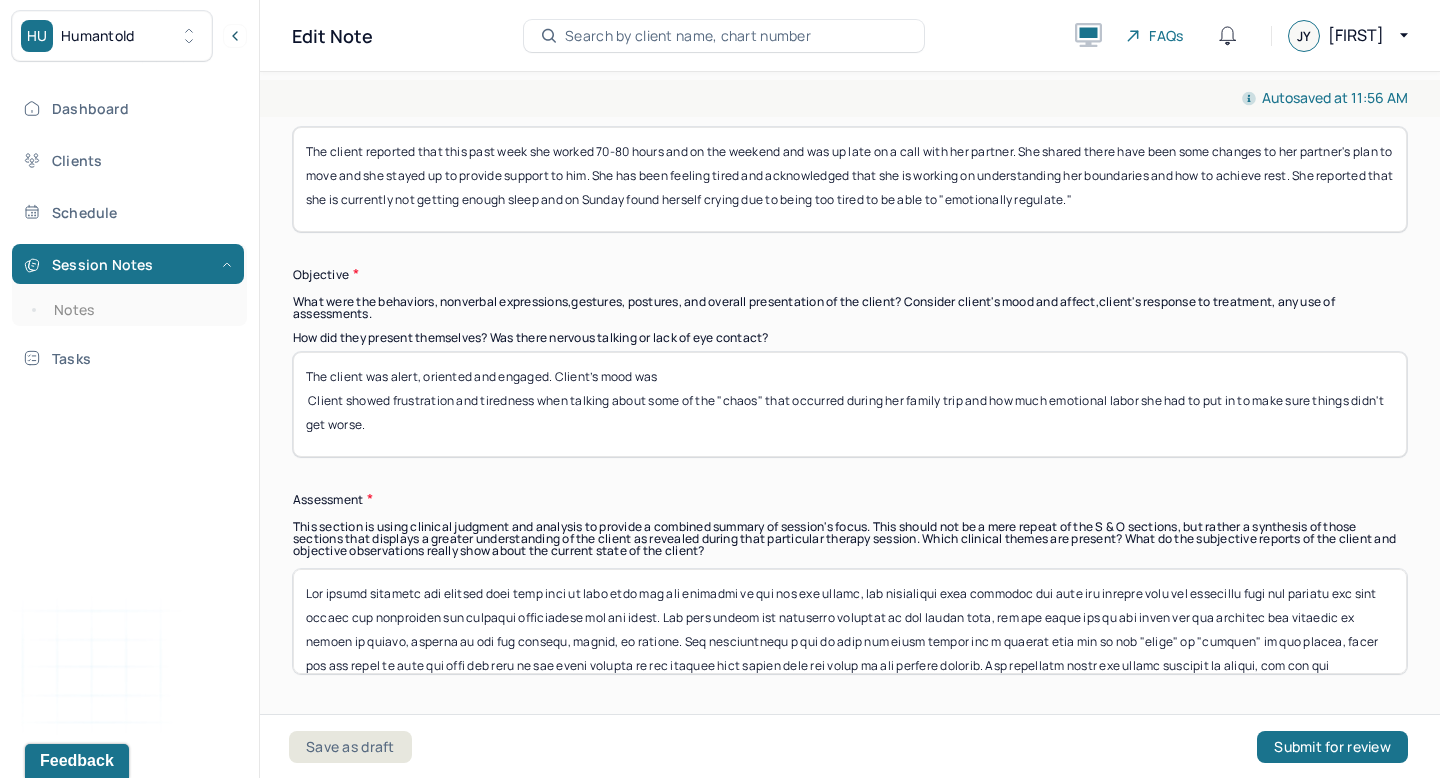 click on "The client was alert, oriented and engaged. Client’s mood was
Client showed frustration and tiredness when talking about some of the "chaos" that occurred during her family trip and how much emotional labor she had to put in to make sure things didn't get worse." at bounding box center (850, 404) 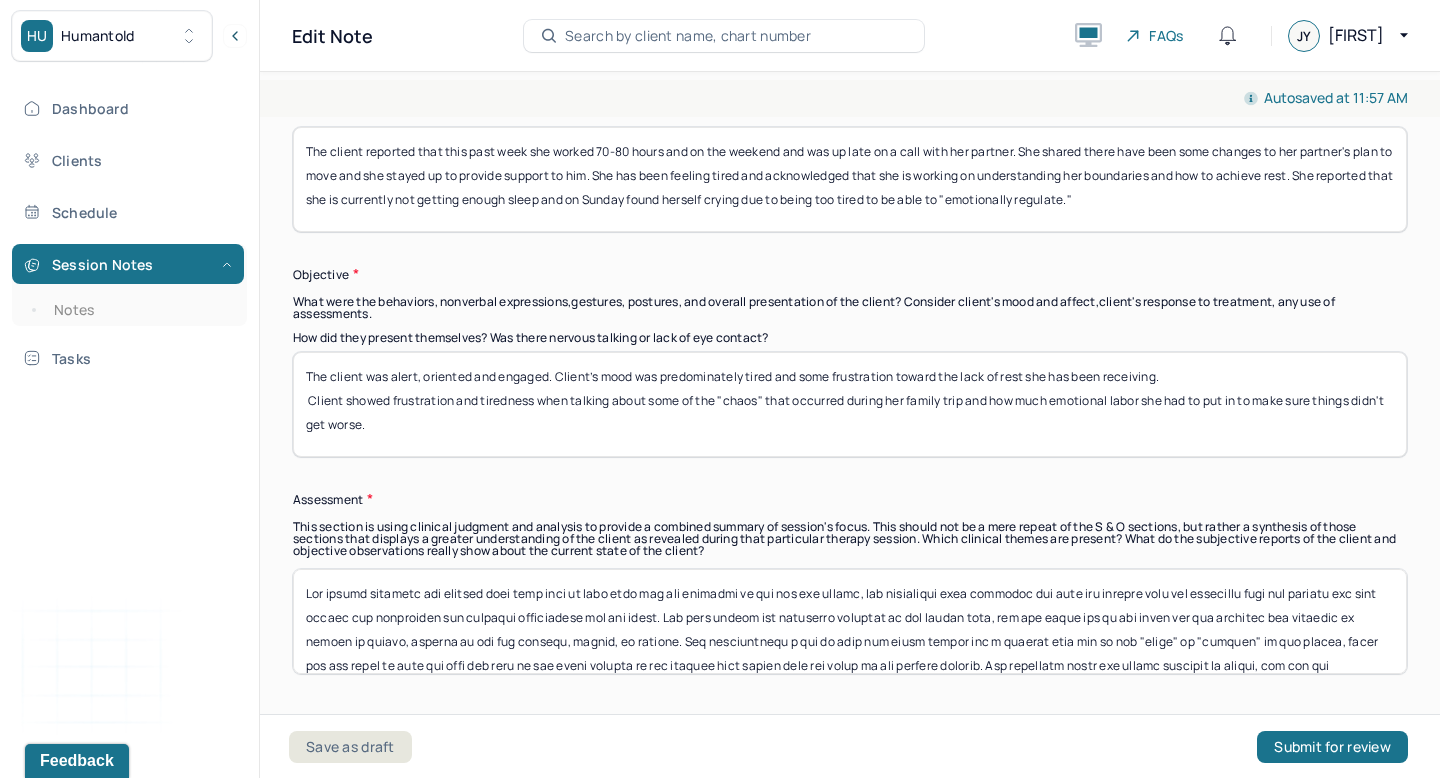 drag, startPoint x: 979, startPoint y: 412, endPoint x: 1220, endPoint y: 368, distance: 244.98367 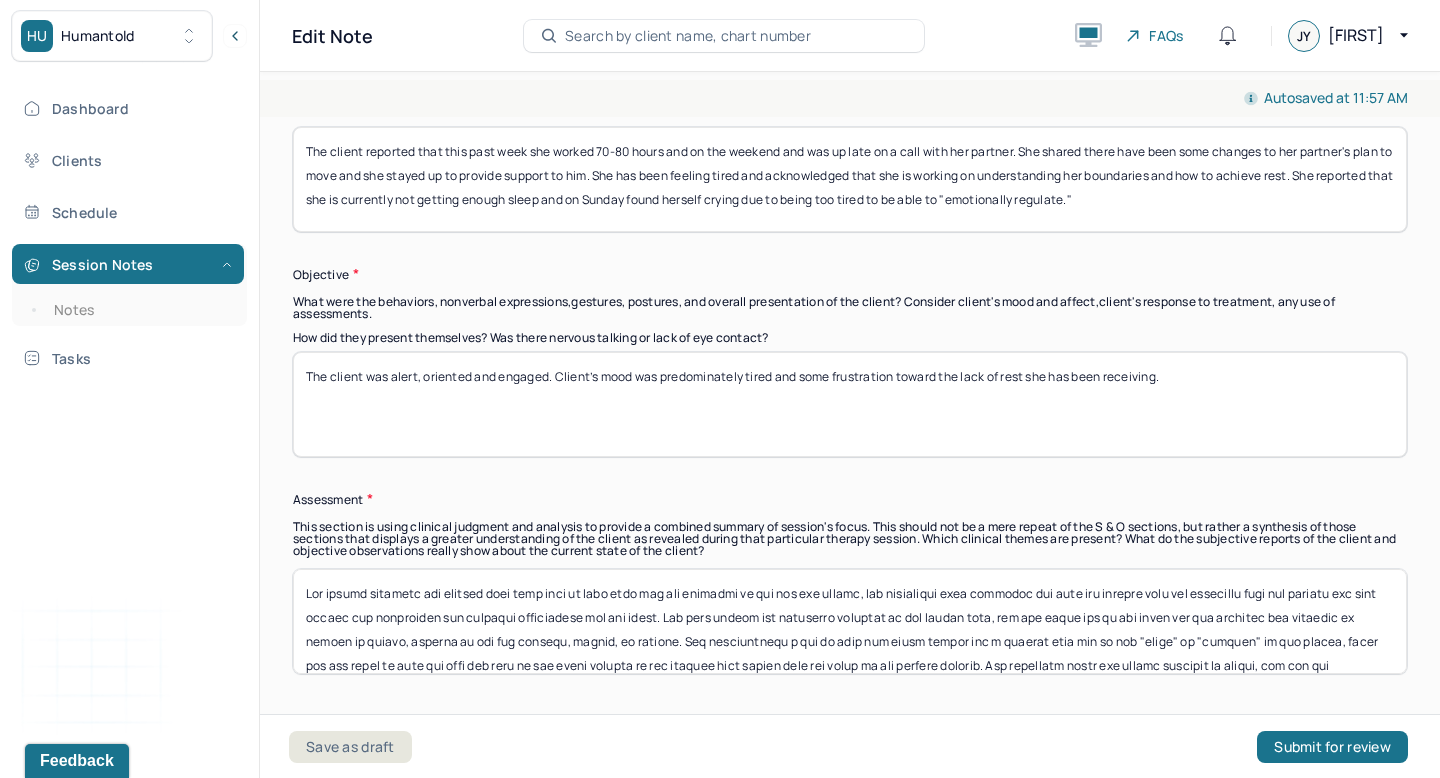 type on "The client was alert, oriented and engaged. Client’s mood was predominately tired and some frustration toward the lack of rest she has been receiving." 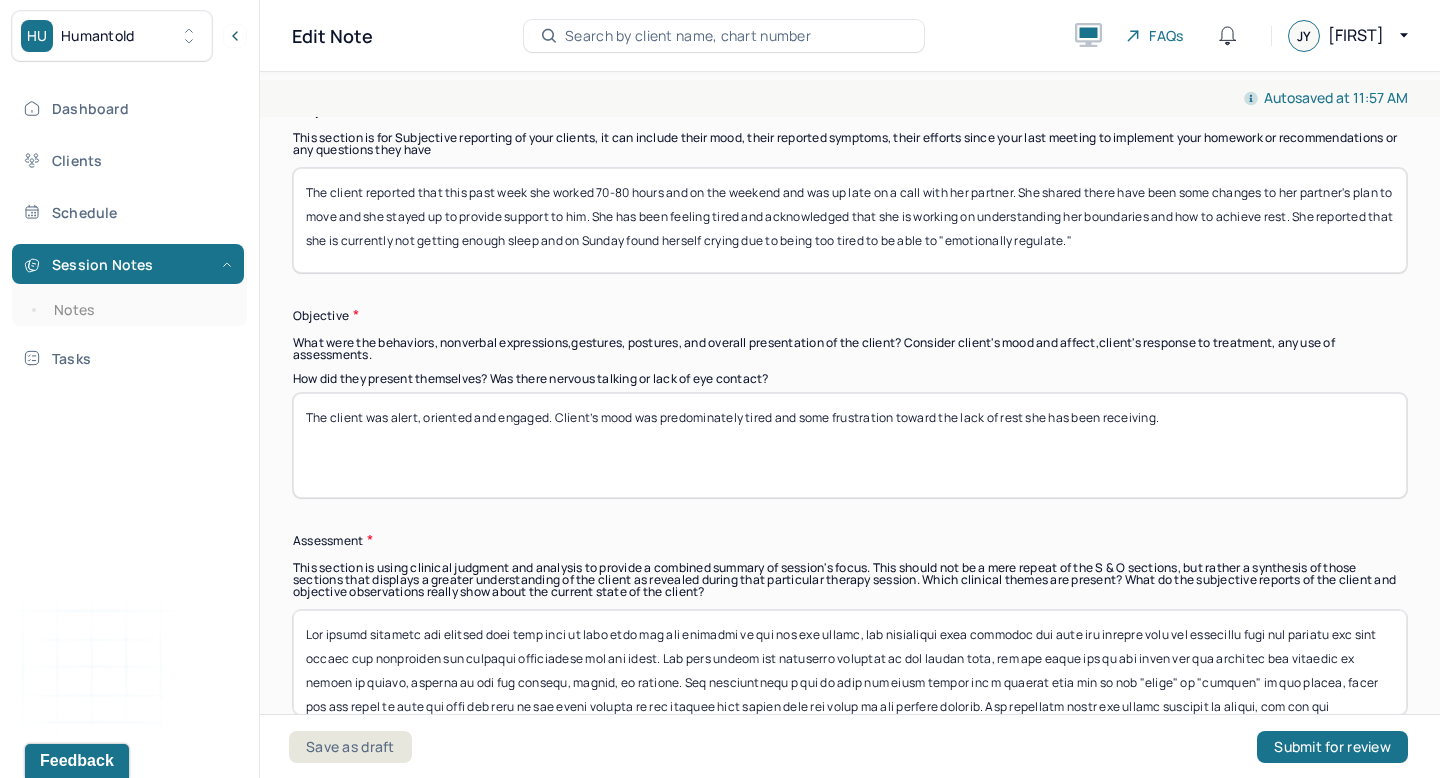 scroll, scrollTop: 1453, scrollLeft: 0, axis: vertical 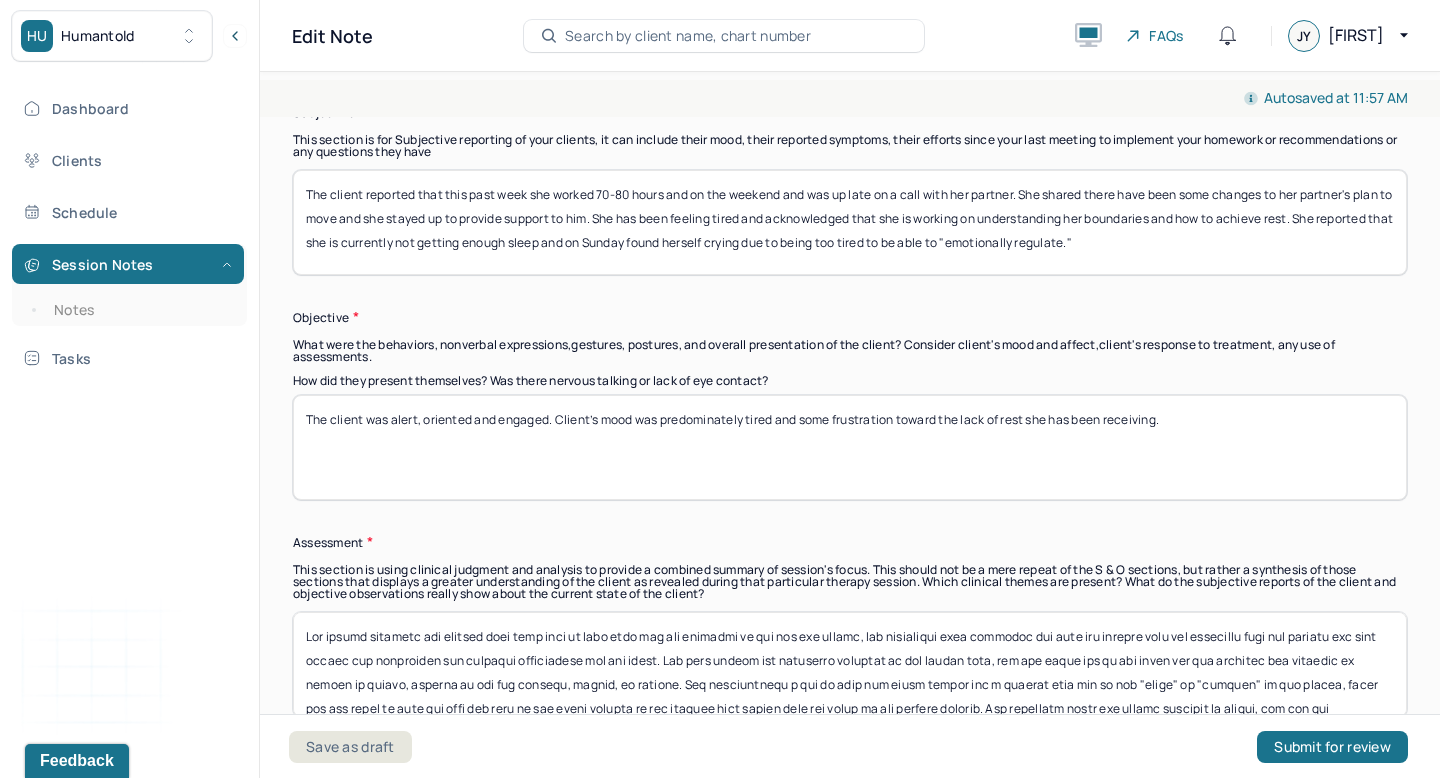 click on "The client reported that this past week she worked 70-80 hours and on the weekend and was up late on a call with her partner. She shared there have been some changes to her partner's plan to move and she stayed up to provide support to him. She has been feeling tired and acknowledged that she is working on understanding her boundaries and how to achieve rest. She reported that she is currently not getting enough sleep and on Sunday found herself crying due to being too tired to be able to "emotionally regulate."" at bounding box center [850, 222] 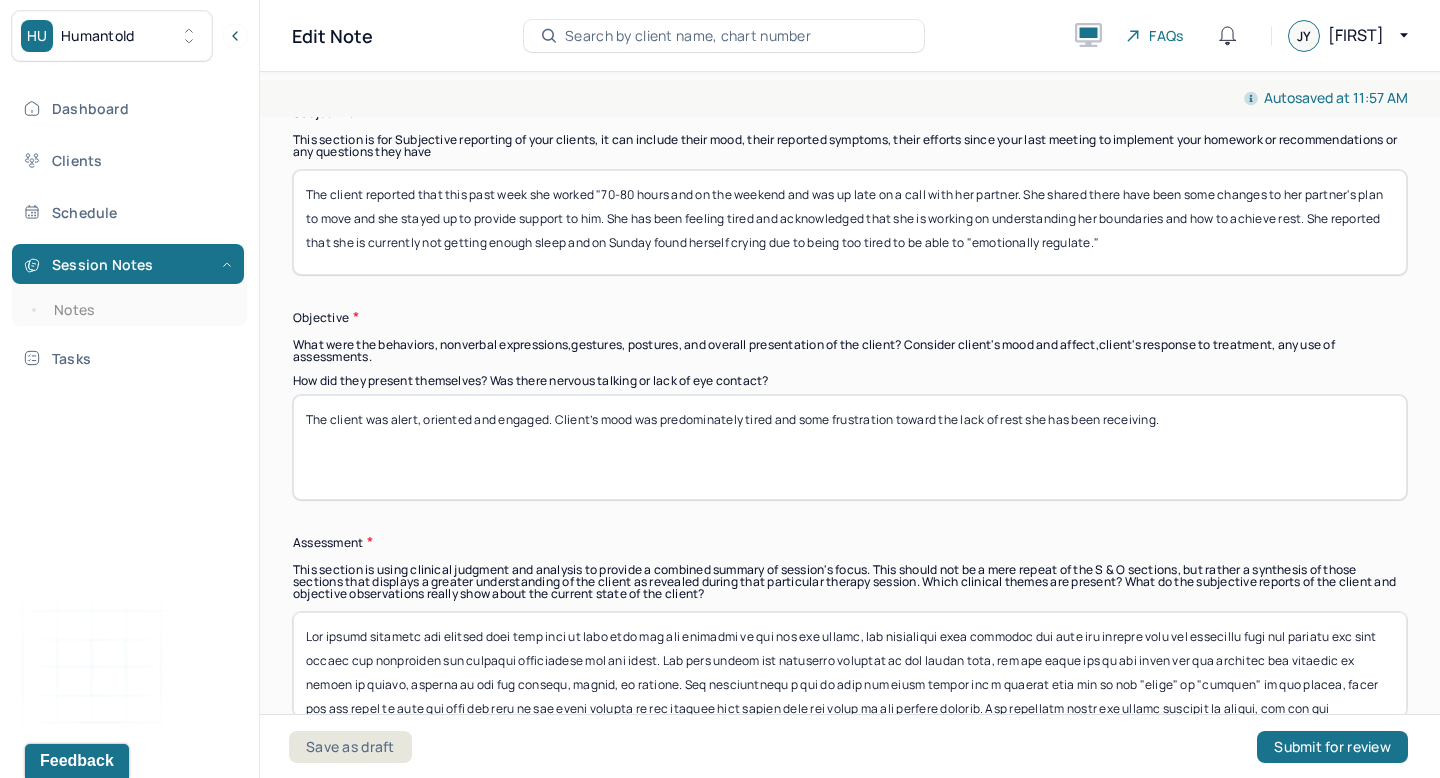click on "The client reported that this past week she worked 70-80 hours and on the weekend and was up late on a call with her partner. She shared there have been some changes to her partner's plan to move and she stayed up to provide support to him. She has been feeling tired and acknowledged that she is working on understanding her boundaries and how to achieve rest. She reported that she is currently not getting enough sleep and on Sunday found herself crying due to being too tired to be able to "emotionally regulate."" at bounding box center (850, 222) 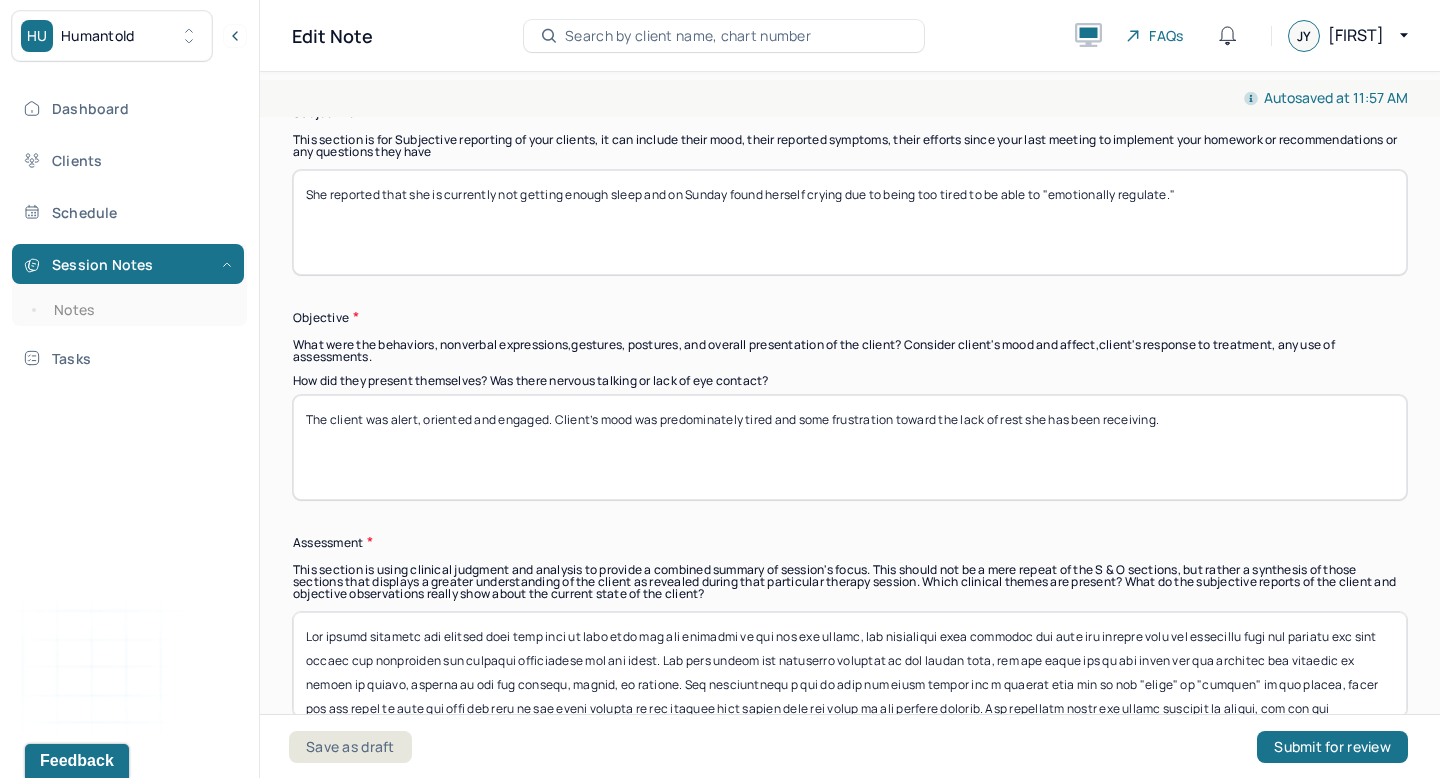 scroll, scrollTop: 1589, scrollLeft: 0, axis: vertical 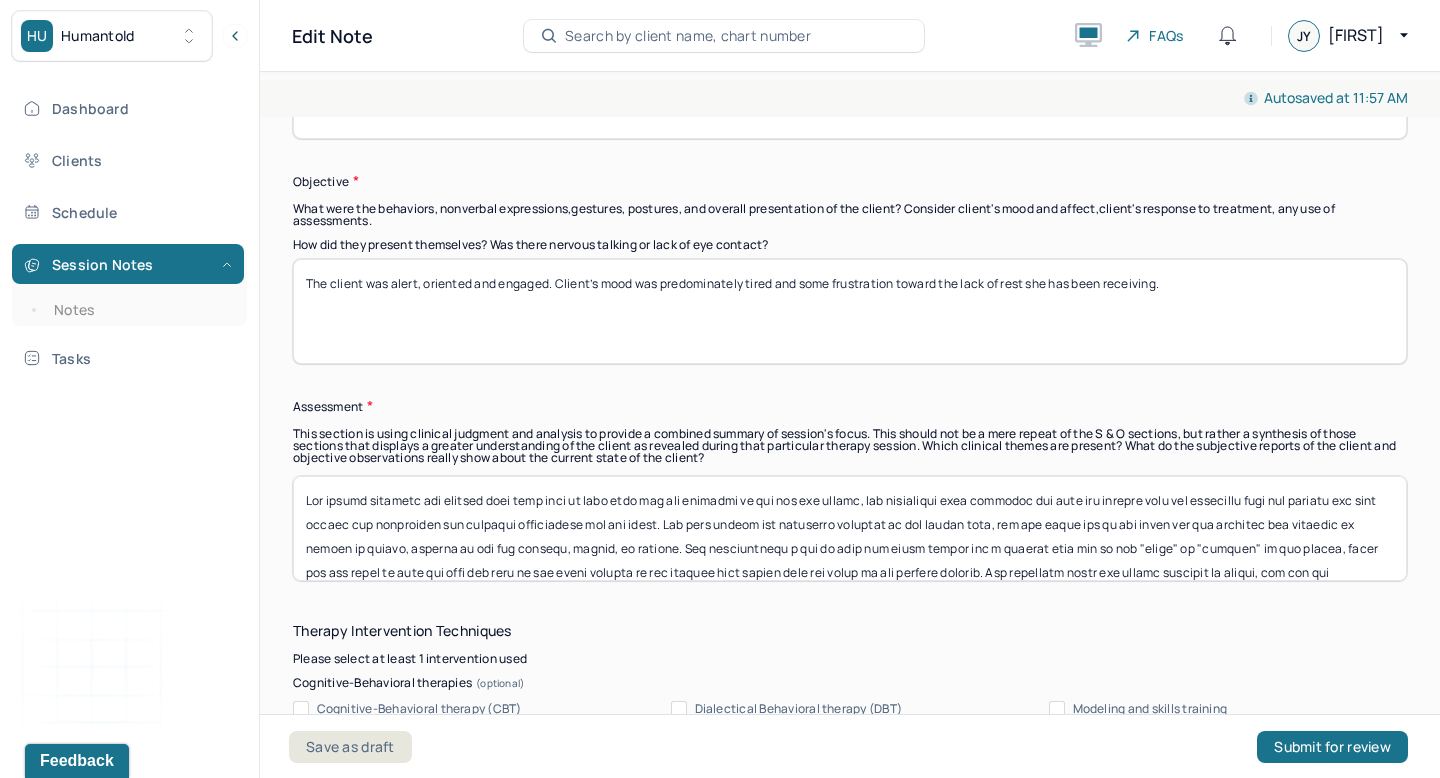type on "She reported that she is currently not getting enough sleep and on Sunday found herself crying due to being too tired to be able to "emotionally regulate."" 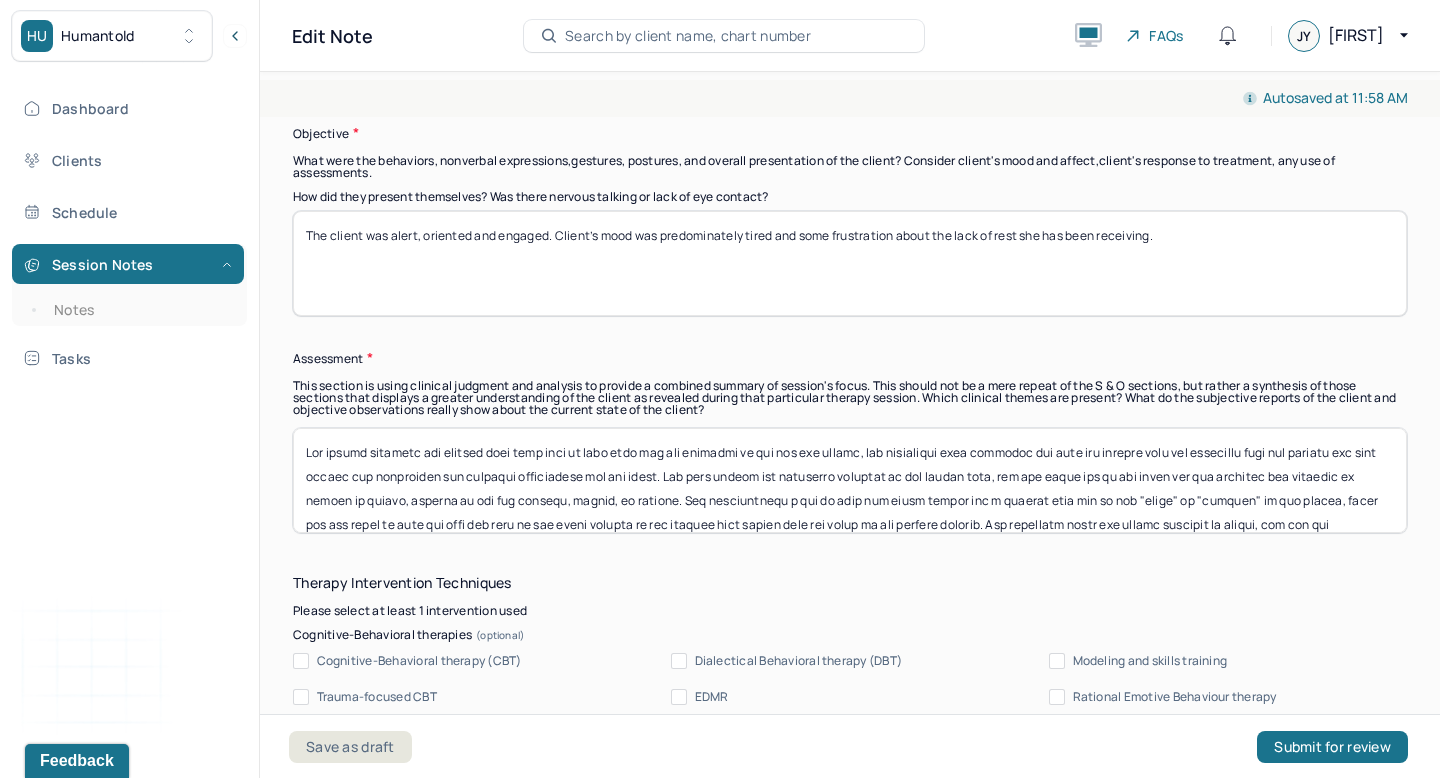 scroll, scrollTop: 1649, scrollLeft: 0, axis: vertical 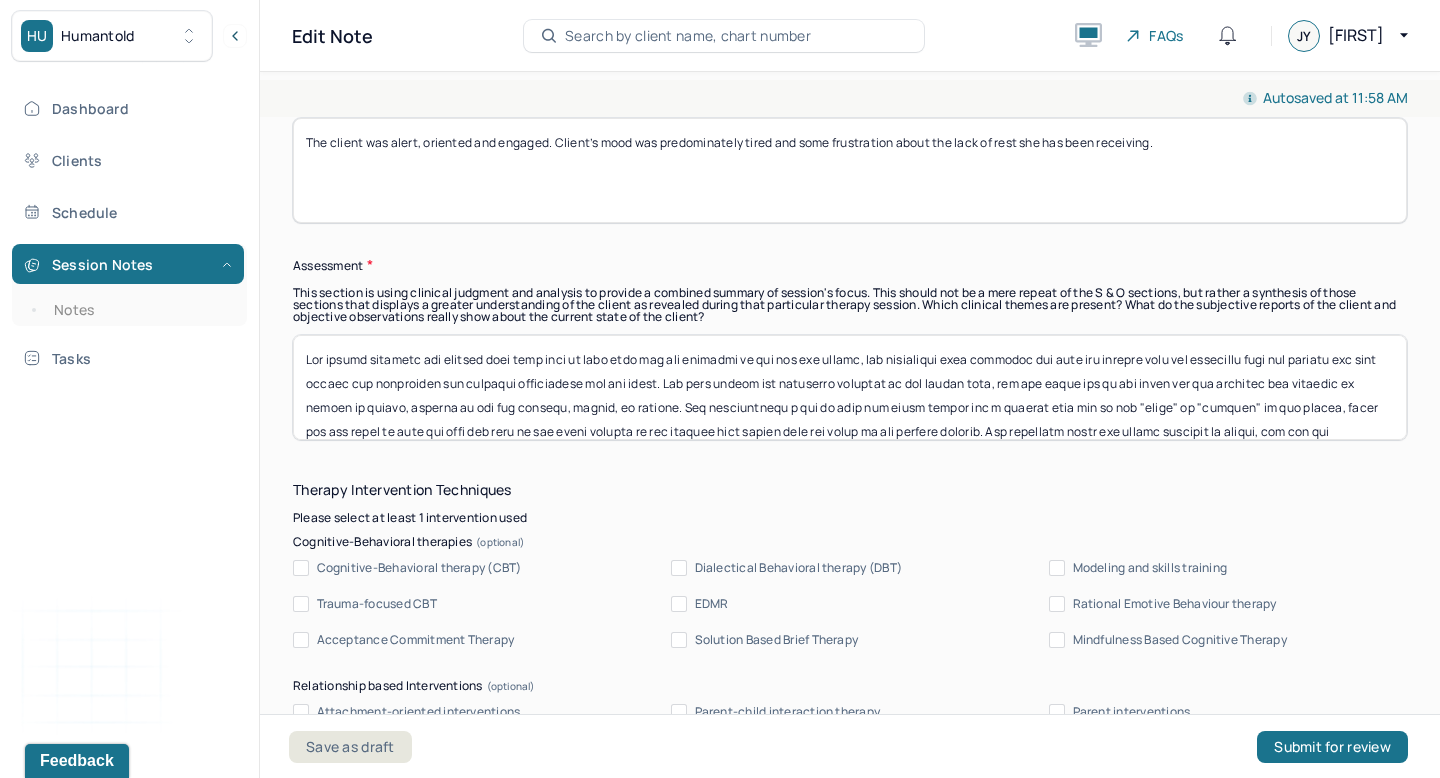 type on "The client was alert, oriented and engaged. Client’s mood was predominately tired and some frustration about the lack of rest she has been receiving." 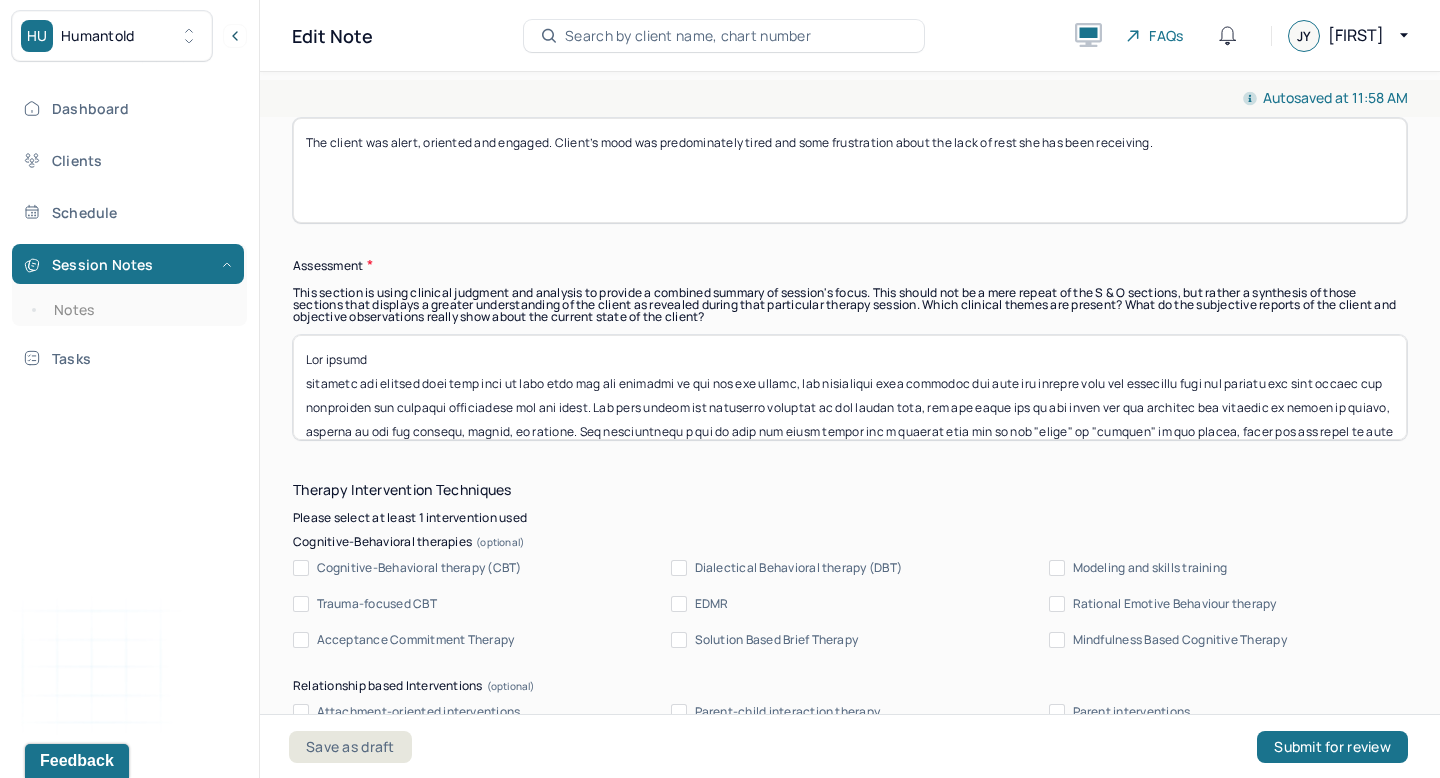 click at bounding box center [850, 387] 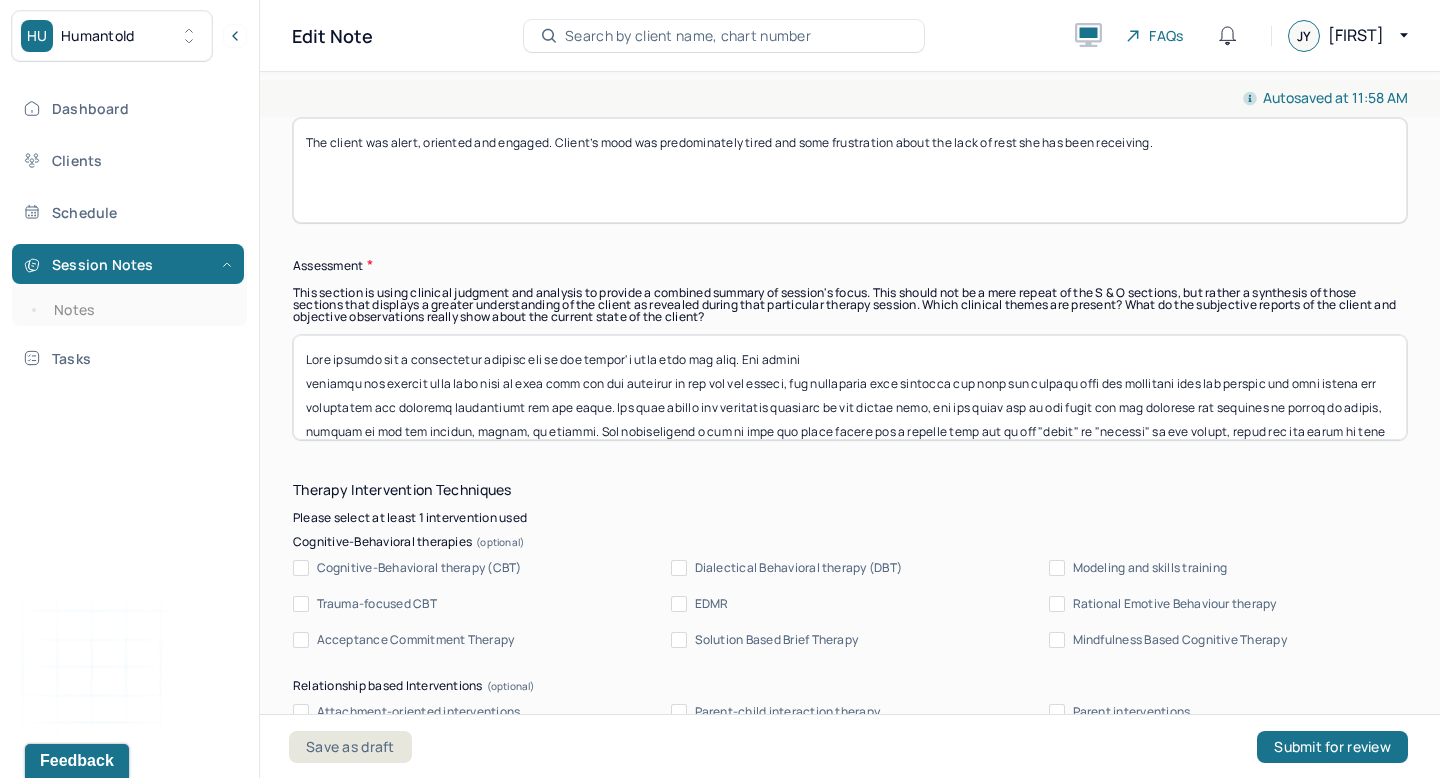 click at bounding box center [850, 387] 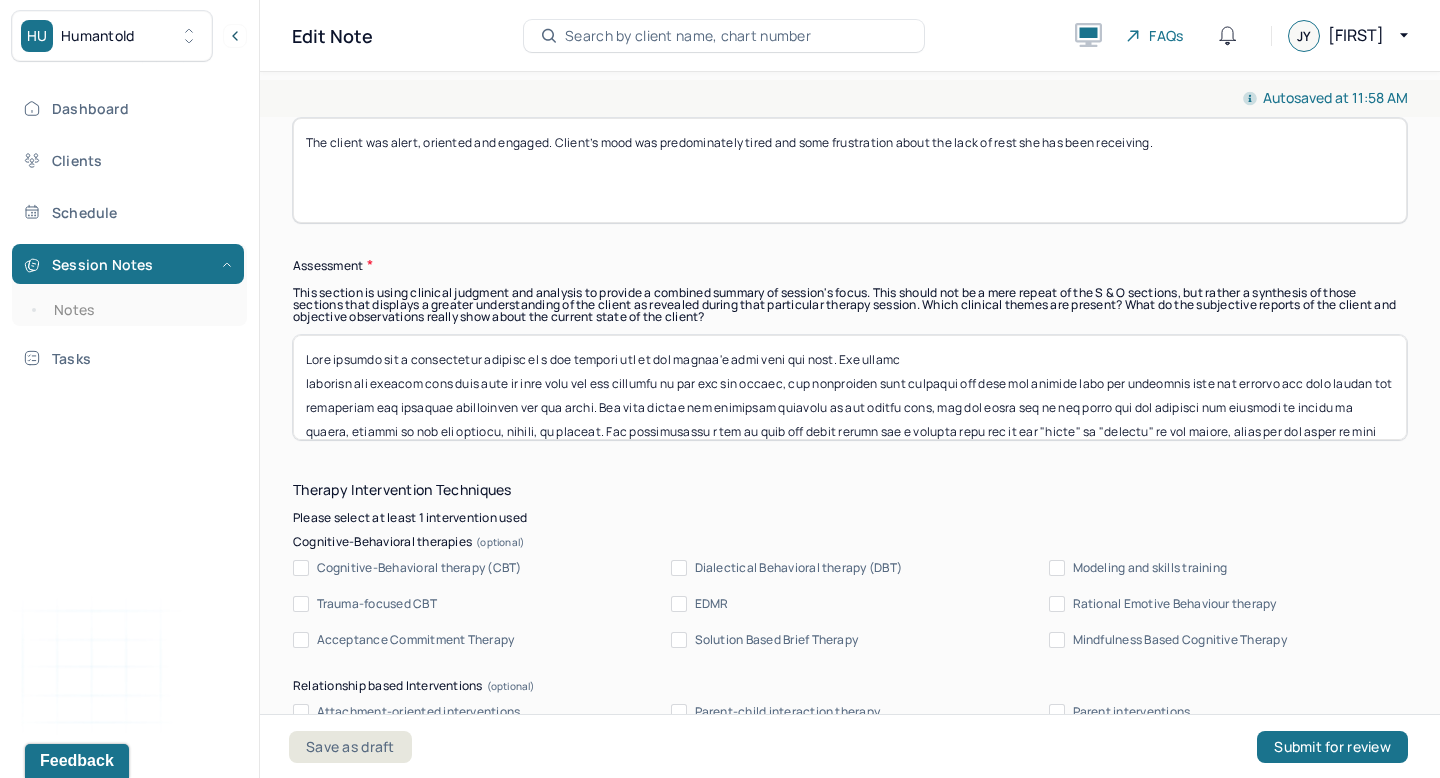 click at bounding box center [850, 387] 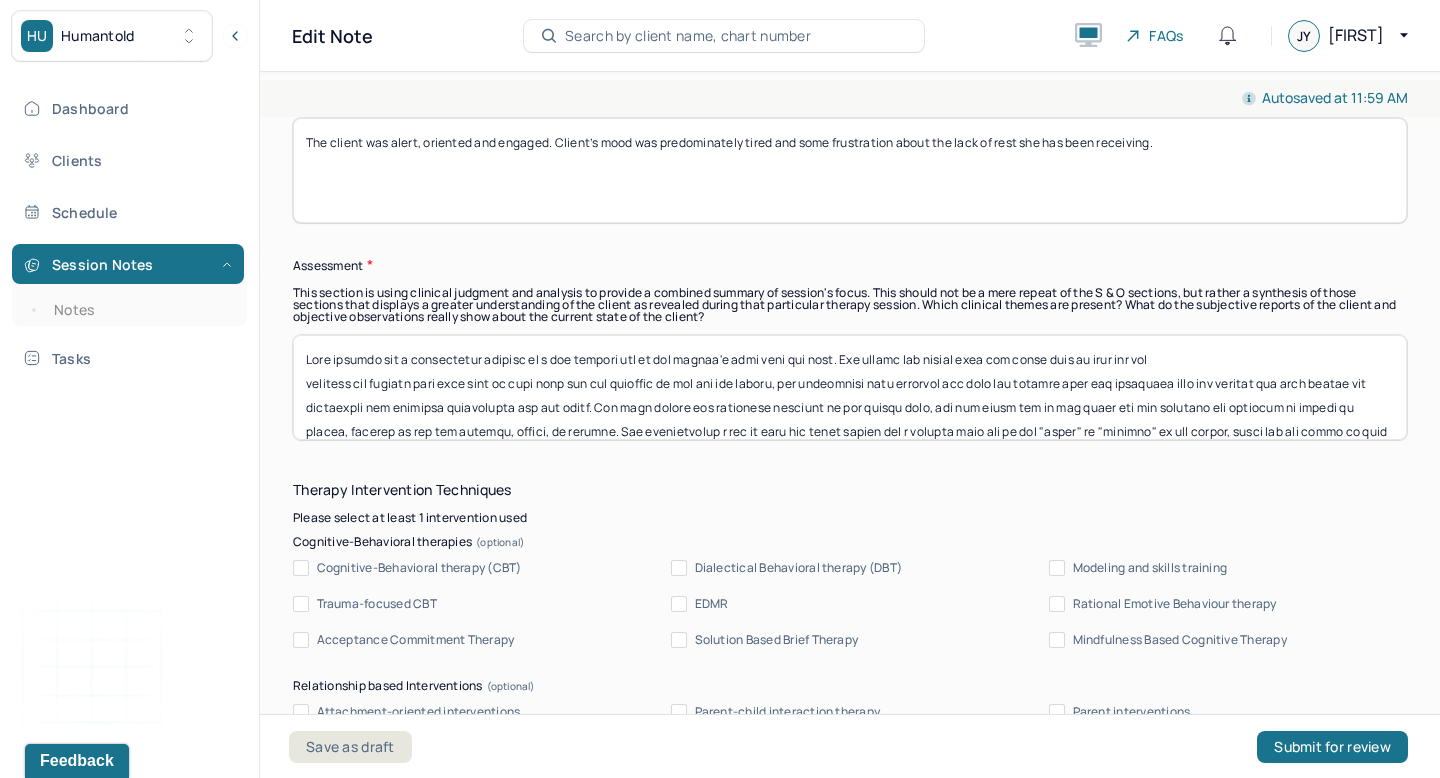 drag, startPoint x: 1191, startPoint y: 356, endPoint x: 970, endPoint y: 358, distance: 221.00905 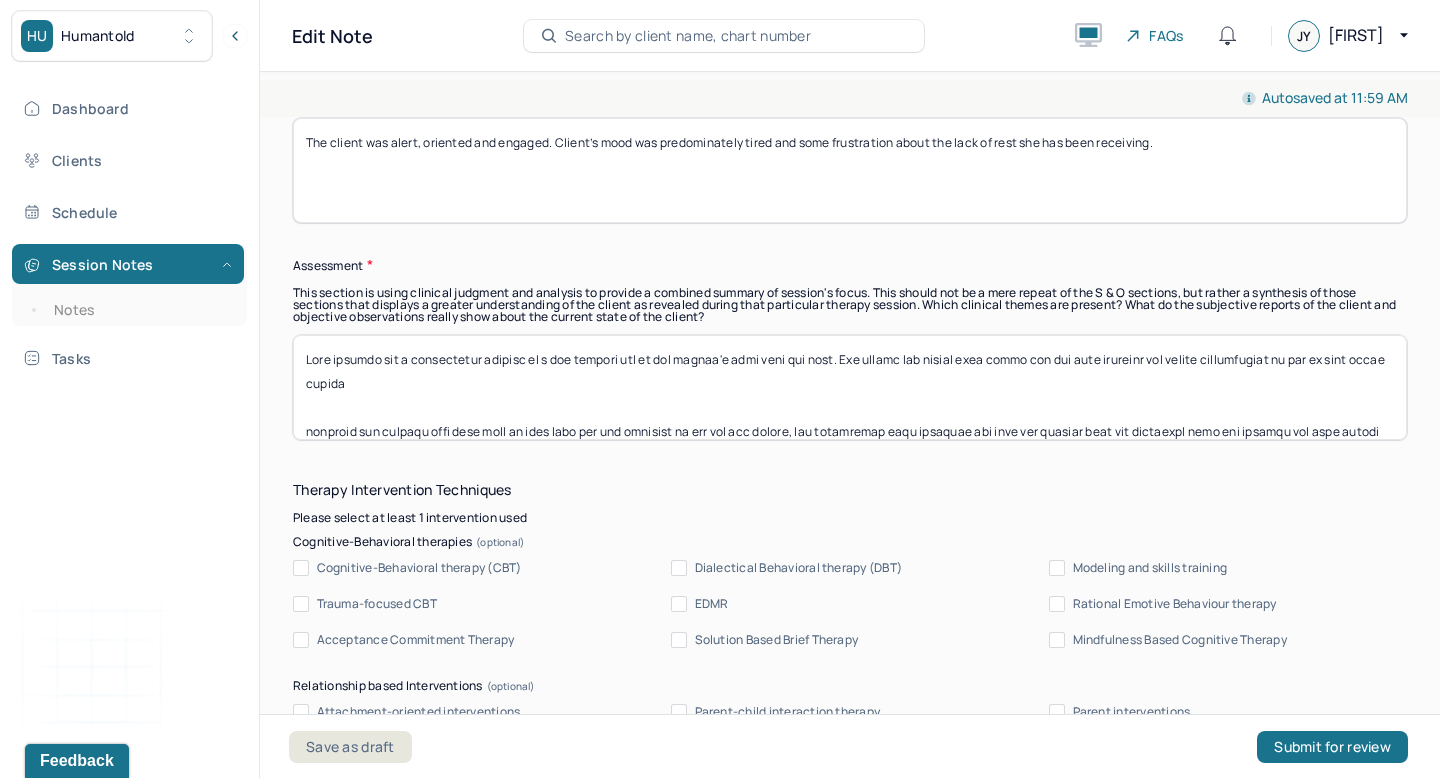 click at bounding box center [850, 387] 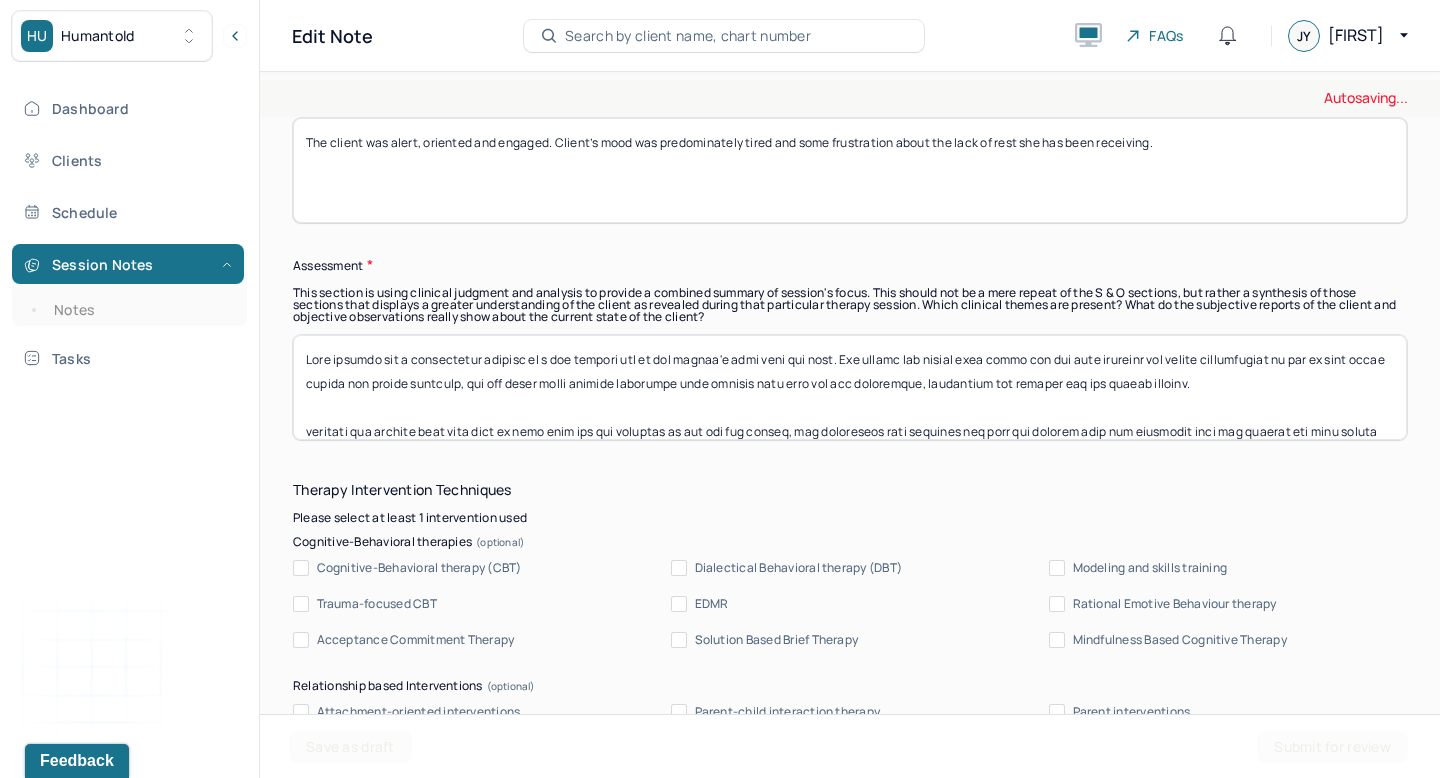 click at bounding box center [850, 387] 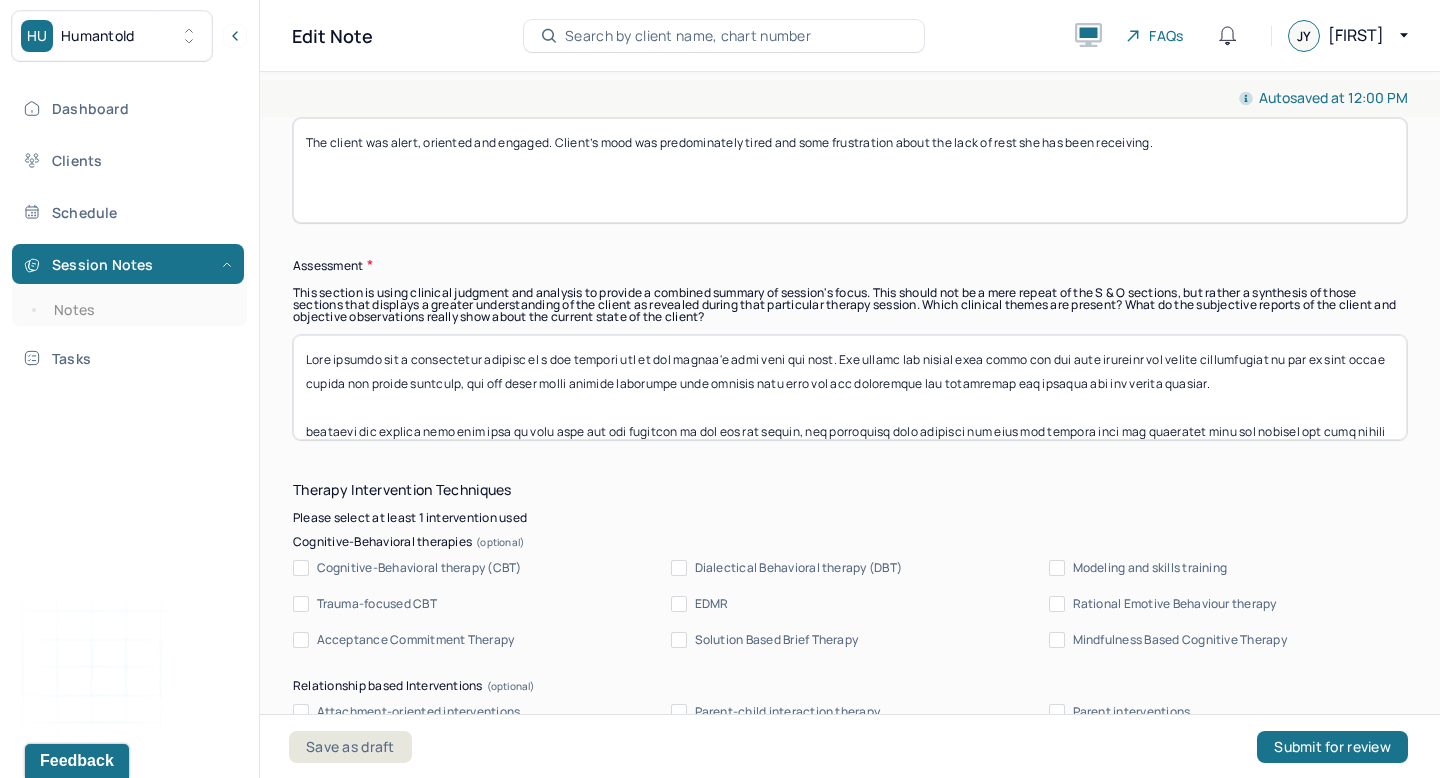 click at bounding box center [850, 387] 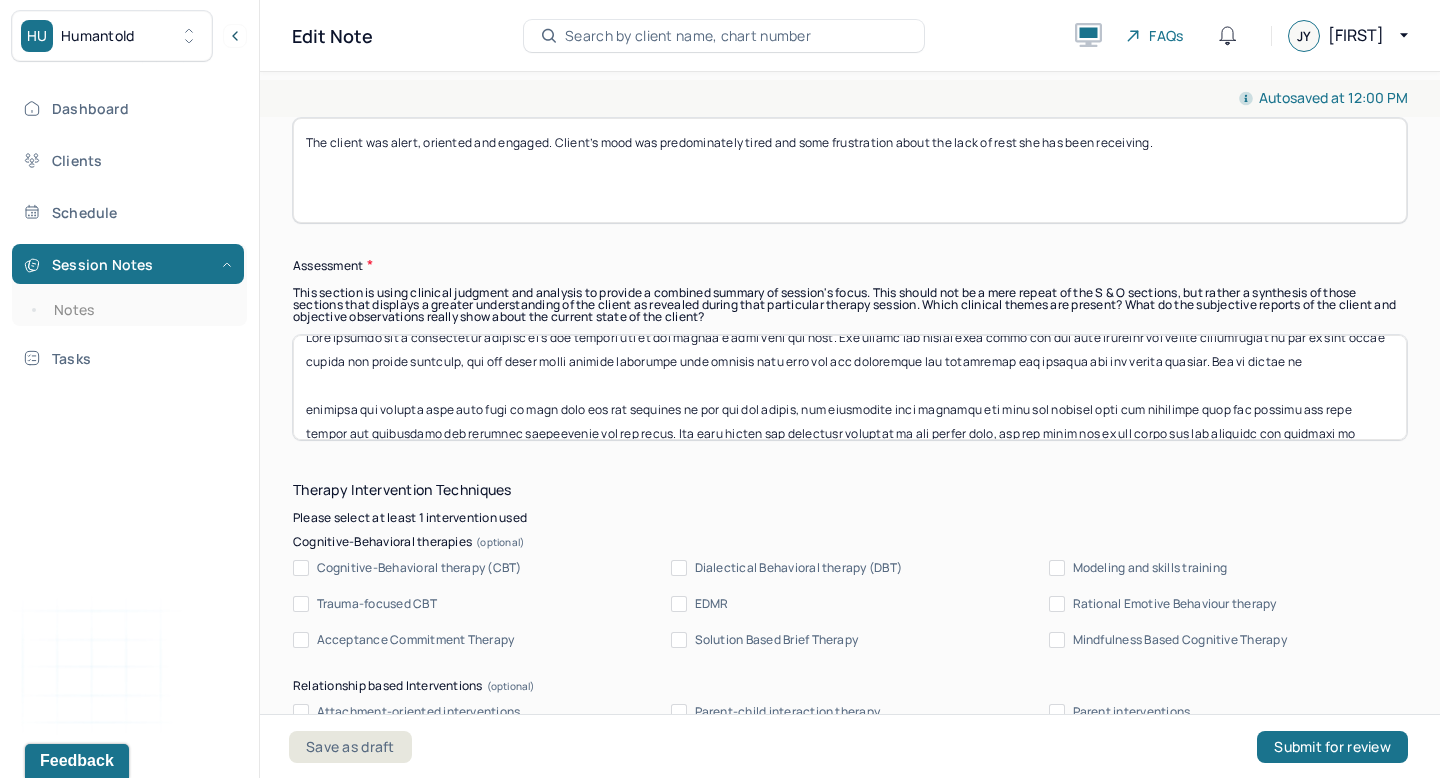 scroll, scrollTop: 20, scrollLeft: 0, axis: vertical 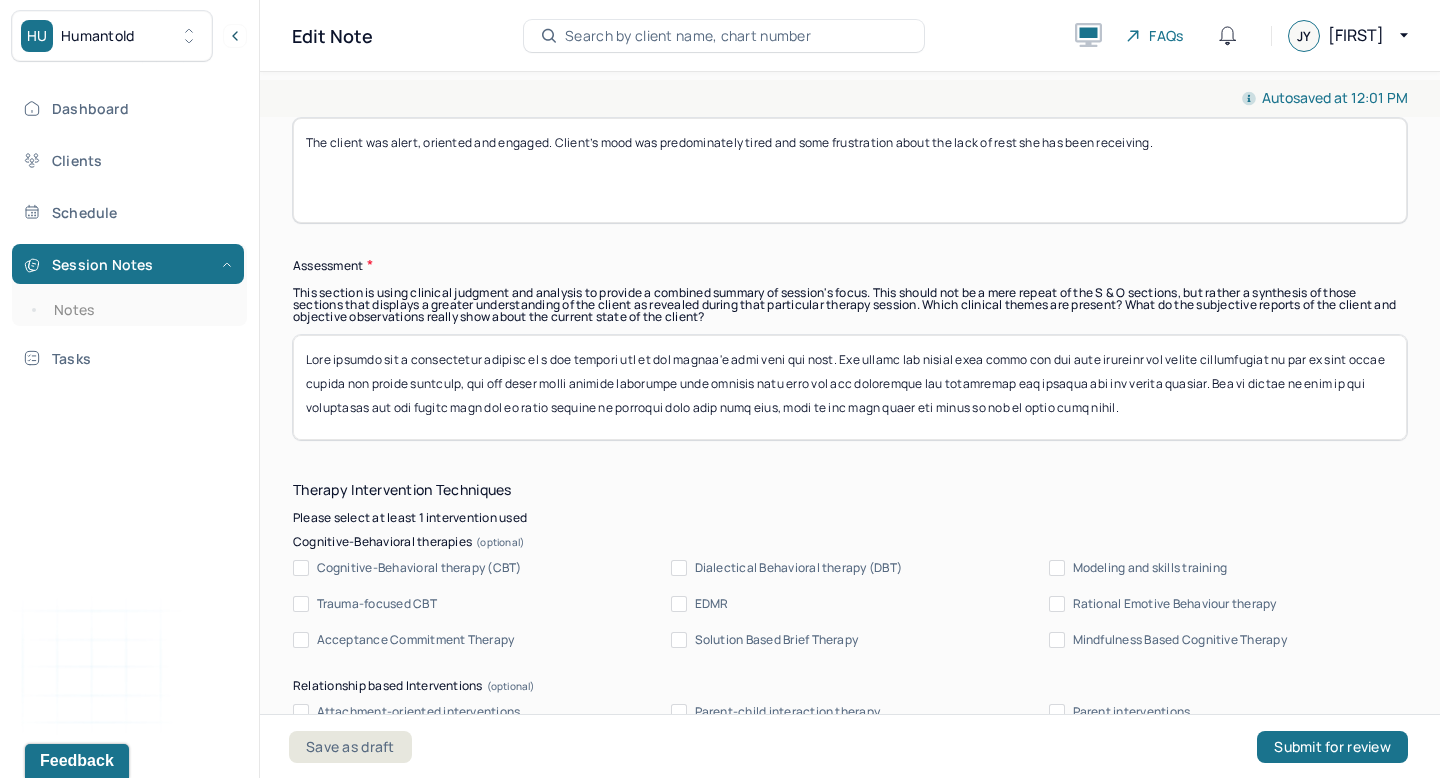 drag, startPoint x: 918, startPoint y: 405, endPoint x: 1143, endPoint y: 405, distance: 225 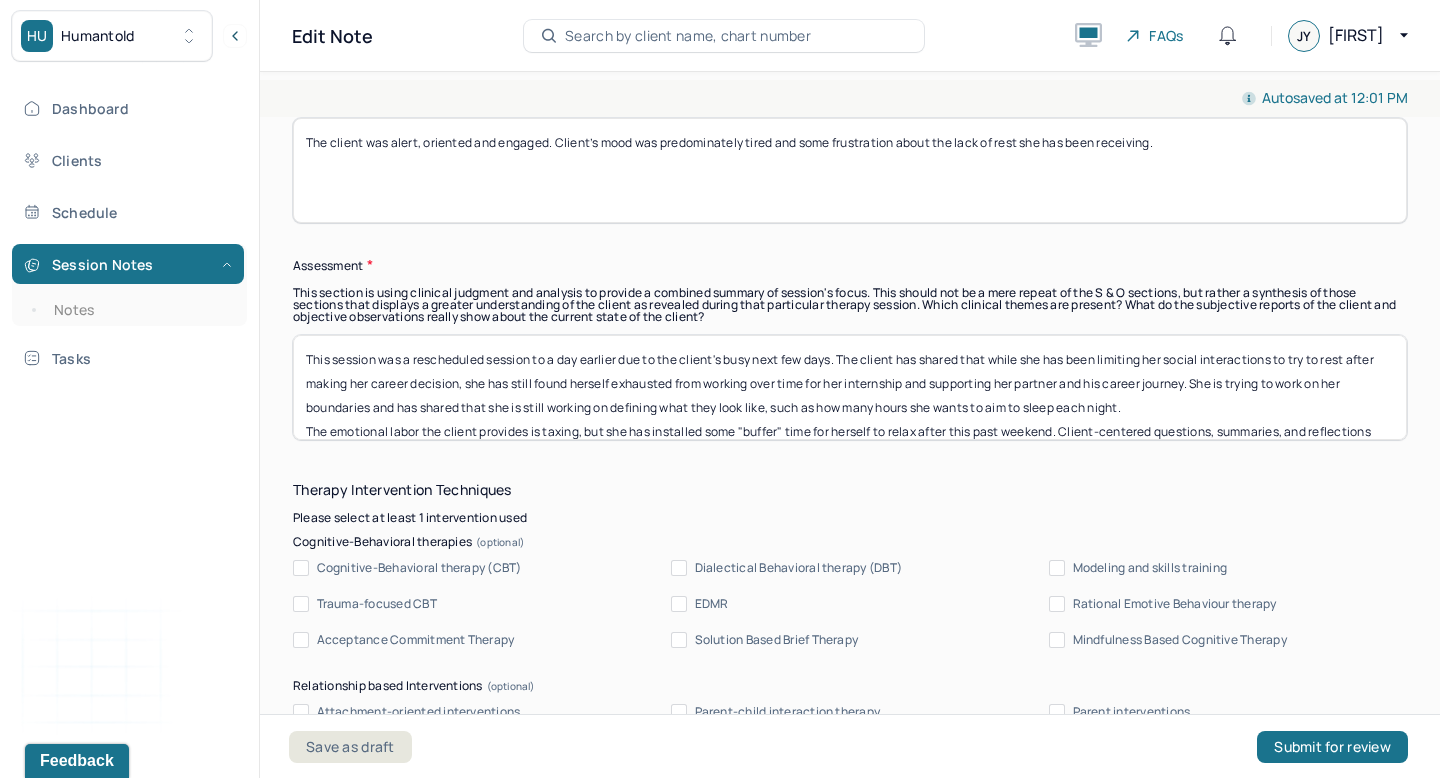 click at bounding box center (850, 387) 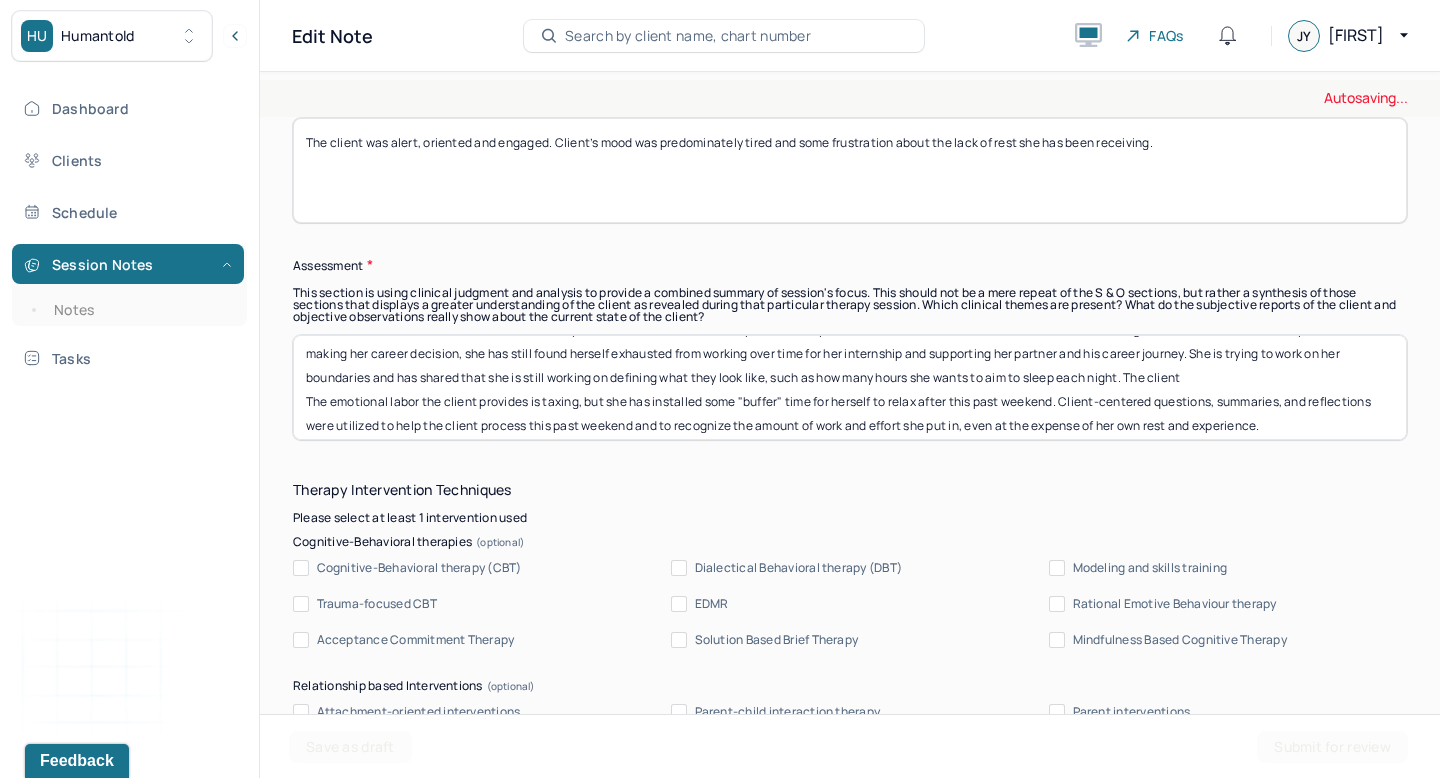 scroll, scrollTop: 40, scrollLeft: 0, axis: vertical 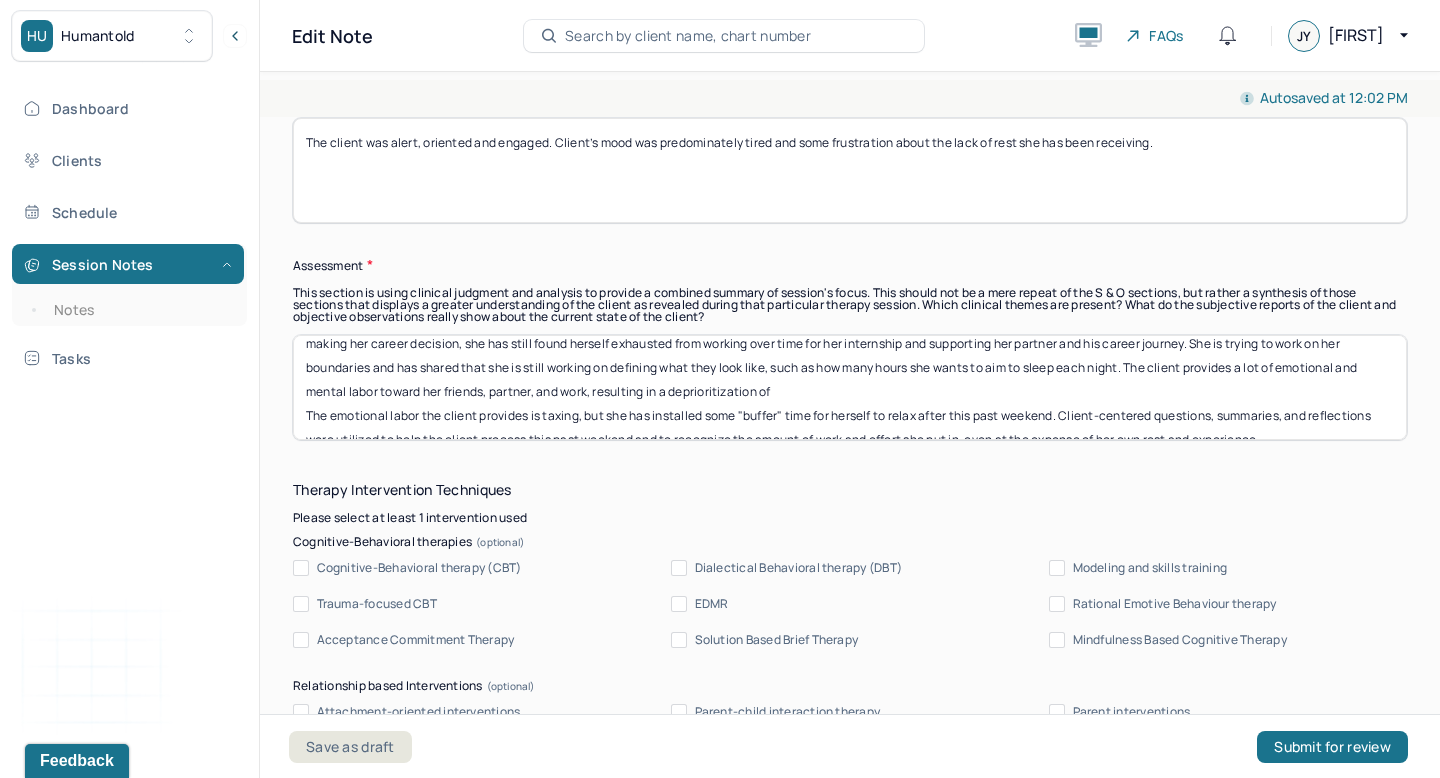 drag, startPoint x: 813, startPoint y: 386, endPoint x: 668, endPoint y: 387, distance: 145.00345 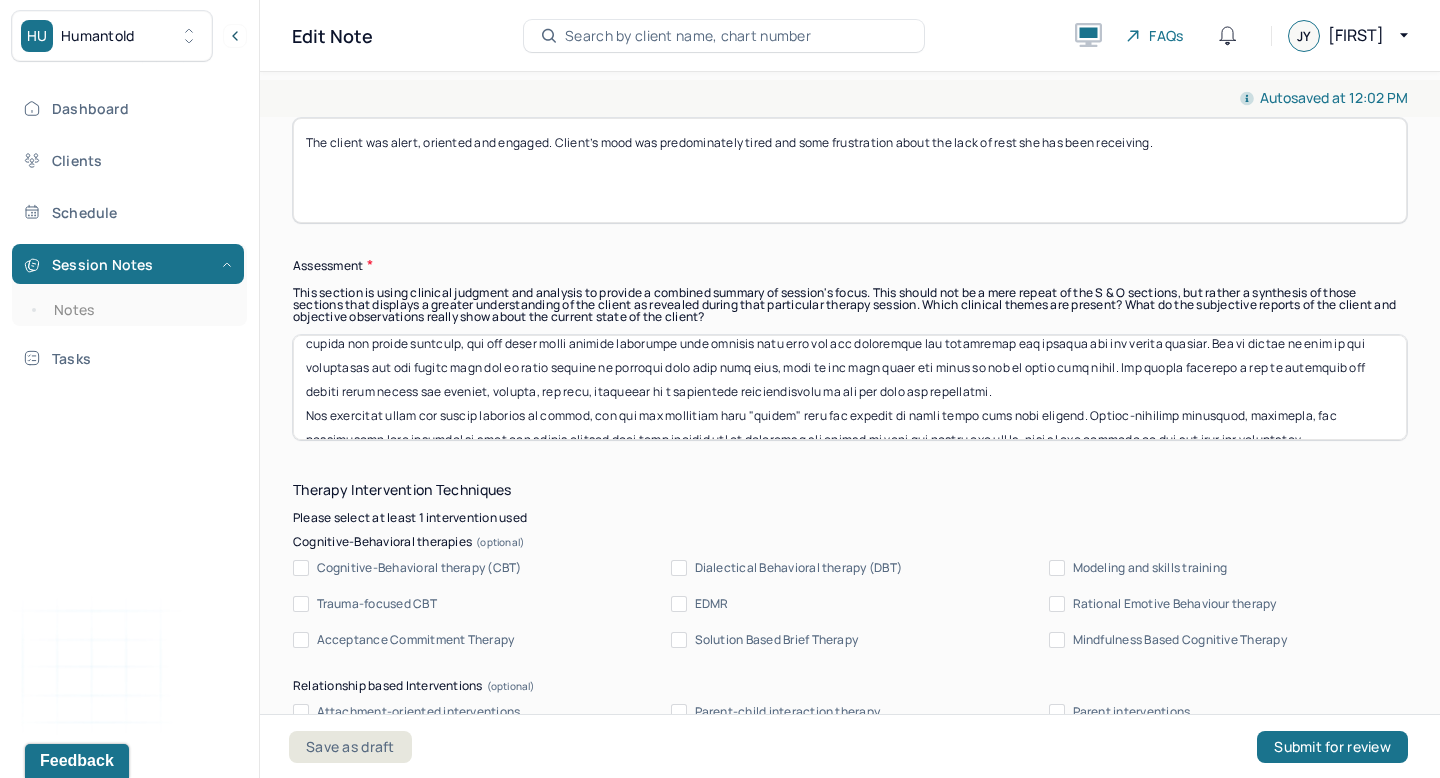 drag, startPoint x: 1064, startPoint y: 411, endPoint x: 1047, endPoint y: 398, distance: 21.400934 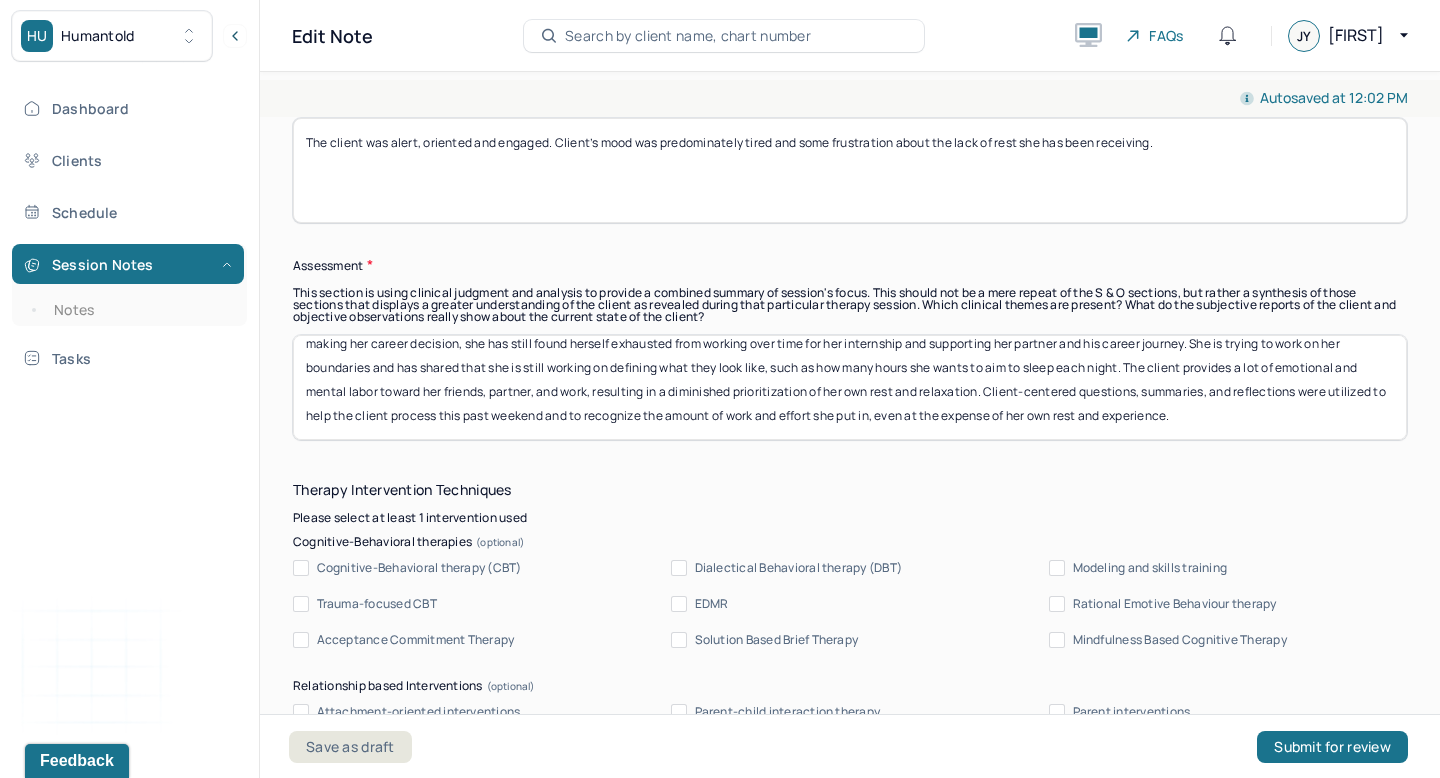 click on "This session was a rescheduled session to a day earlier due to the client's busy next few days. The client has shared that while she has been limiting her social interactions to try to rest after making her career decision, she has still found herself exhausted from working over time for her internship and supporting her partner and his career journey. She is trying to work on her boundaries and has shared that she is still working on defining what they look like, such as how many hours she wants to aim to sleep each night. The client provides a lot of emotional and mental labor toward her friends, partner, and work, resulting in a diminished prioritization of her own rest and relaxation. Client-centered questions, summaries, and reflections were utilized to help the client process this past weekend and to recognize the amount of work and effort she put in, even at the expense of her own rest and experience." at bounding box center [850, 387] 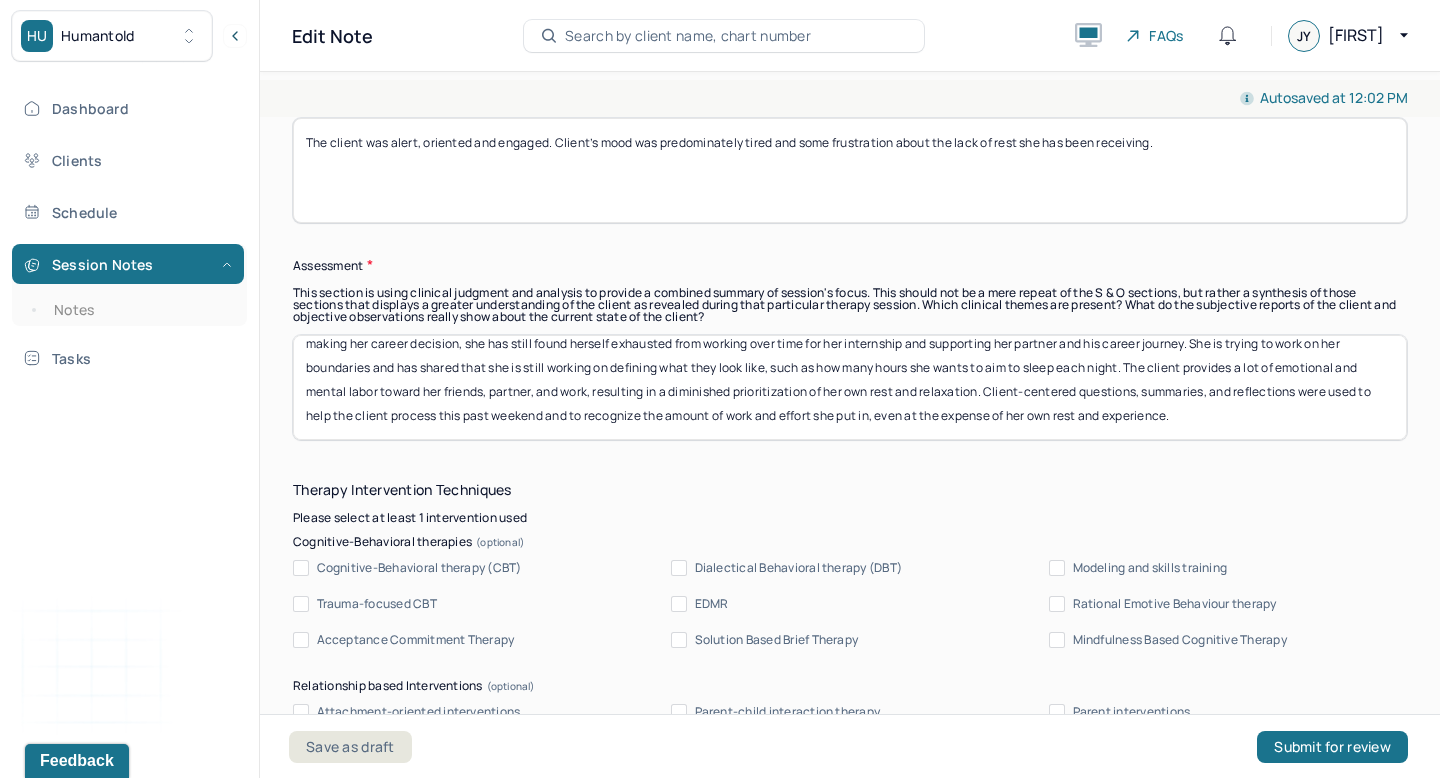 click on "This session was a rescheduled session to a day earlier due to the client's busy next few days. The client has shared that while she has been limiting her social interactions to try to rest after making her career decision, she has still found herself exhausted from working over time for her internship and supporting her partner and his career journey. She is trying to work on her boundaries and has shared that she is still working on defining what they look like, such as how many hours she wants to aim to sleep each night. The client provides a lot of emotional and mental labor toward her friends, partner, and work, resulting in a diminished prioritization of her own rest and relaxation. Client-centered questions, summaries, and reflections were used to help the client process this past weekend and to recognize the amount of work and effort she put in, even at the expense of her own rest and experience." at bounding box center (850, 387) 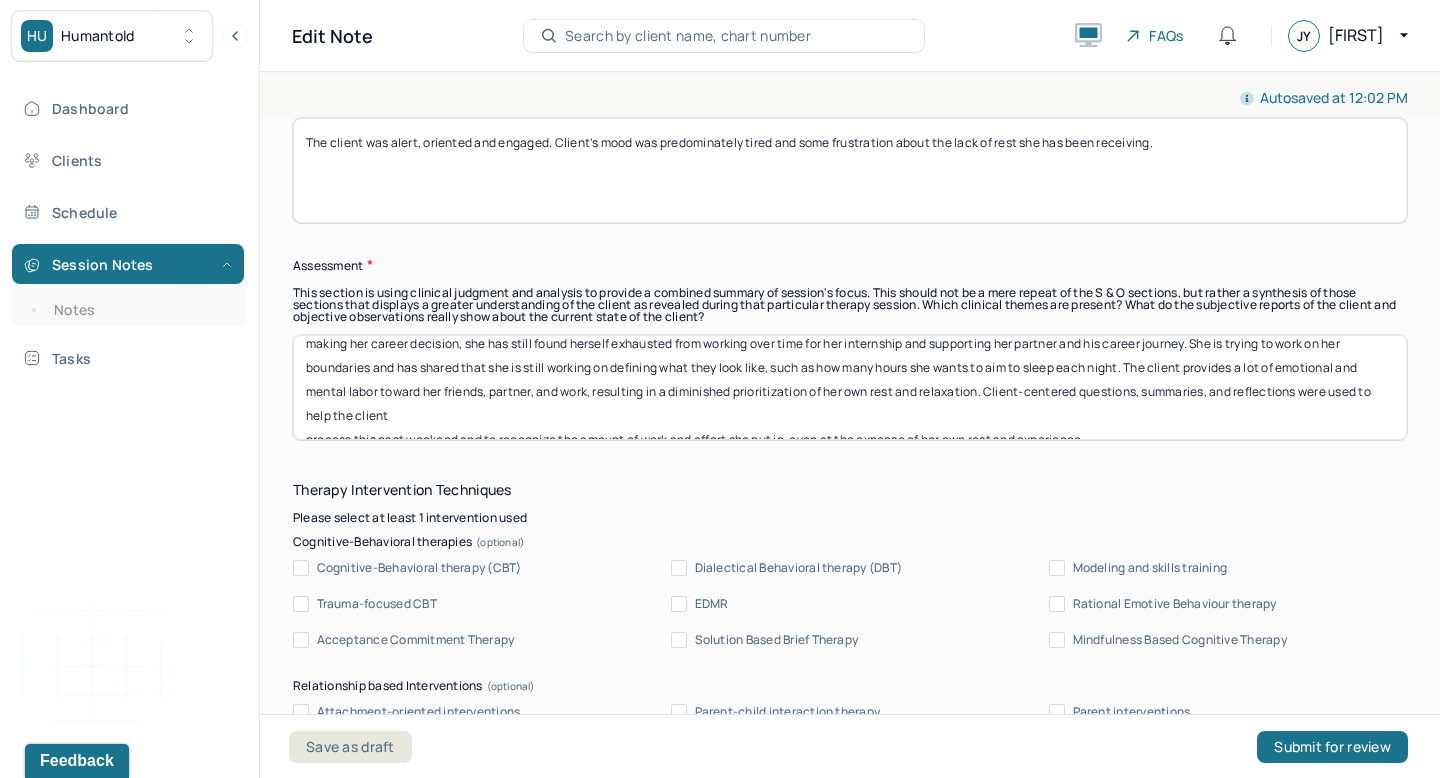 scroll, scrollTop: 48, scrollLeft: 0, axis: vertical 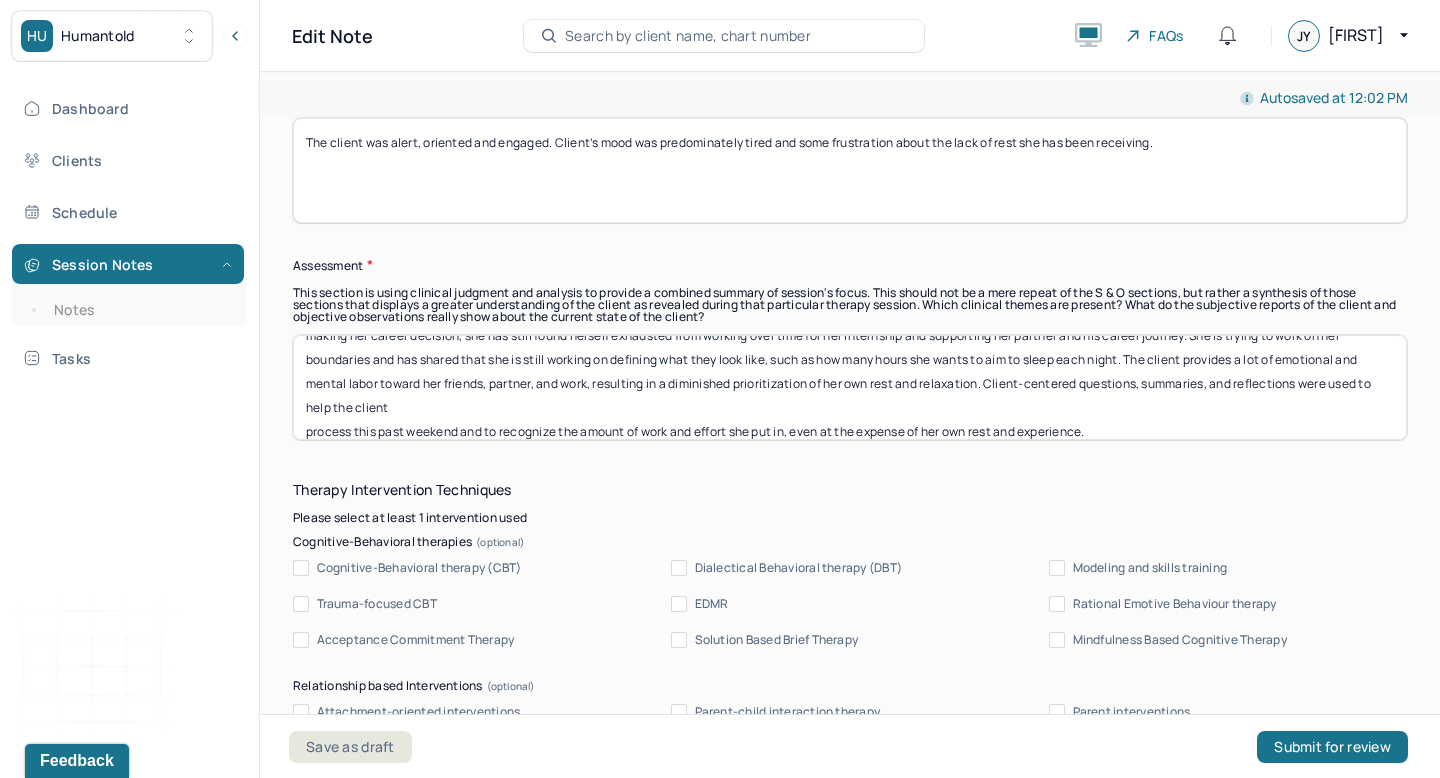 click on "This session was a rescheduled session to a day earlier due to the client's busy next few days. The client has shared that while she has been limiting her social interactions to try to rest after making her career decision, she has still found herself exhausted from working over time for her internship and supporting her partner and his career journey. She is trying to work on her boundaries and has shared that she is still working on defining what they look like, such as how many hours she wants to aim to sleep each night. The client provides a lot of emotional and mental labor toward her friends, partner, and work, resulting in a diminished prioritization of her own rest and relaxation. Client-centered questions, summaries, and reflections were used to help the client process this past weekend and to recognize the amount of work and effort she put in, even at the expense of her own rest and experience." at bounding box center (850, 387) 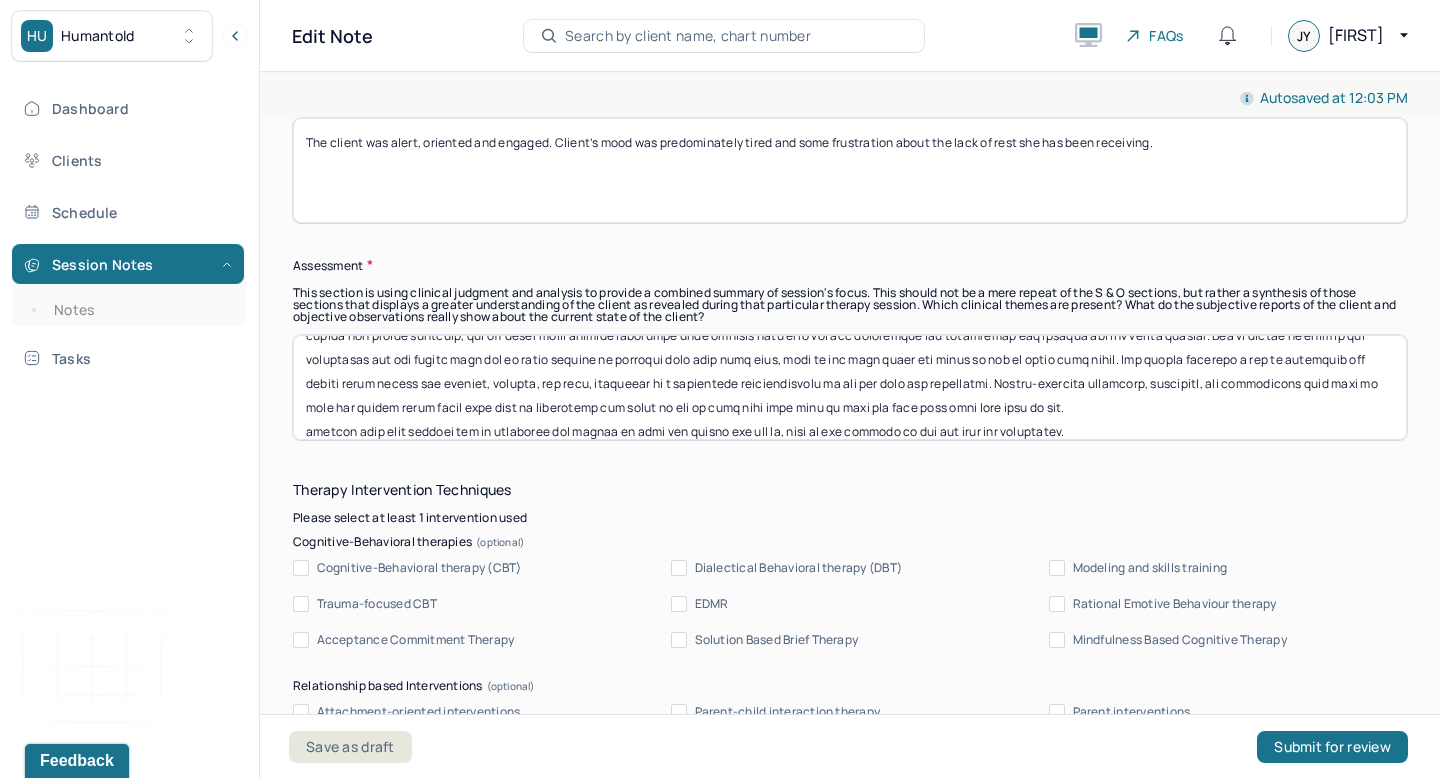 drag, startPoint x: 1136, startPoint y: 421, endPoint x: 1129, endPoint y: 405, distance: 17.464249 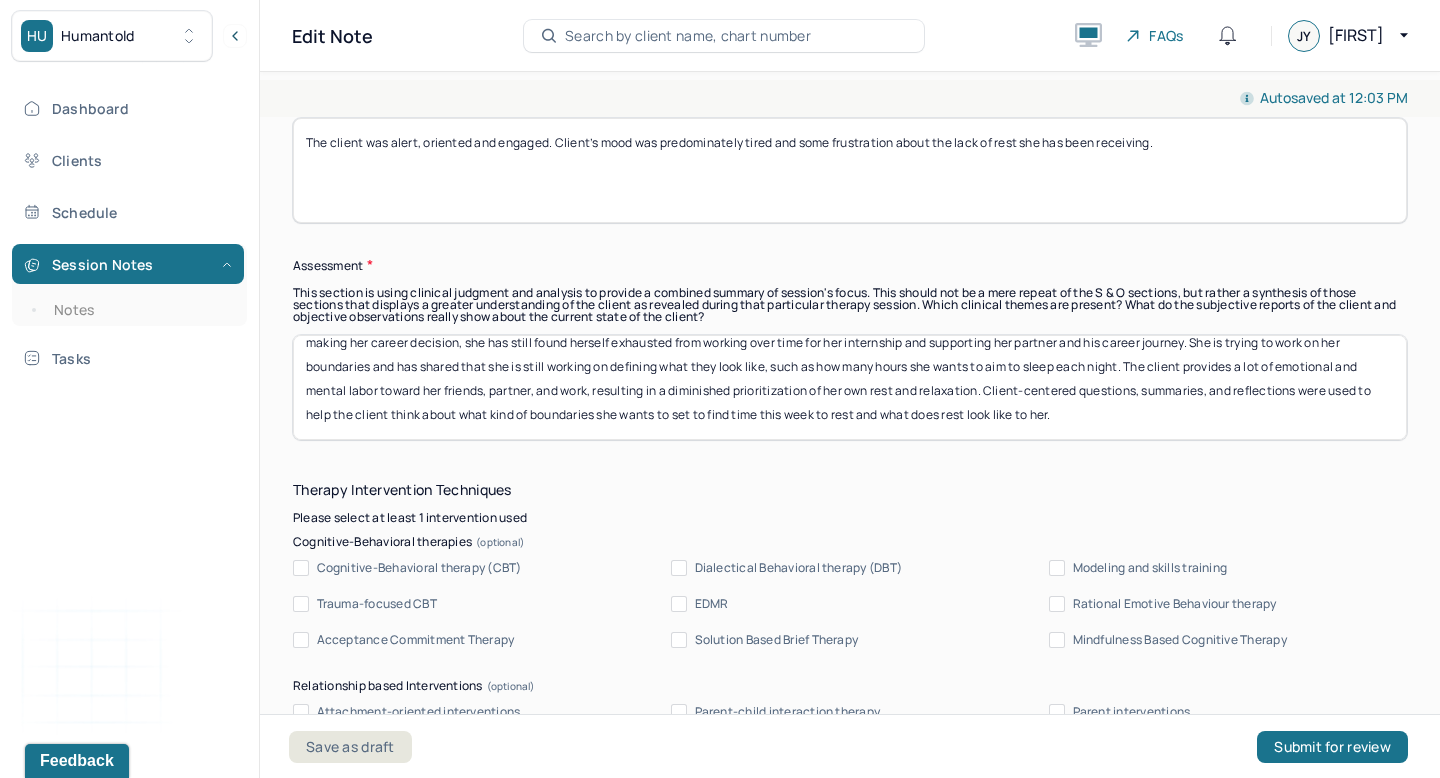 scroll, scrollTop: 40, scrollLeft: 0, axis: vertical 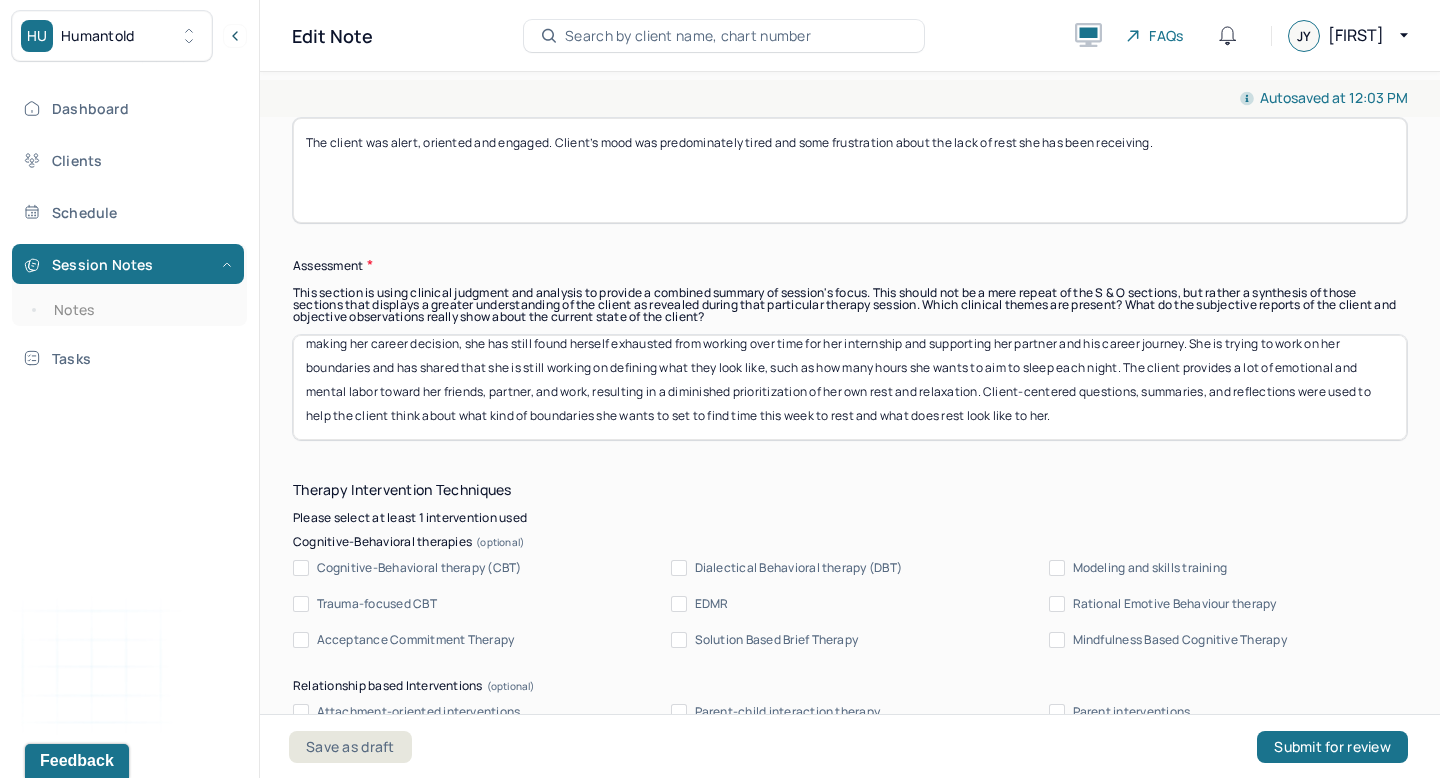 click at bounding box center [850, 387] 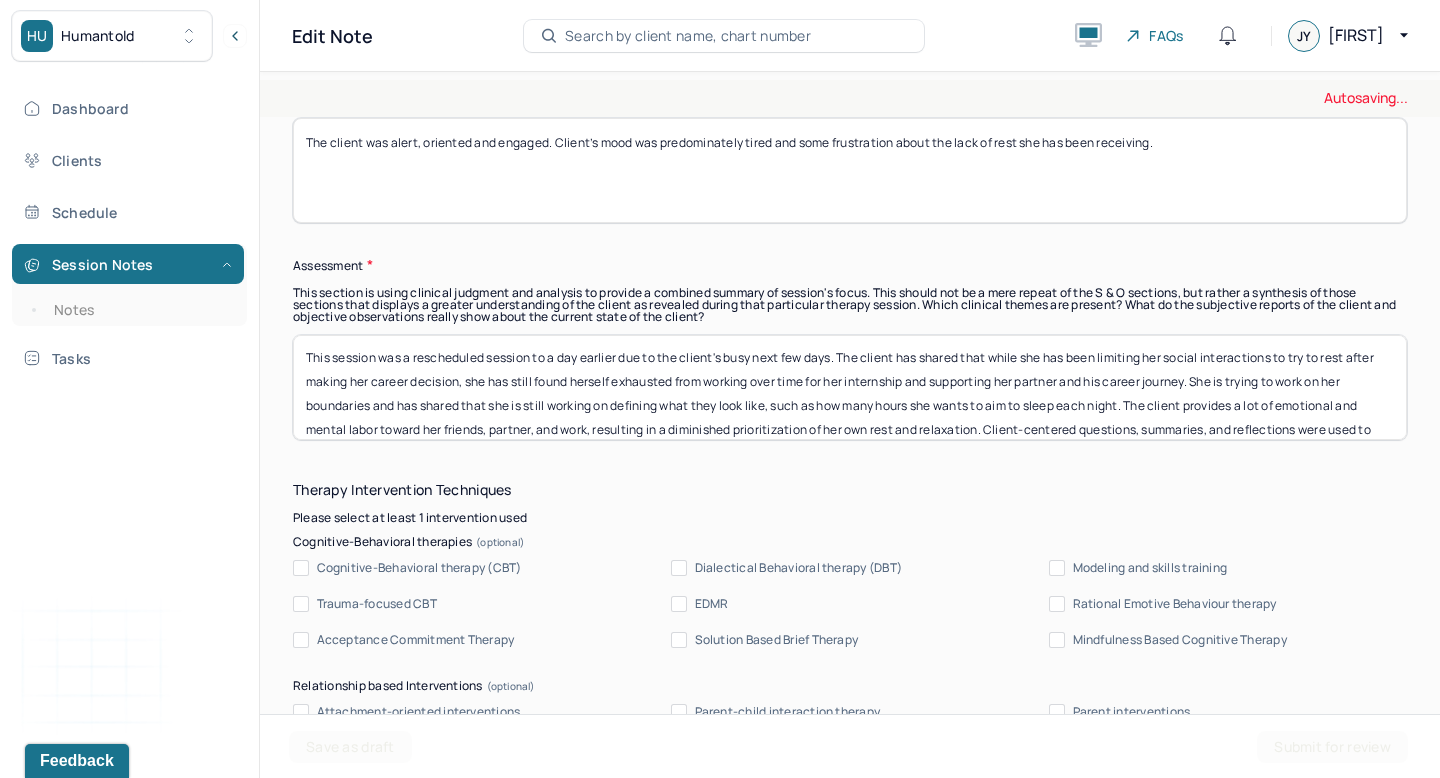 scroll, scrollTop: 0, scrollLeft: 0, axis: both 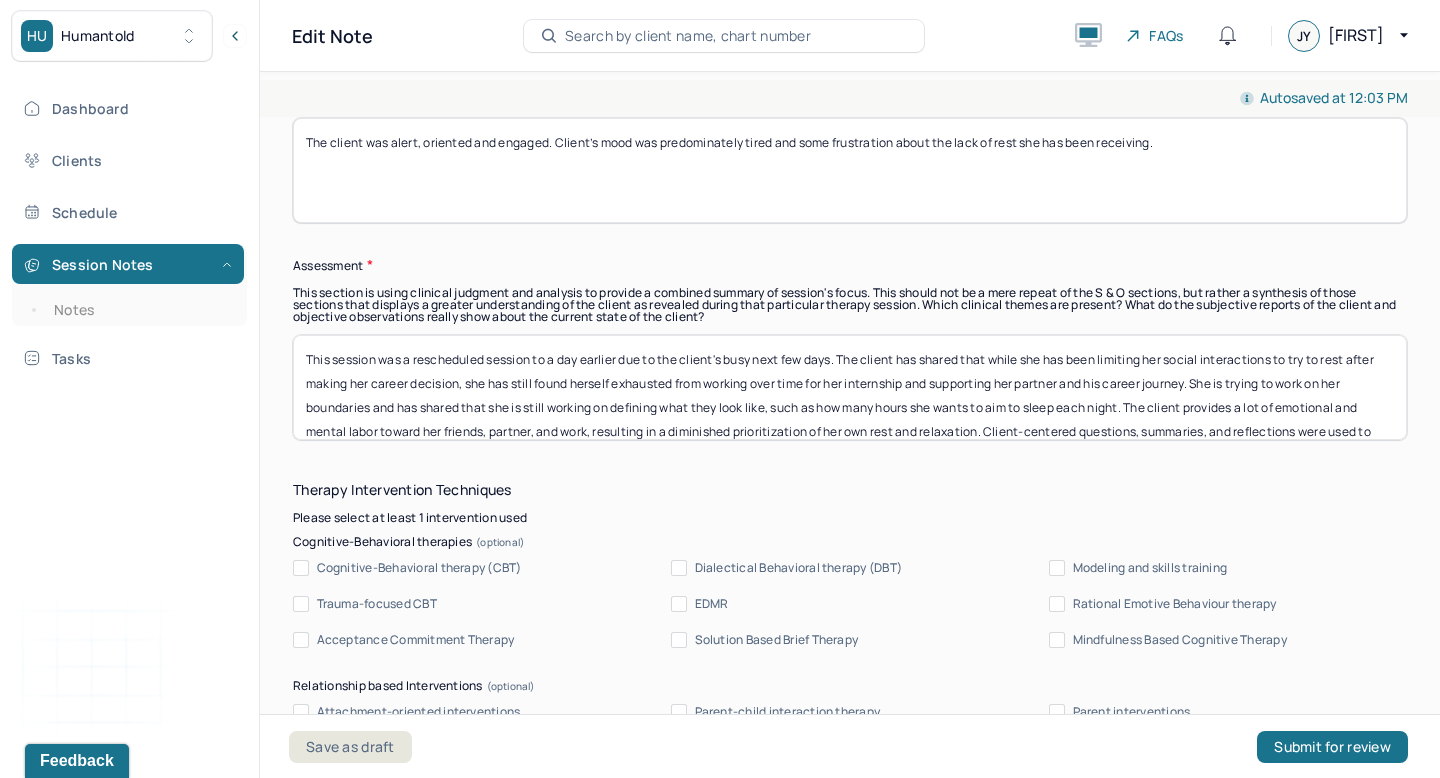 drag, startPoint x: 838, startPoint y: 358, endPoint x: 621, endPoint y: 365, distance: 217.11287 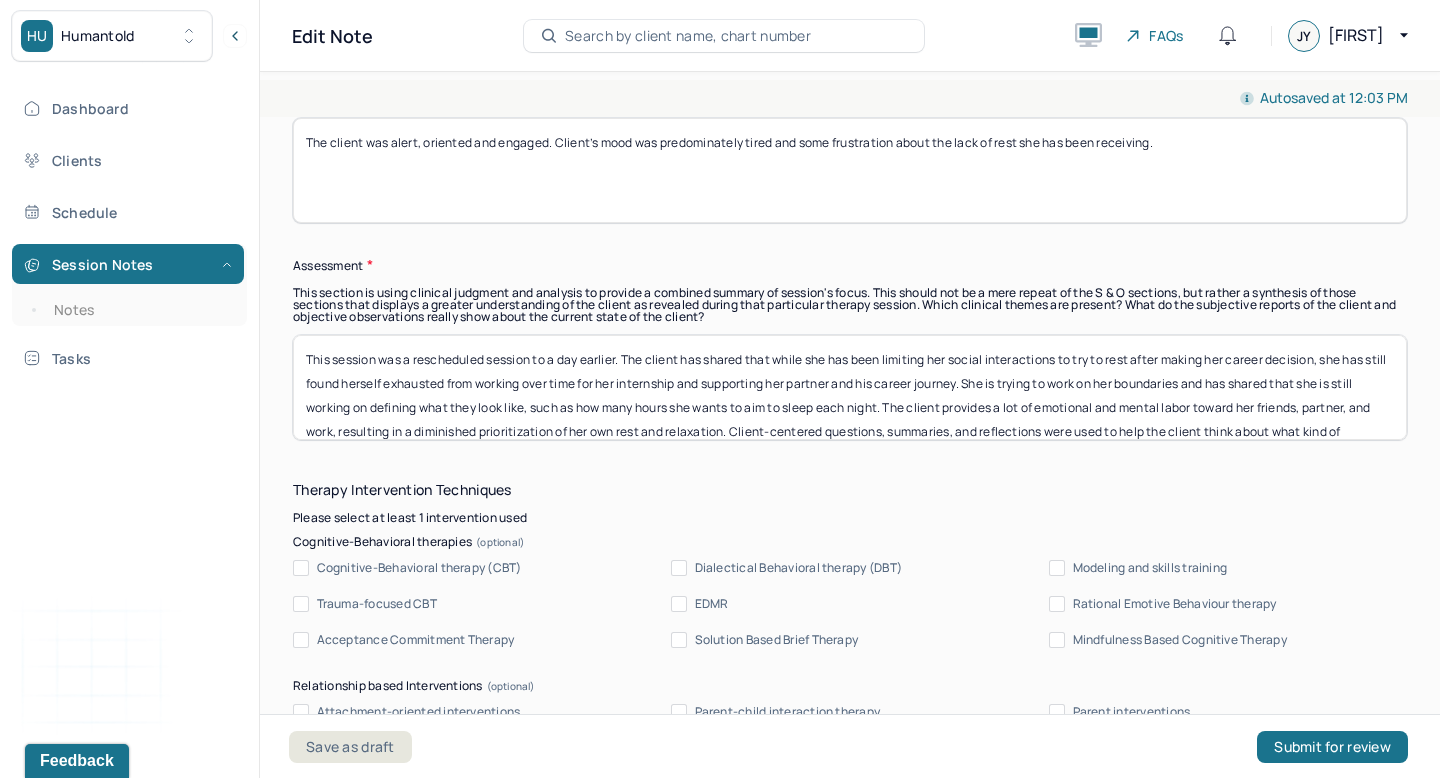 drag, startPoint x: 647, startPoint y: 354, endPoint x: 647, endPoint y: 393, distance: 39 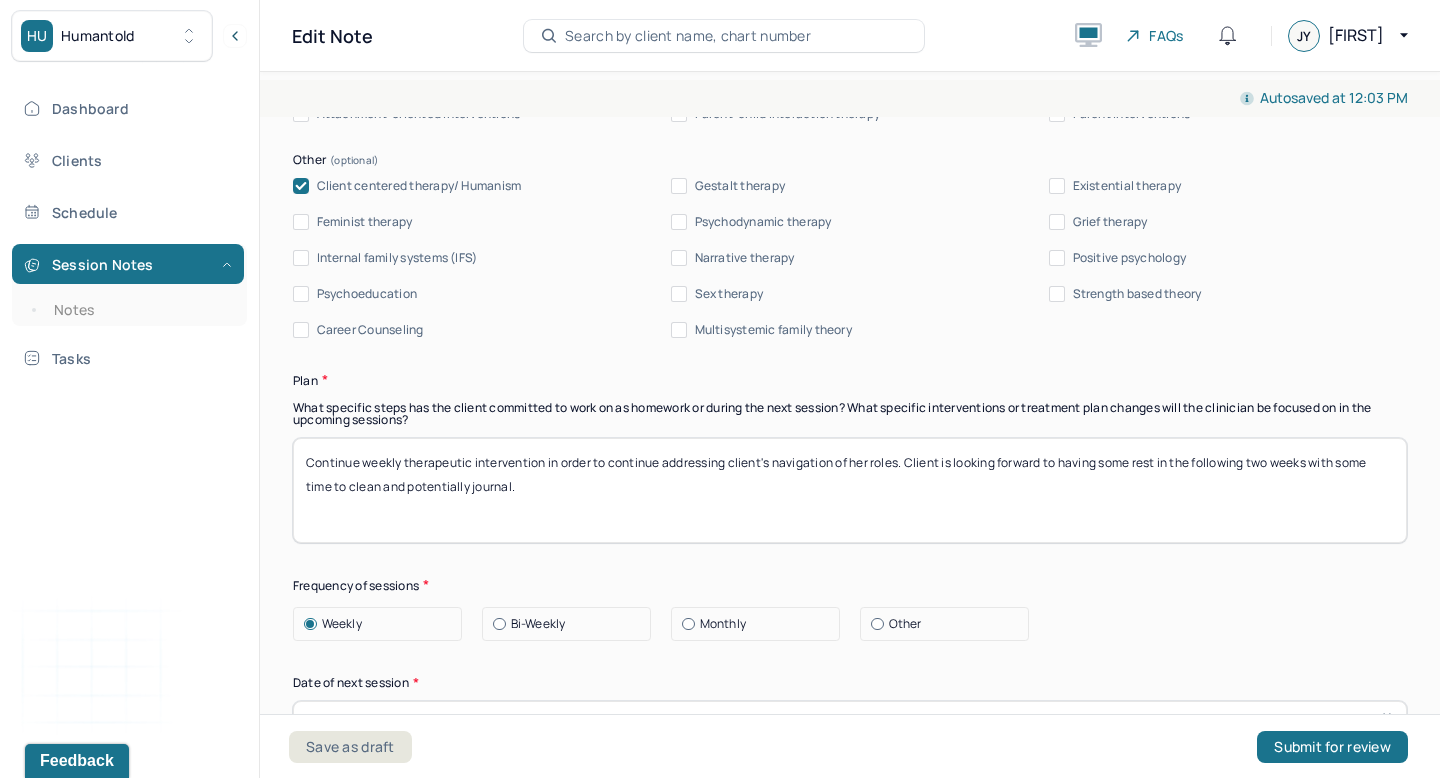 scroll, scrollTop: 2347, scrollLeft: 0, axis: vertical 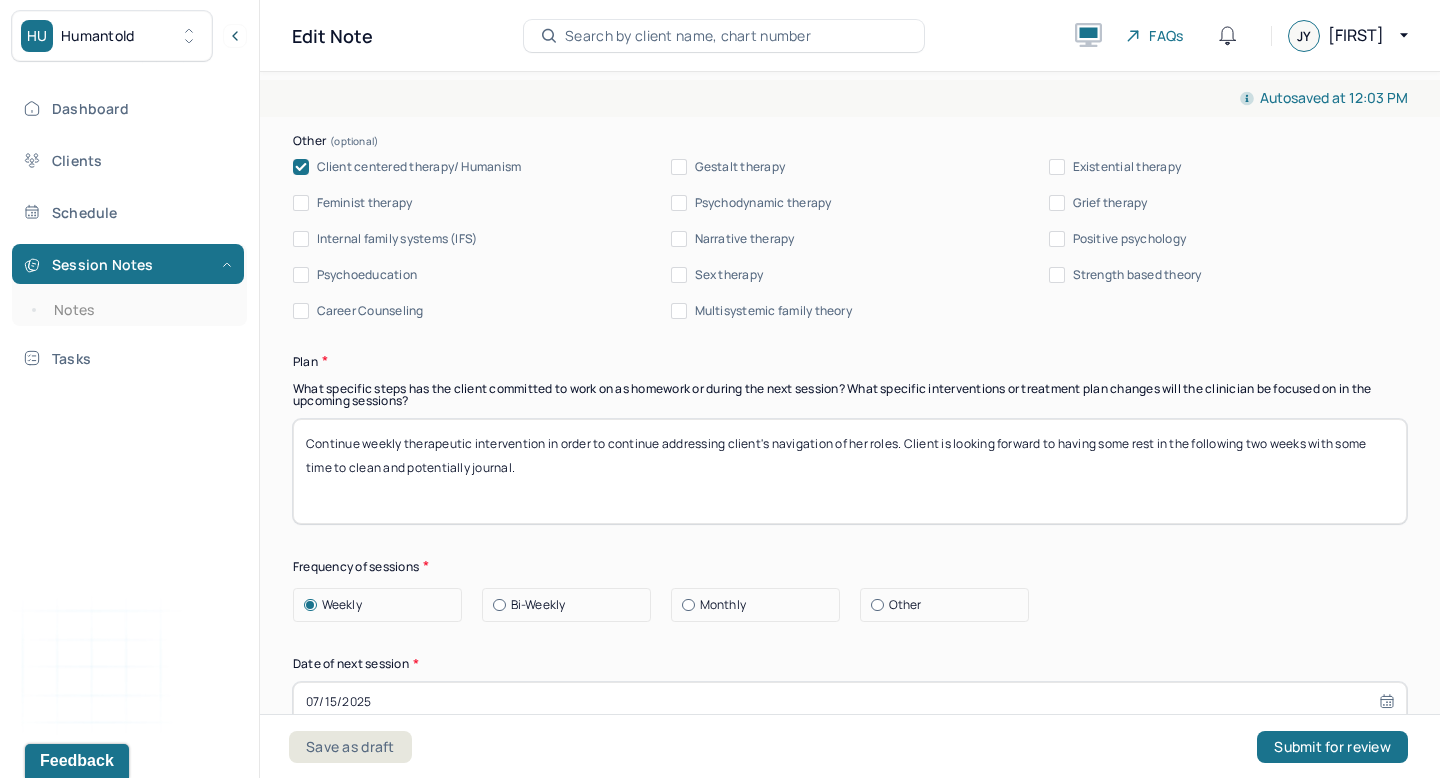 click on "Continue weekly therapeutic intervention in order to continue addressing client's navigation of her roles. Client is looking forward to having some rest in the following two weeks with some time to clean and potentially journal." at bounding box center (850, 471) 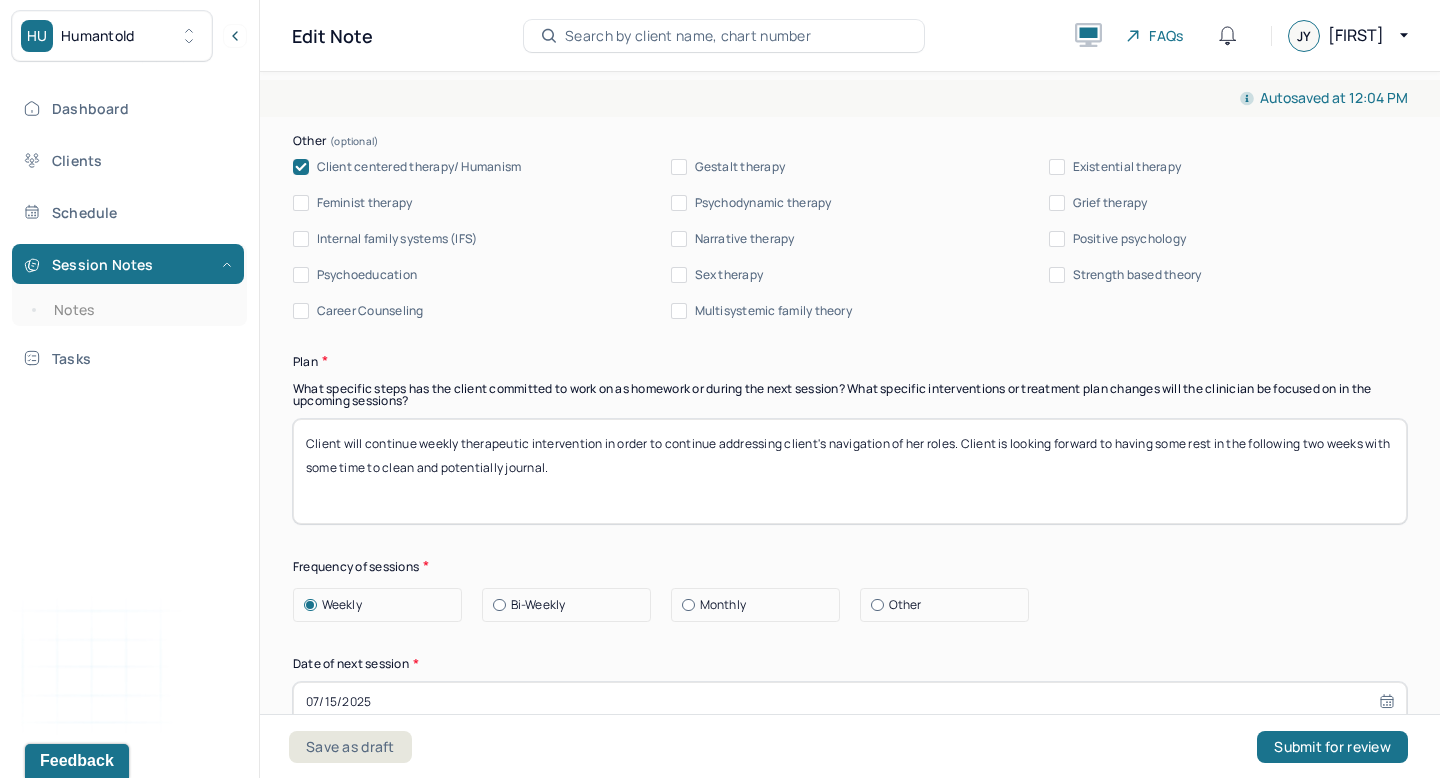 drag, startPoint x: 957, startPoint y: 441, endPoint x: 830, endPoint y: 442, distance: 127.00394 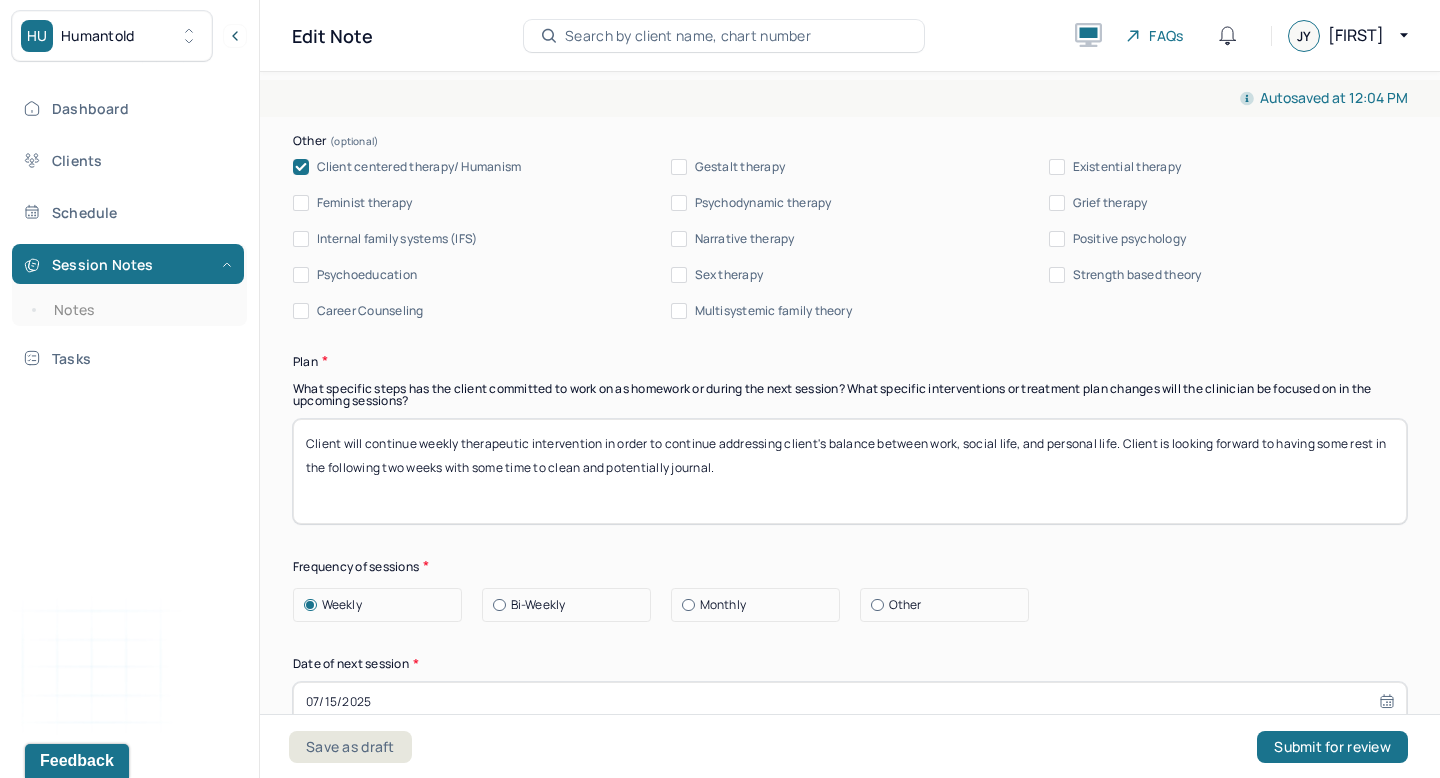 drag, startPoint x: 872, startPoint y: 465, endPoint x: 1125, endPoint y: 444, distance: 253.87004 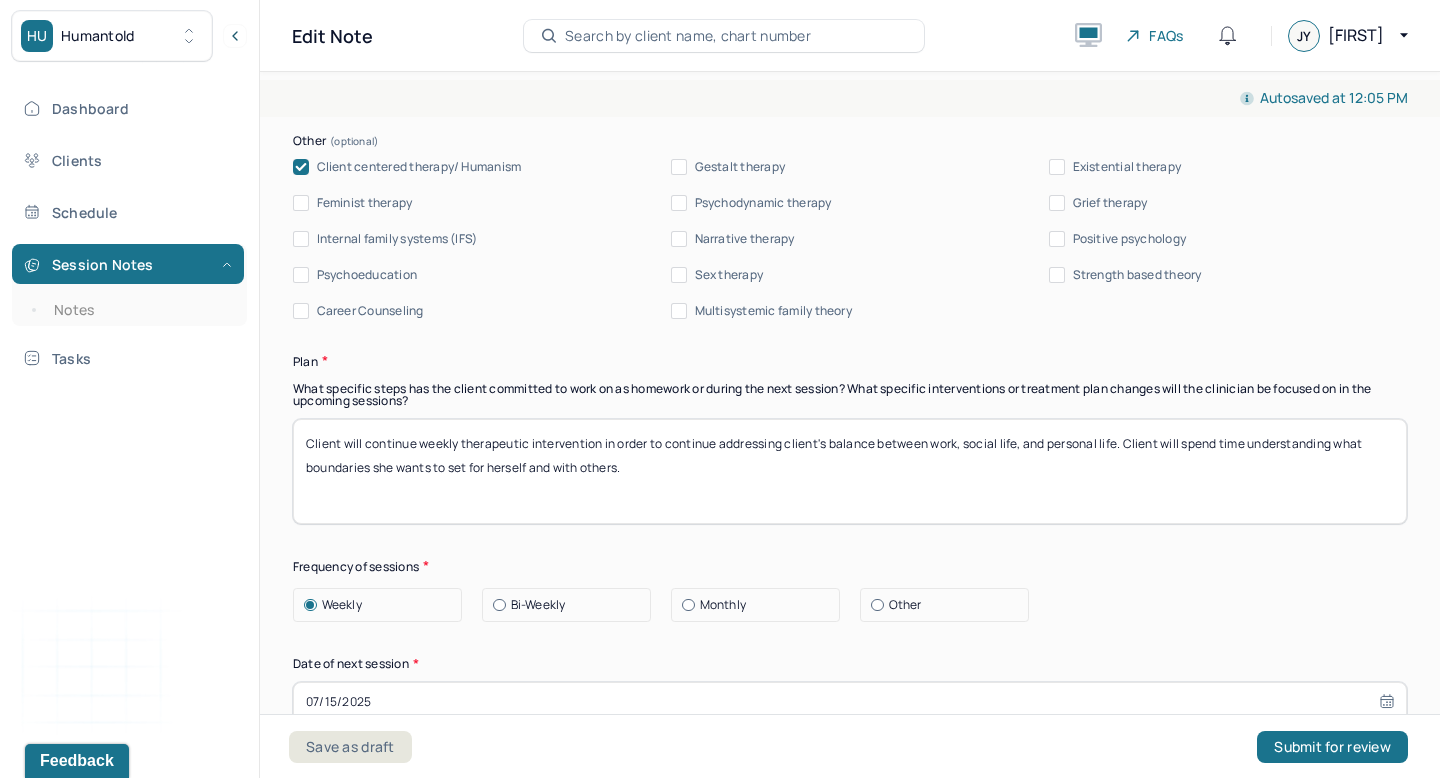 click on "Client will continue weekly therapeutic intervention in order to continue addressing client's balance between work, social life, and personal life. Client will spend time understanding what boundaries she wants to set for herself and with others." at bounding box center (850, 471) 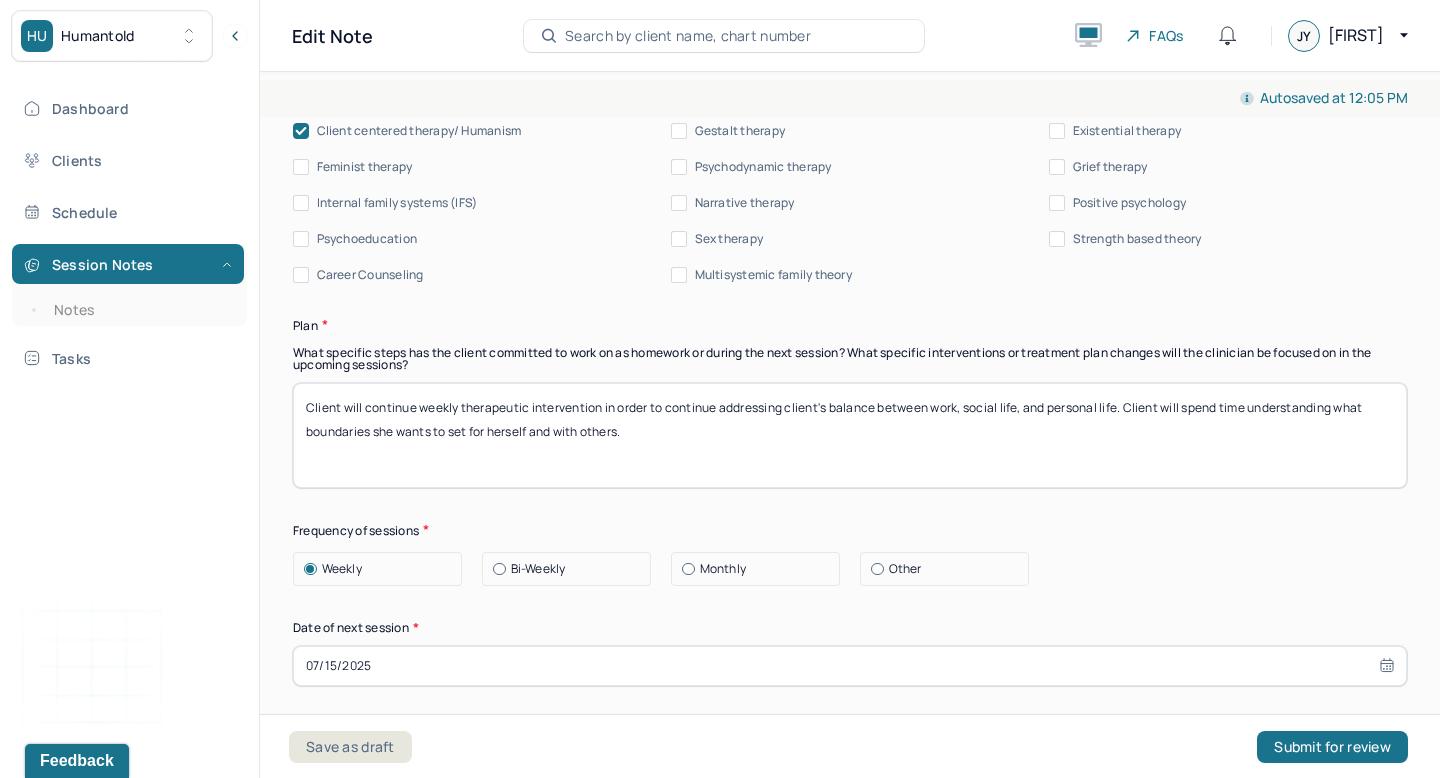 scroll, scrollTop: 2608, scrollLeft: 0, axis: vertical 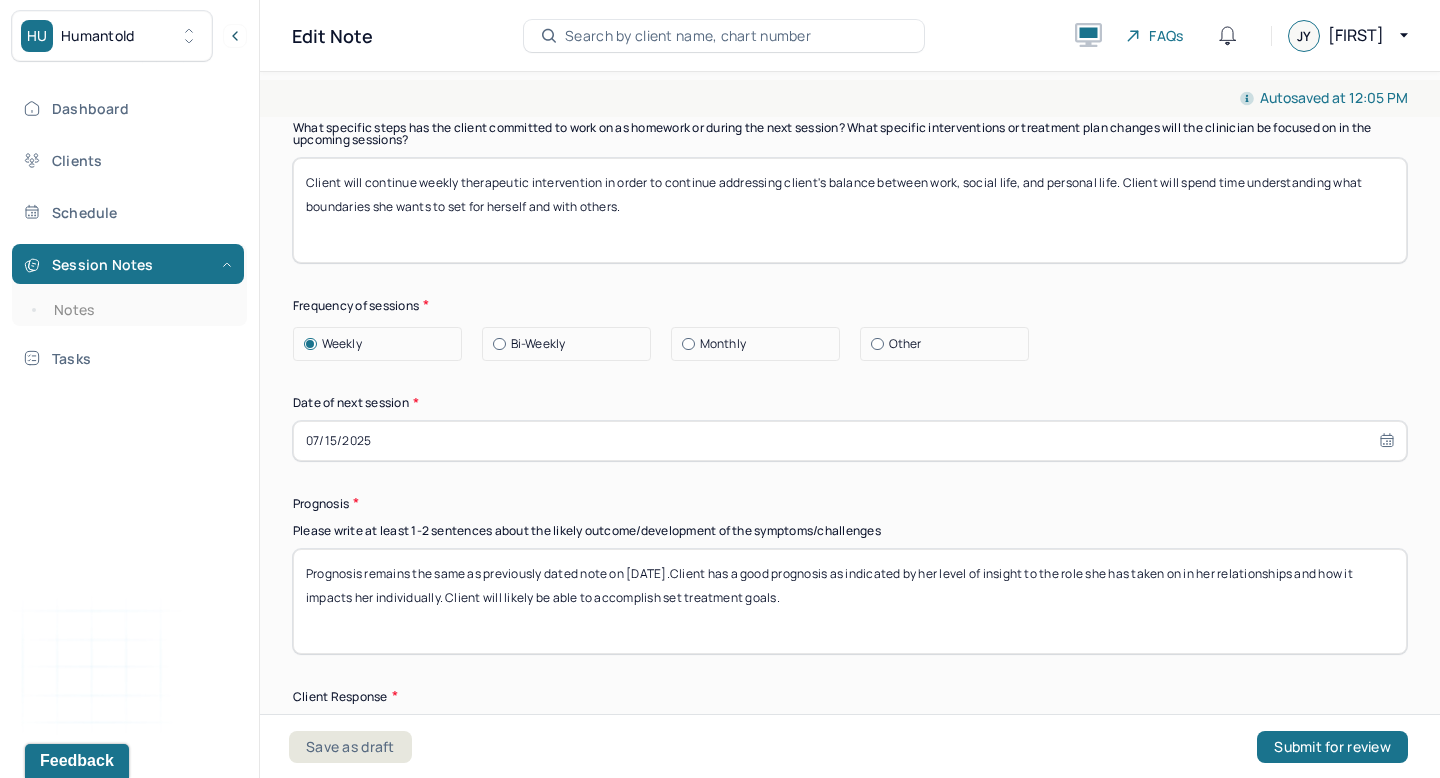 type on "Client will continue weekly therapeutic intervention in order to continue addressing client's balance between work, social life, and personal life. Client will spend time understanding what boundaries she wants to set for herself and with others." 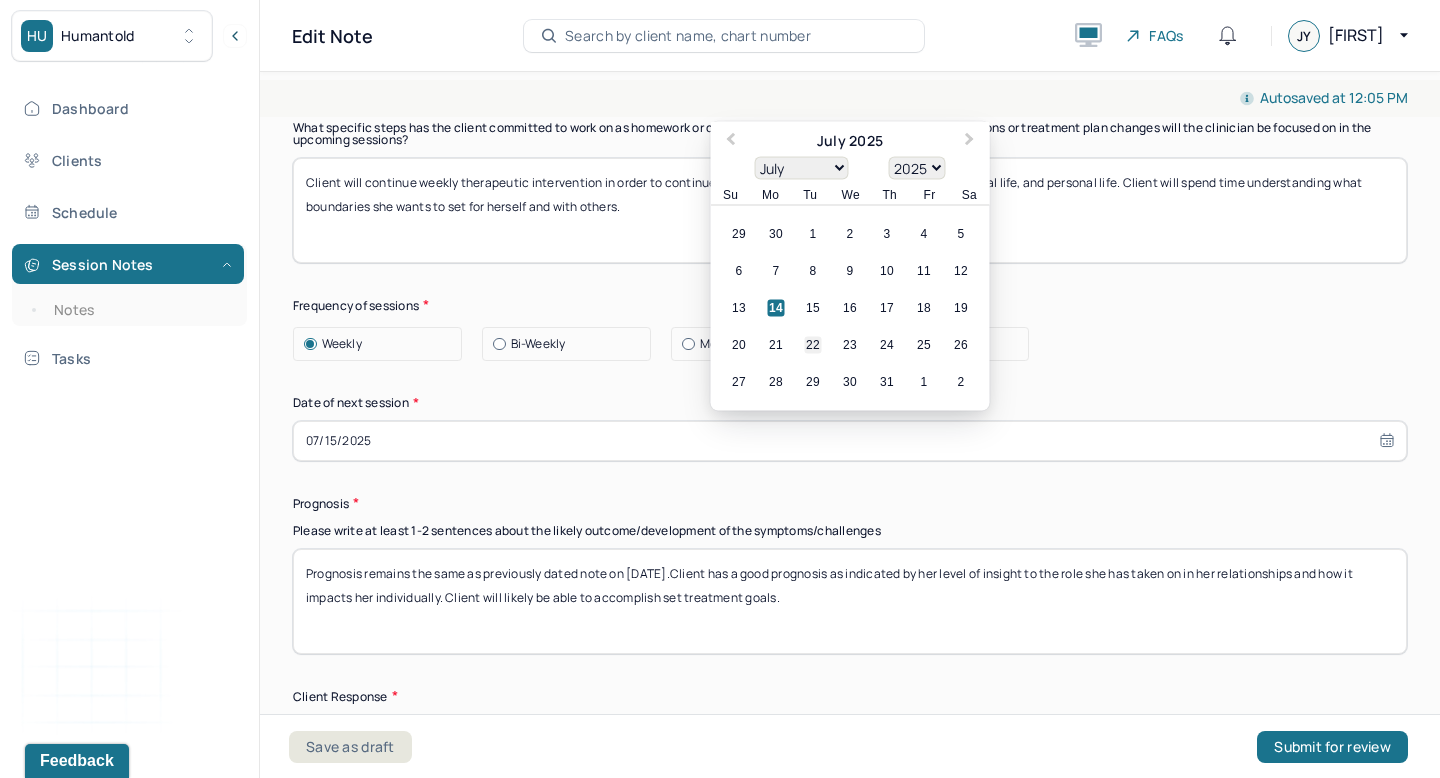 click on "22" at bounding box center [813, 344] 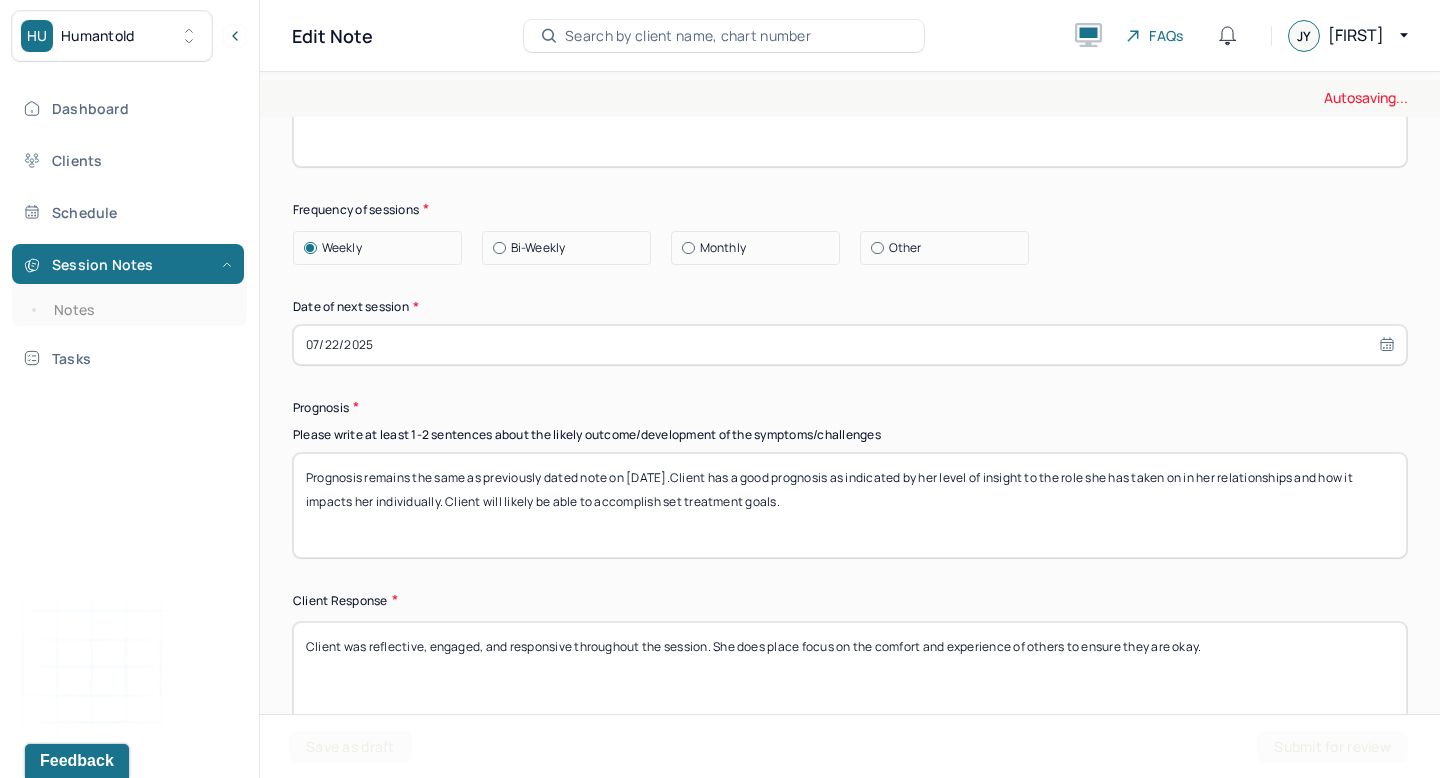 scroll, scrollTop: 2715, scrollLeft: 0, axis: vertical 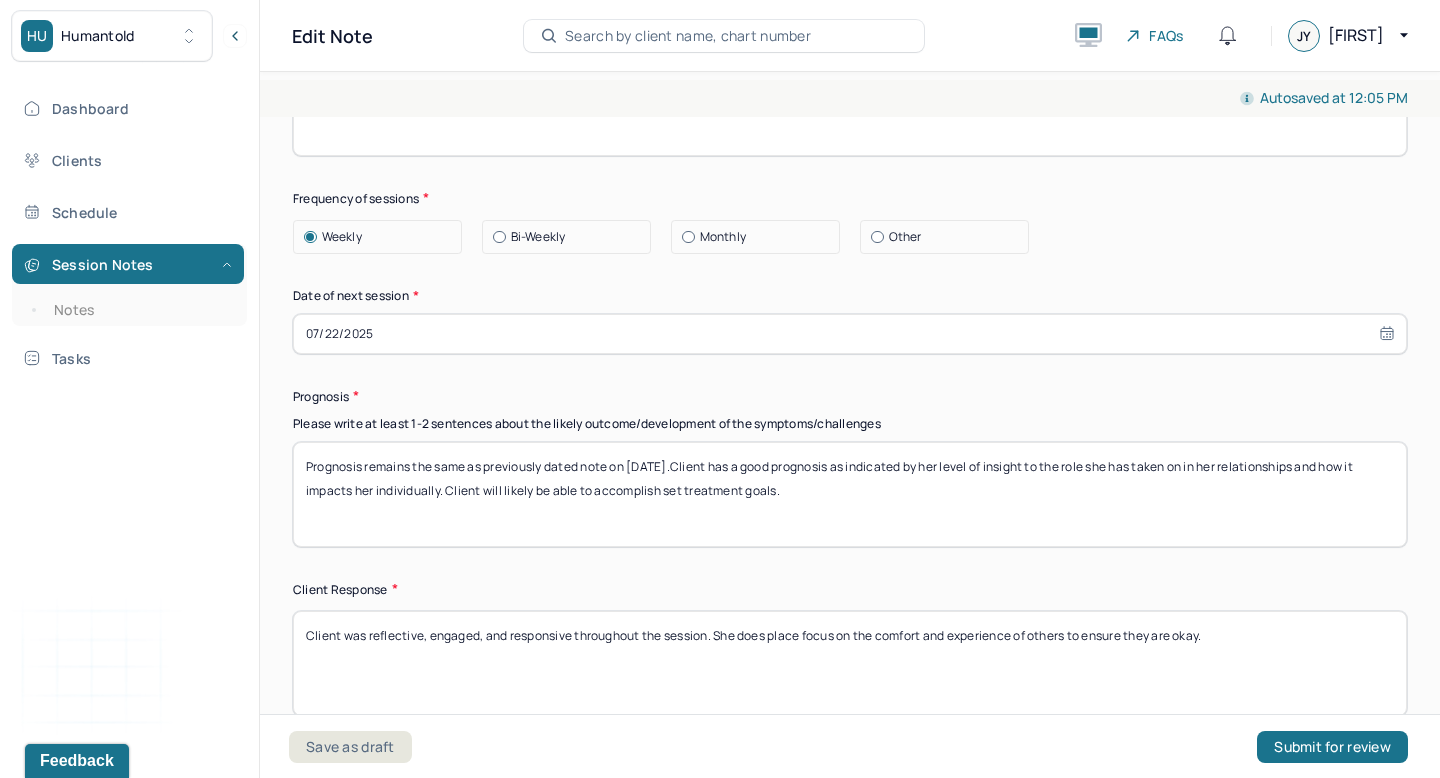 click on "Prognosis remains the same as previously dated note on [DATE].Client has a good prognosis as indicated by her level of insight to the role she has taken on in her relationships and how it impacts her individually. Client will likely be able to accomplish set treatment goals." at bounding box center (850, 494) 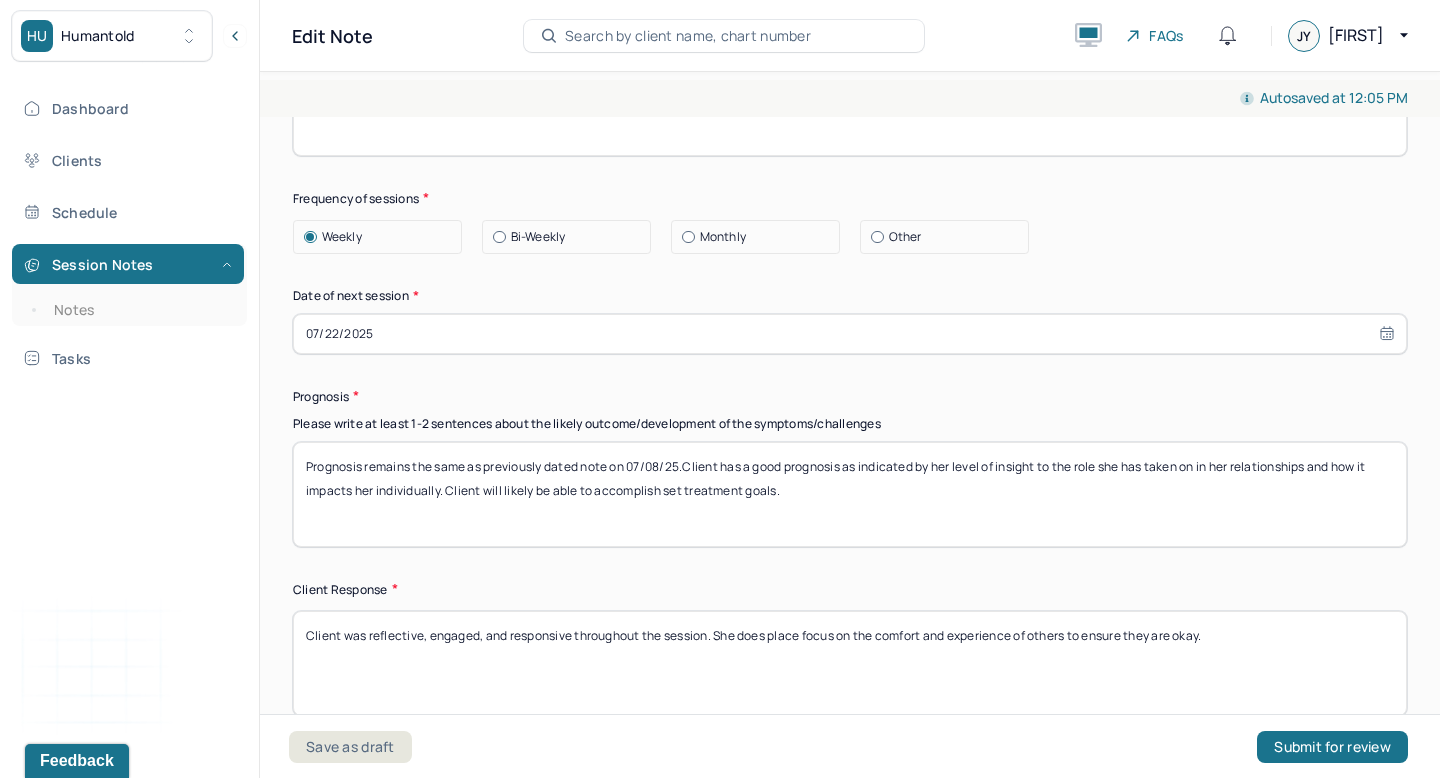 type on "Prognosis remains the same as previously dated note on 07/08/25.Client has a good prognosis as indicated by her level of insight to the role she has taken on in her relationships and how it impacts her individually. Client will likely be able to accomplish set treatment goals." 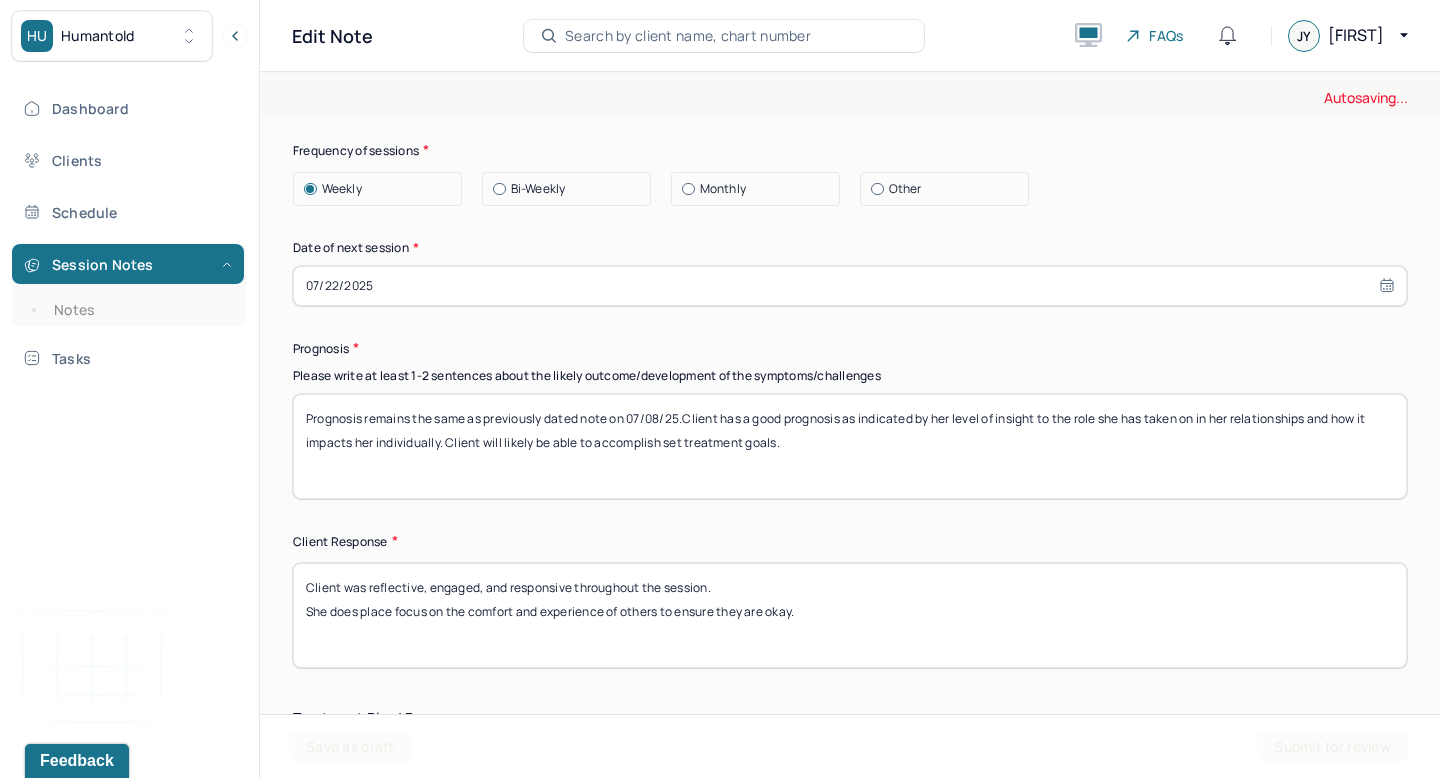 scroll, scrollTop: 2762, scrollLeft: 0, axis: vertical 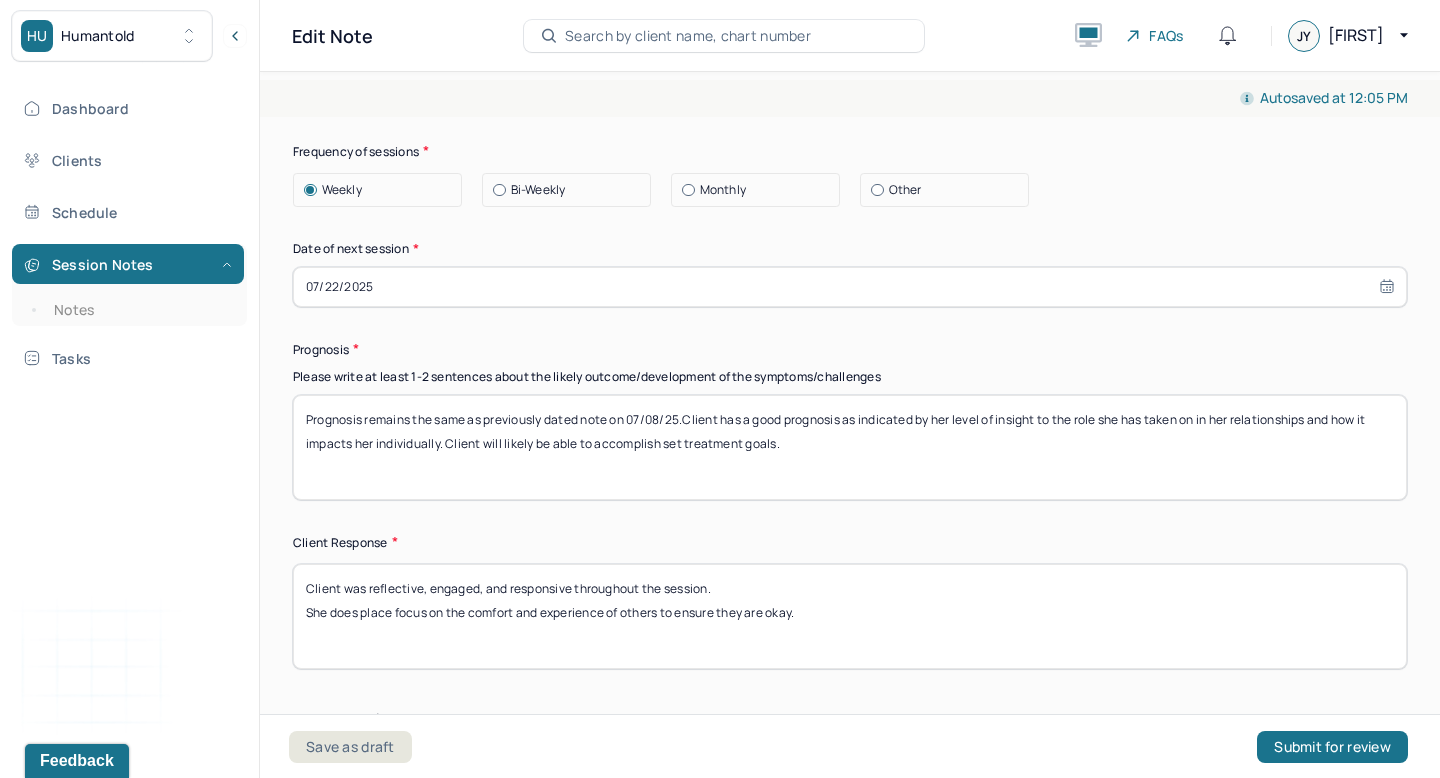 drag, startPoint x: 720, startPoint y: 582, endPoint x: 360, endPoint y: 577, distance: 360.03473 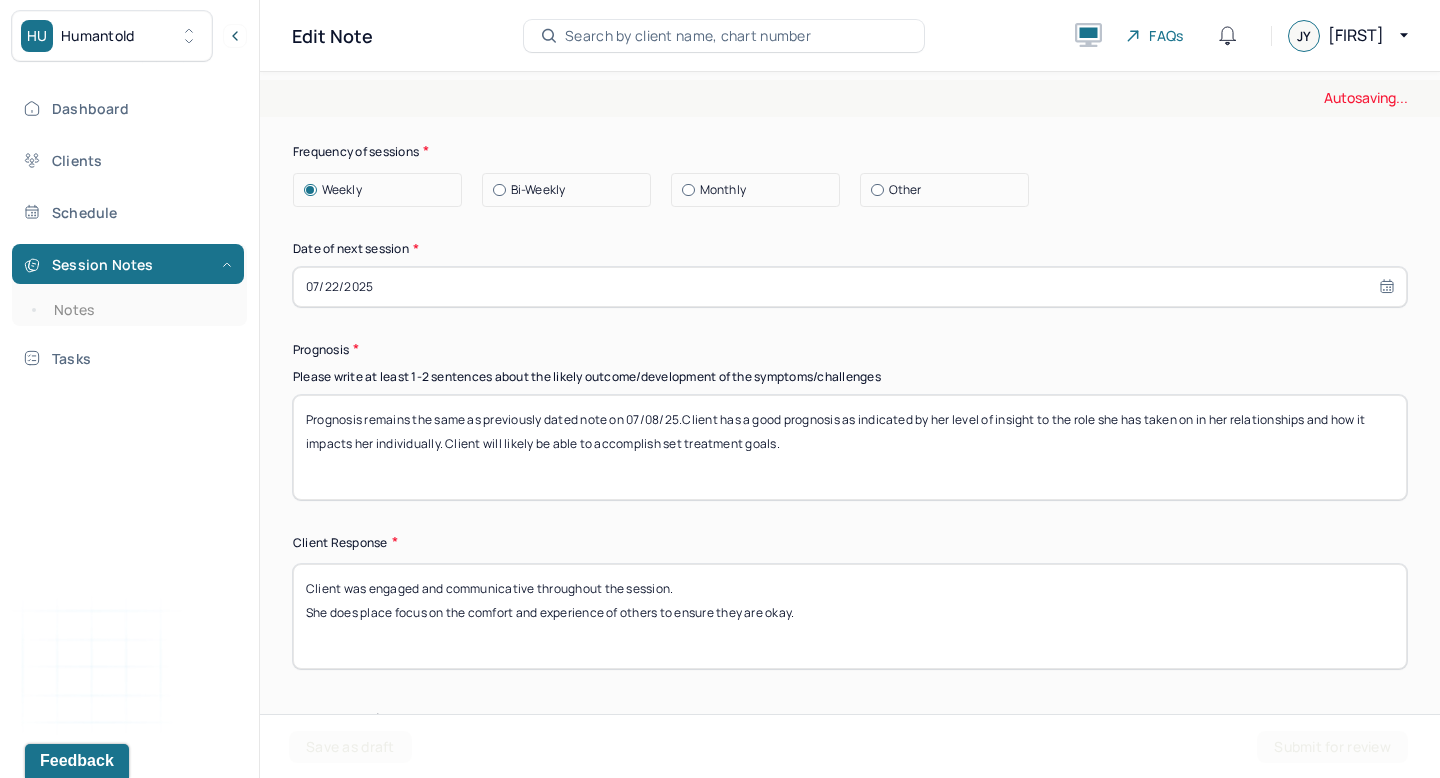click on "Client was reflective, engaged, and responsive throughout the session.
She does place focus on the comfort and experience of others to ensure they are okay." at bounding box center [850, 616] 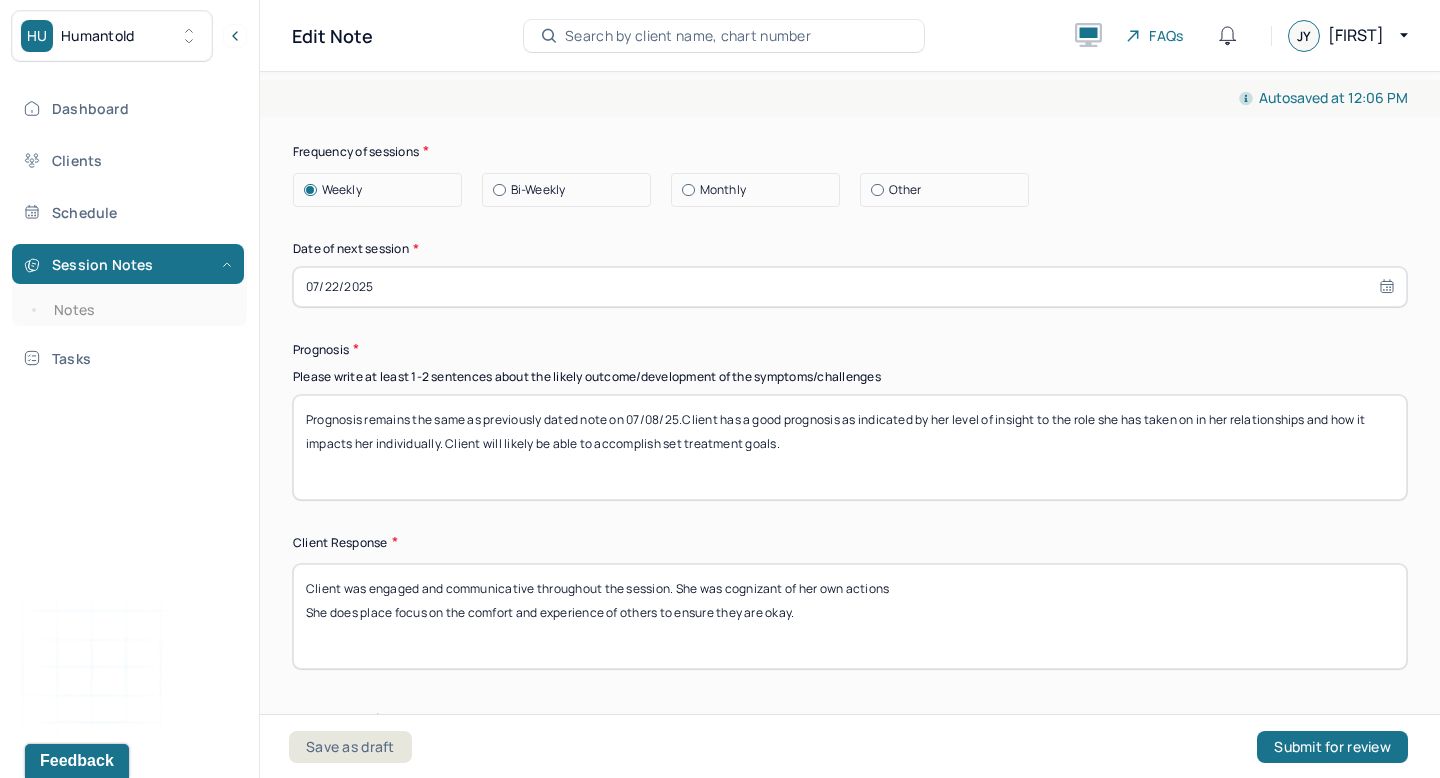 click on "Client was engaged and communicative throughout the session. She was cognizant of her own a
She does place focus on the comfort and experience of others to ensure they are okay." at bounding box center [850, 616] 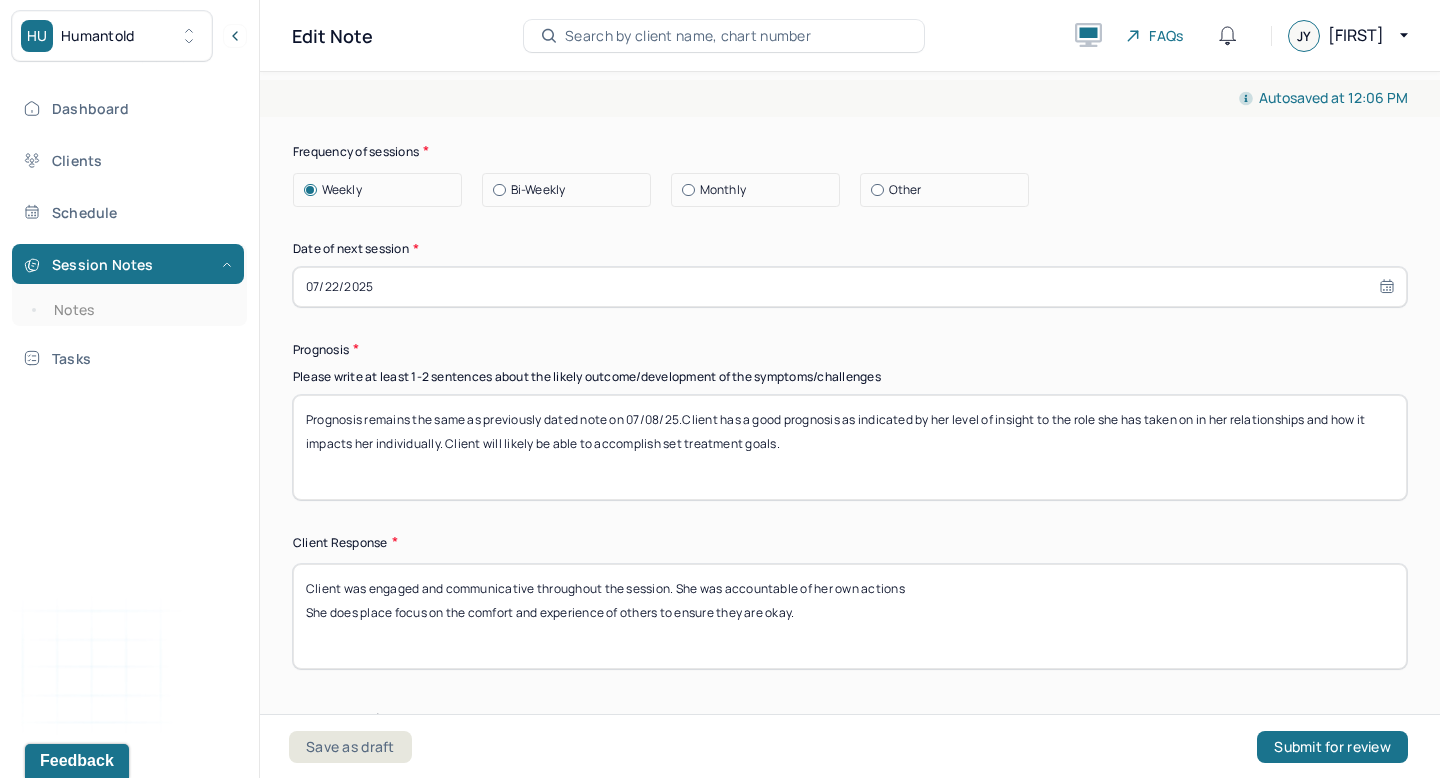 click on "Client was engaged and communicative throughout the session. She was cognizant of her own a
She does place focus on the comfort and experience of others to ensure they are okay." at bounding box center (850, 616) 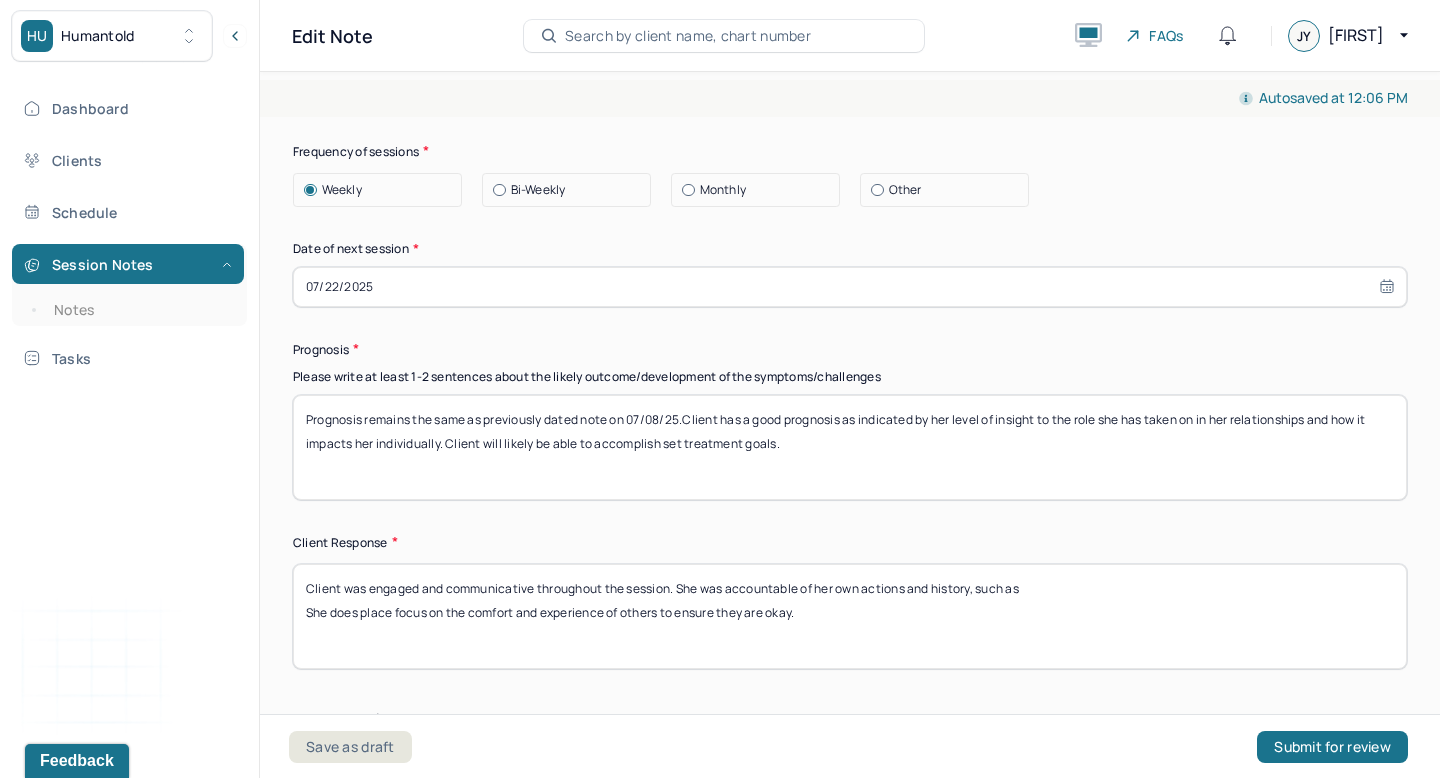 click on "Client was engaged and communicative throughout the session. She was accountable of her own actions and history, such as
She does place focus on the comfort and experience of others to ensure they are okay." at bounding box center (850, 616) 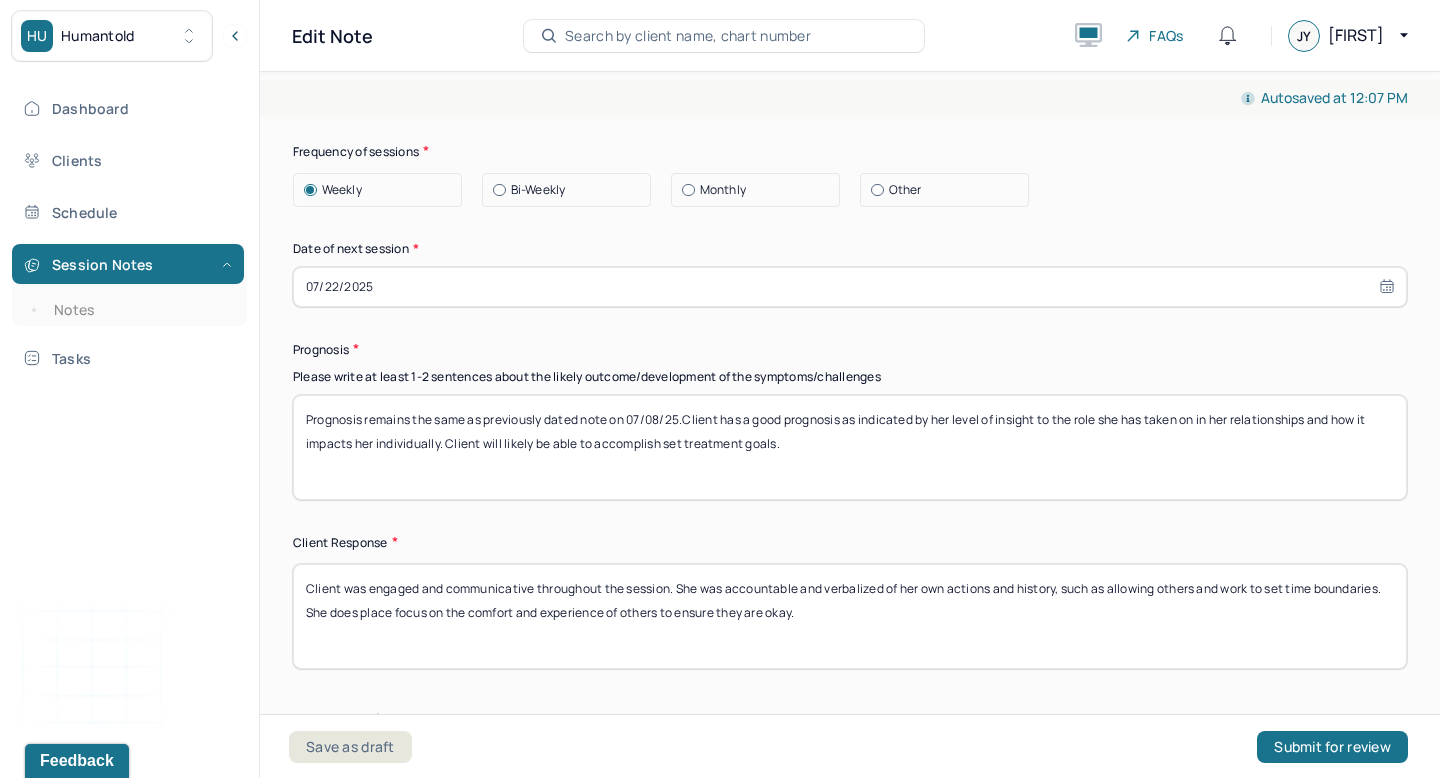 drag, startPoint x: 831, startPoint y: 616, endPoint x: 157, endPoint y: 605, distance: 674.0898 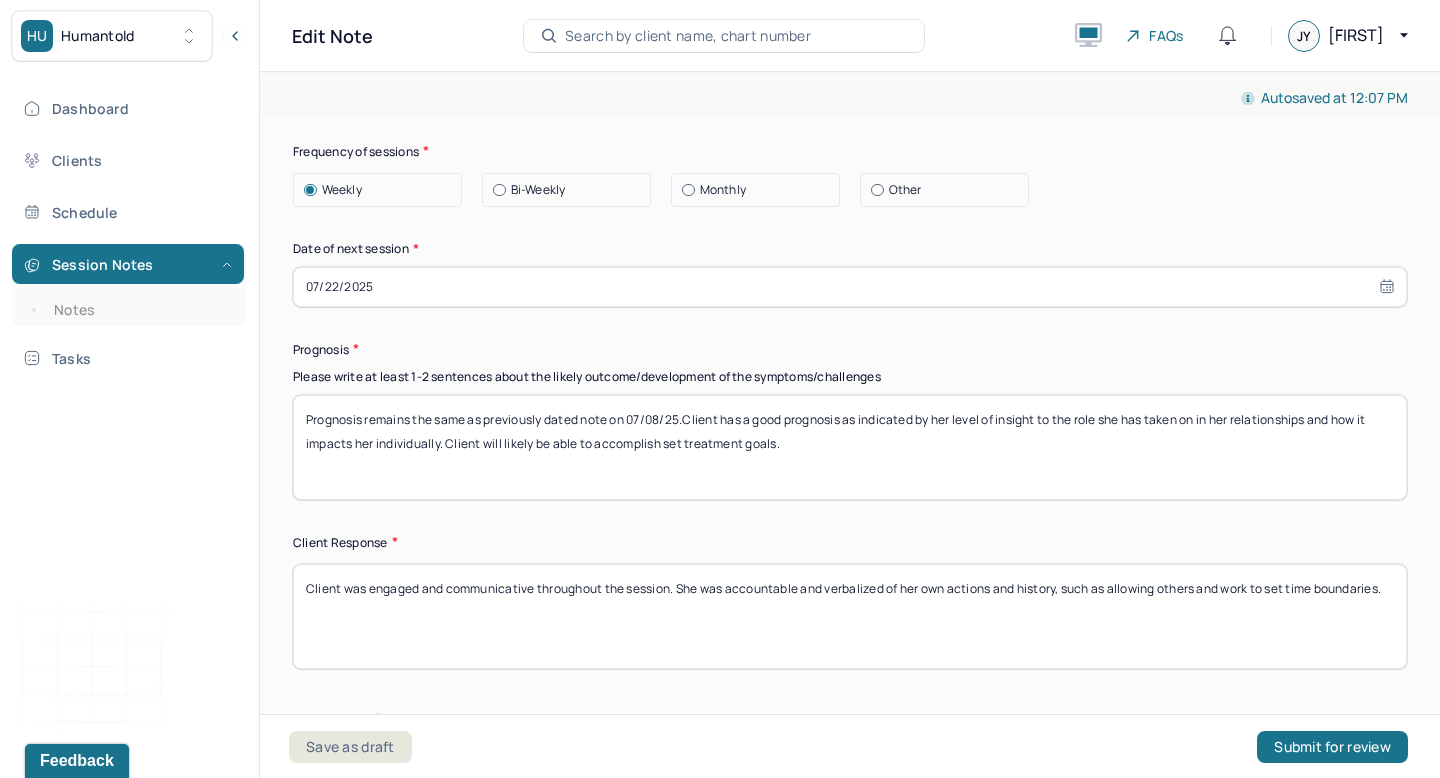 drag, startPoint x: 825, startPoint y: 581, endPoint x: 702, endPoint y: 584, distance: 123.03658 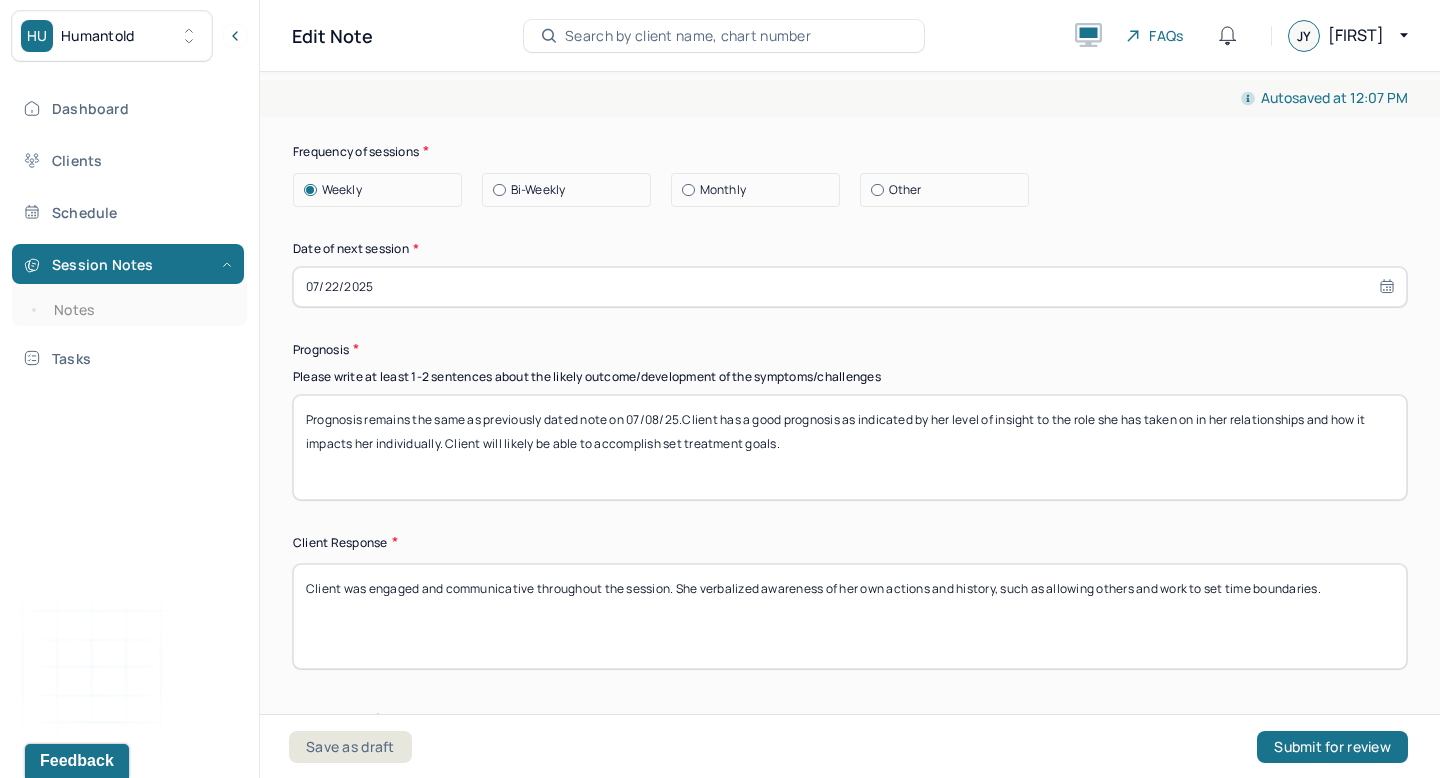 click on "Client was engaged and communicative throughout the session. She verbalized awareness of her own actions and history, such as allowing others and work to set time boundaries." at bounding box center [850, 616] 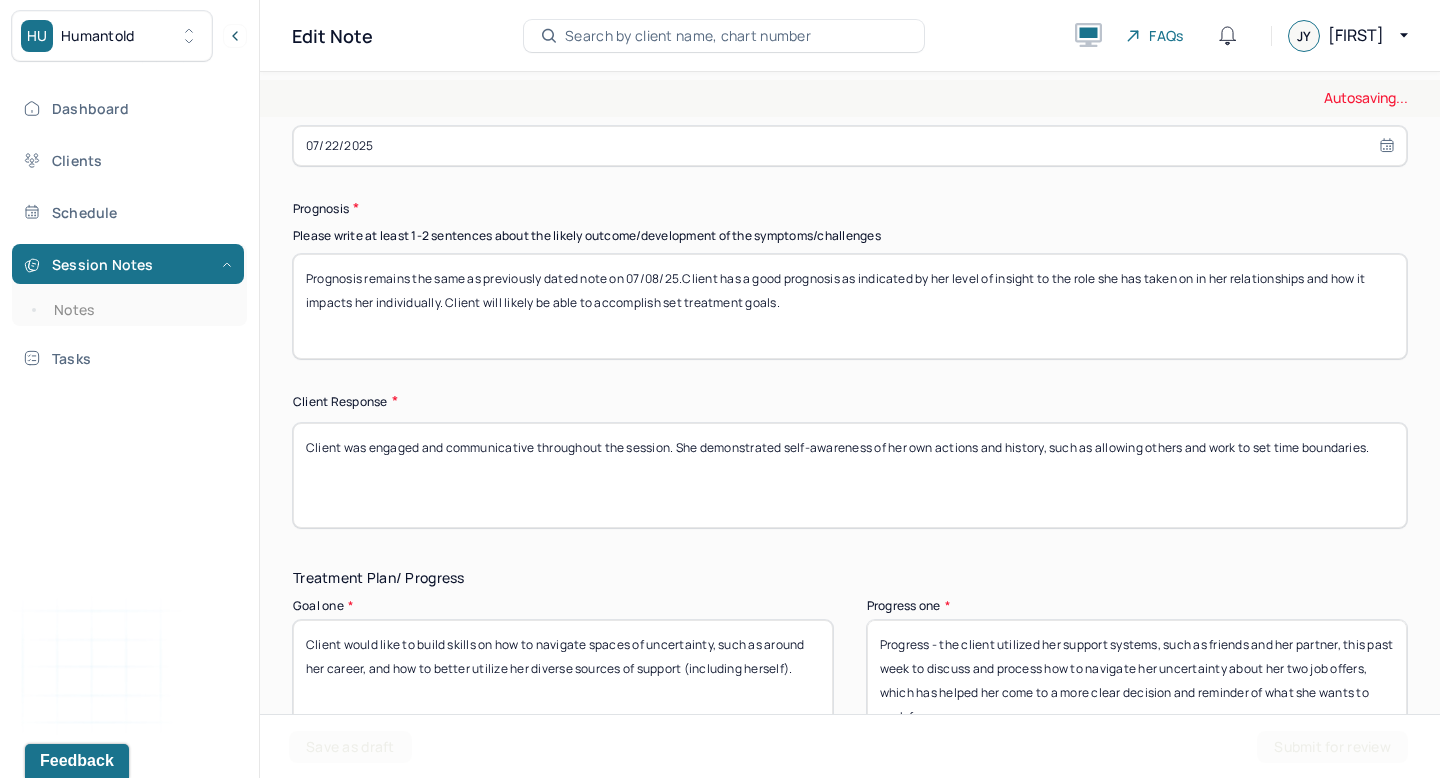 scroll, scrollTop: 2932, scrollLeft: 0, axis: vertical 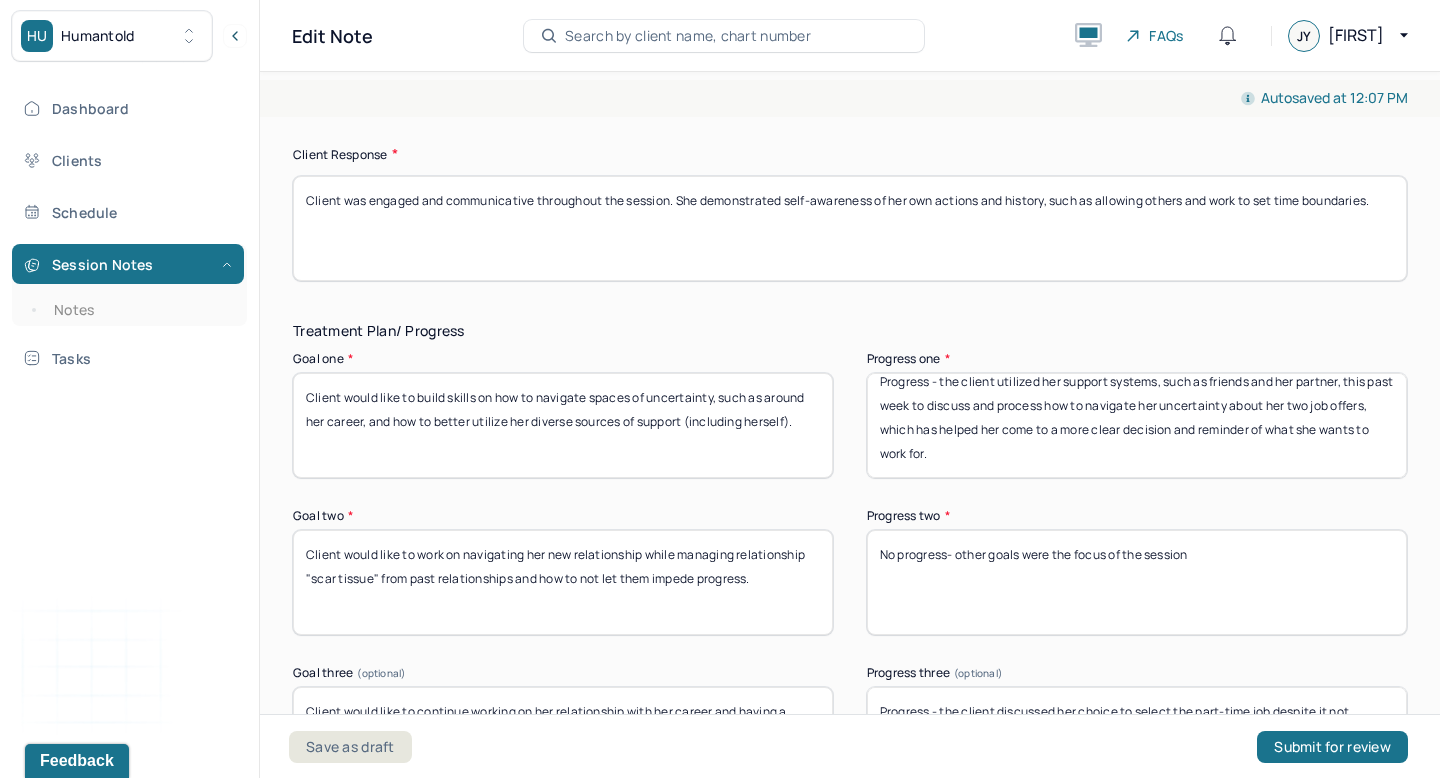 click on "Client was engaged and communicative throughout the session. She demonstrated self-awareness of her own actions and history, such as allowing others and work to set time boundaries." at bounding box center (850, 228) 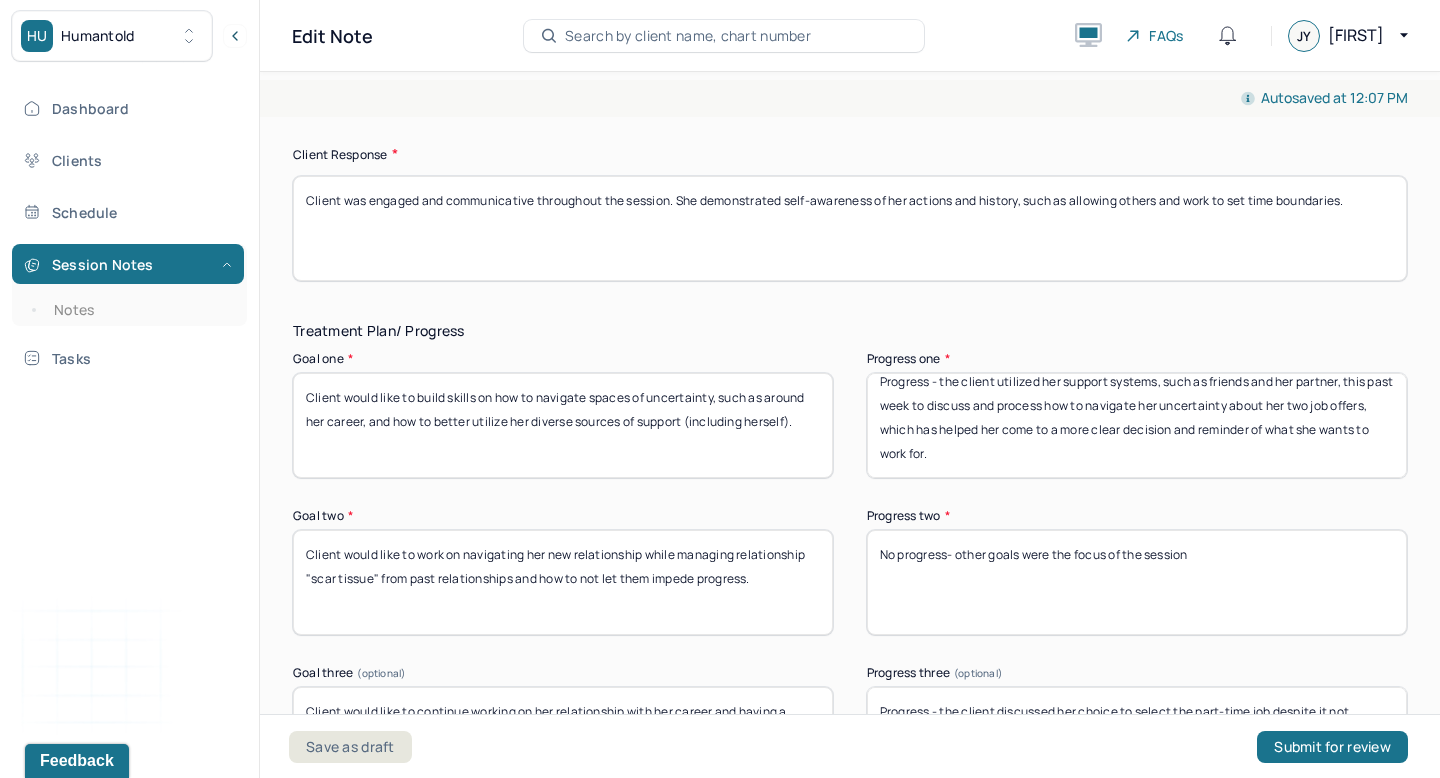 click on "Client was engaged and communicative throughout the session. She demonstrated self-awareness of her actions and history, such as allowing others and work to set time boundaries." at bounding box center (850, 228) 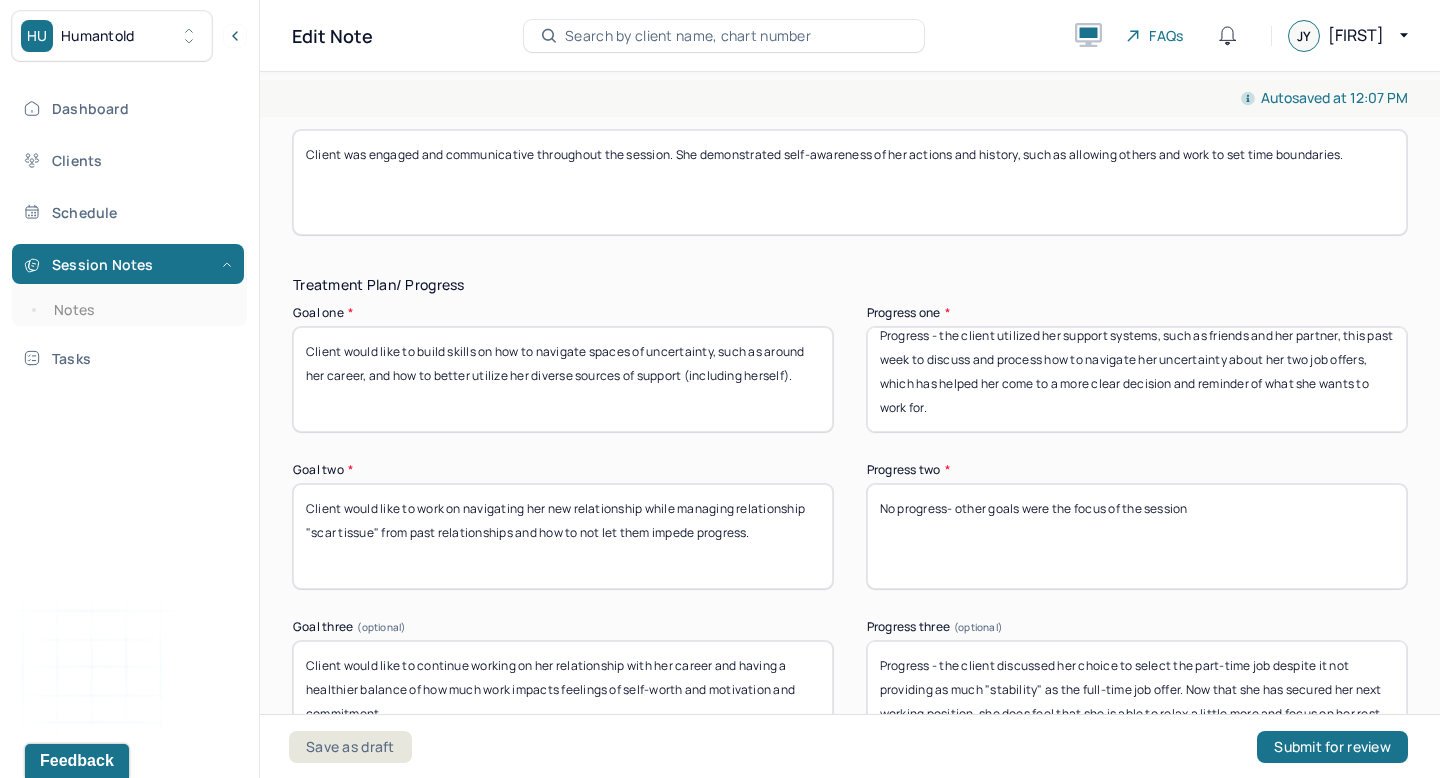 scroll, scrollTop: 3225, scrollLeft: 0, axis: vertical 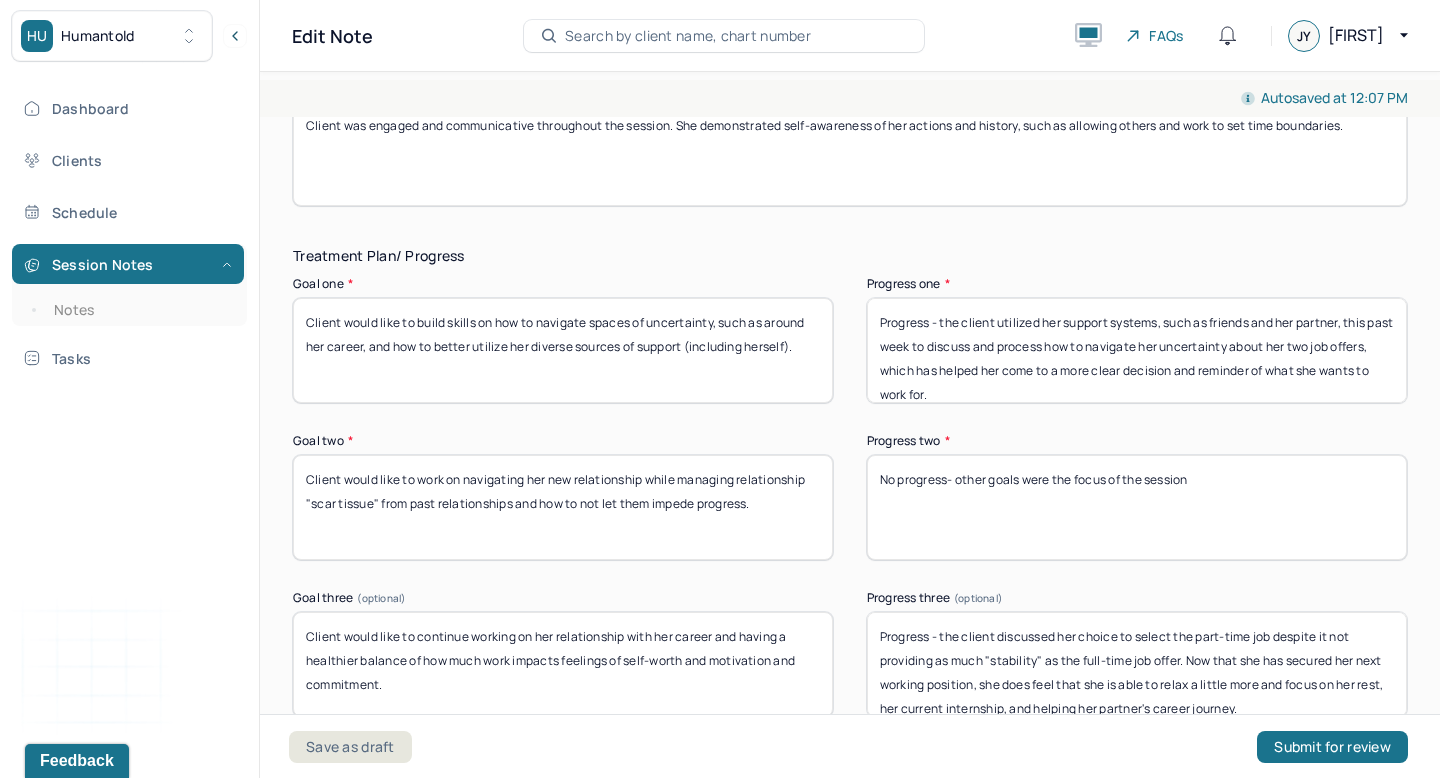 type on "Client was engaged and communicative throughout the session. She demonstrated self-awareness of her actions and history, such as allowing others and work to set time boundaries." 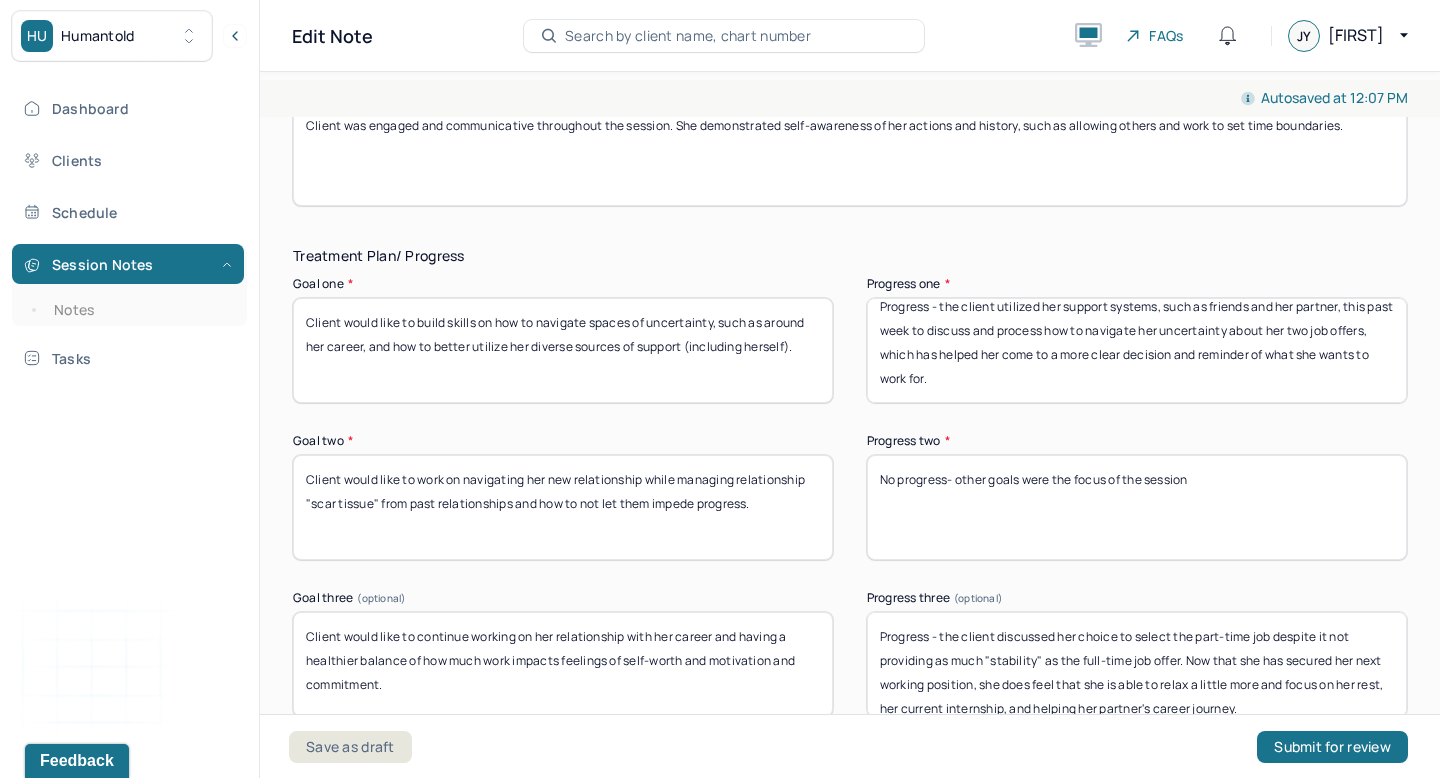 drag, startPoint x: 941, startPoint y: 318, endPoint x: 985, endPoint y: 387, distance: 81.8352 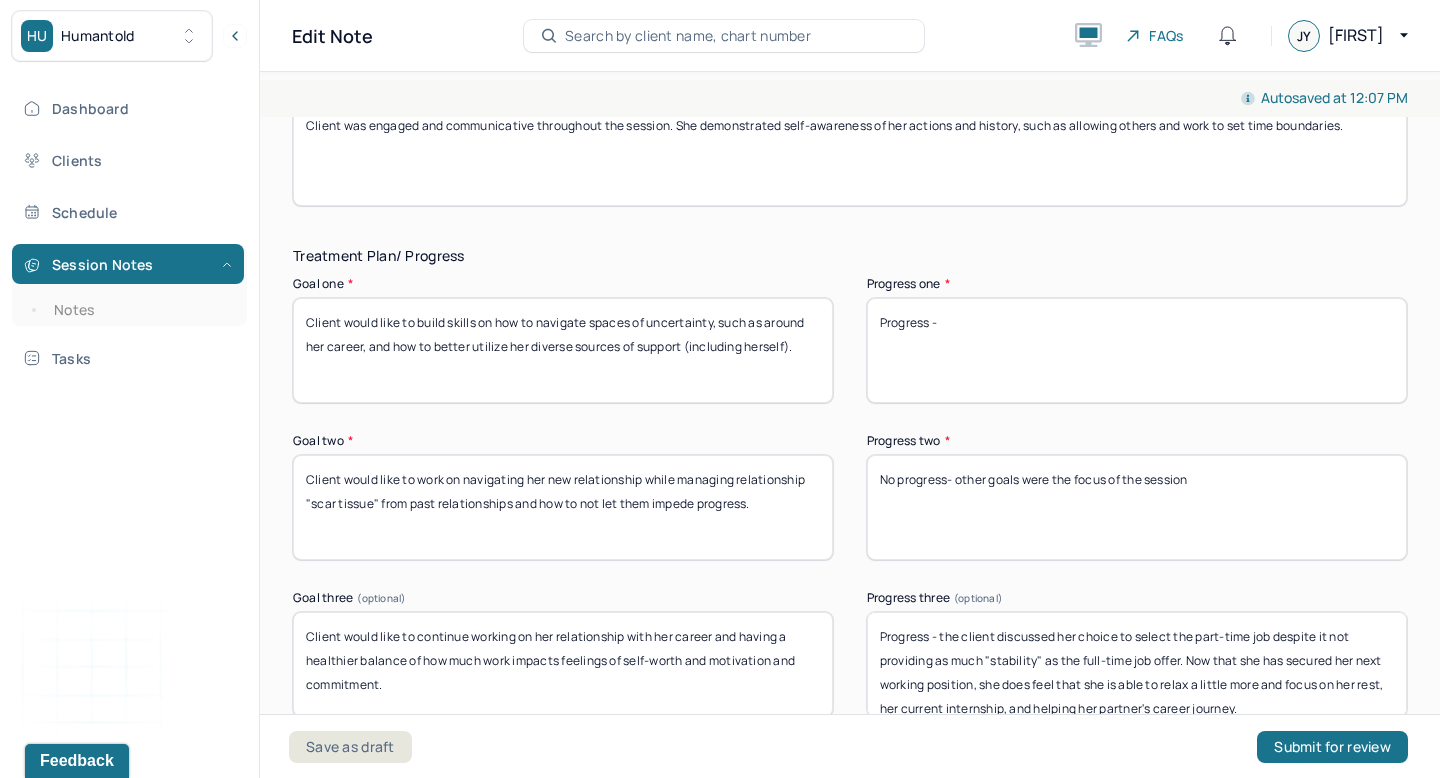 scroll, scrollTop: 0, scrollLeft: 0, axis: both 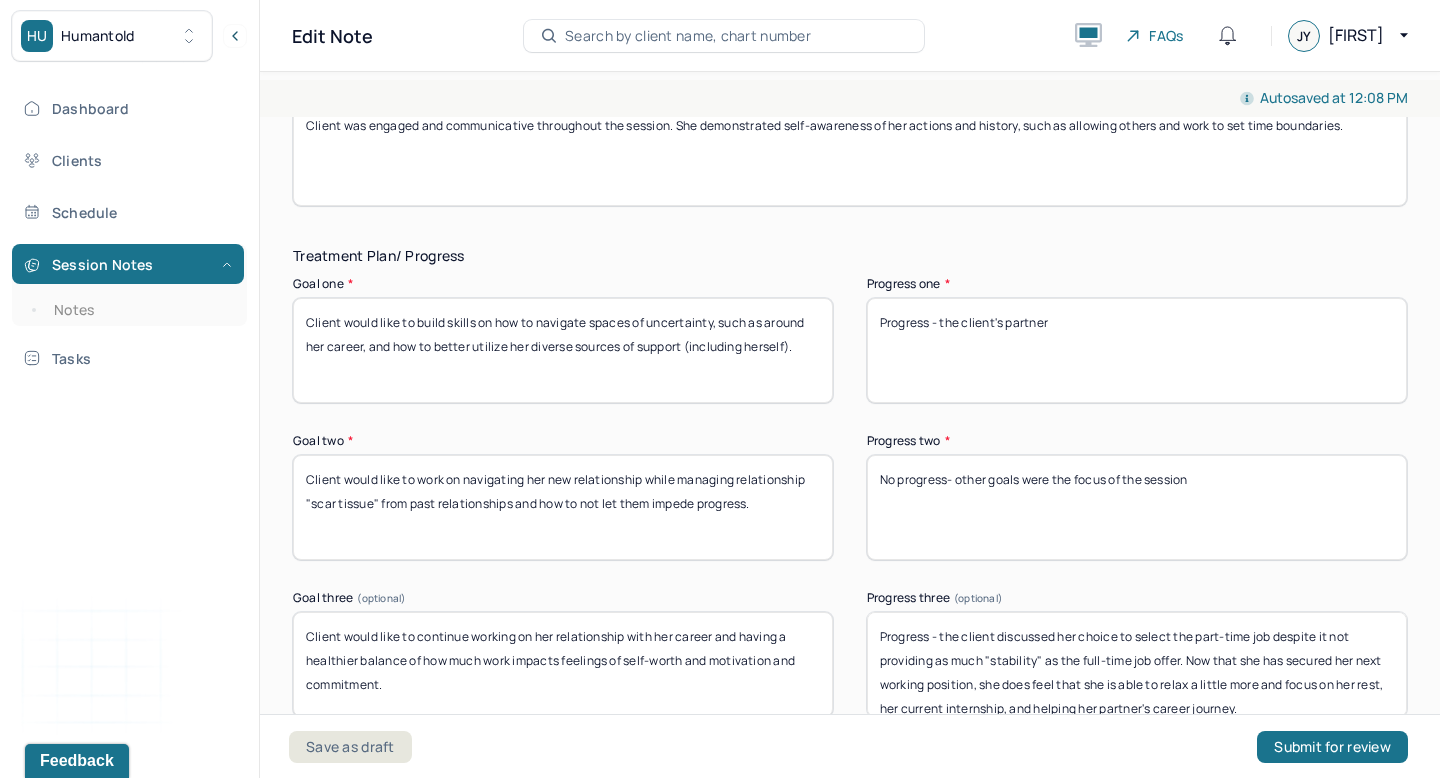 drag, startPoint x: 1081, startPoint y: 313, endPoint x: 944, endPoint y: 315, distance: 137.0146 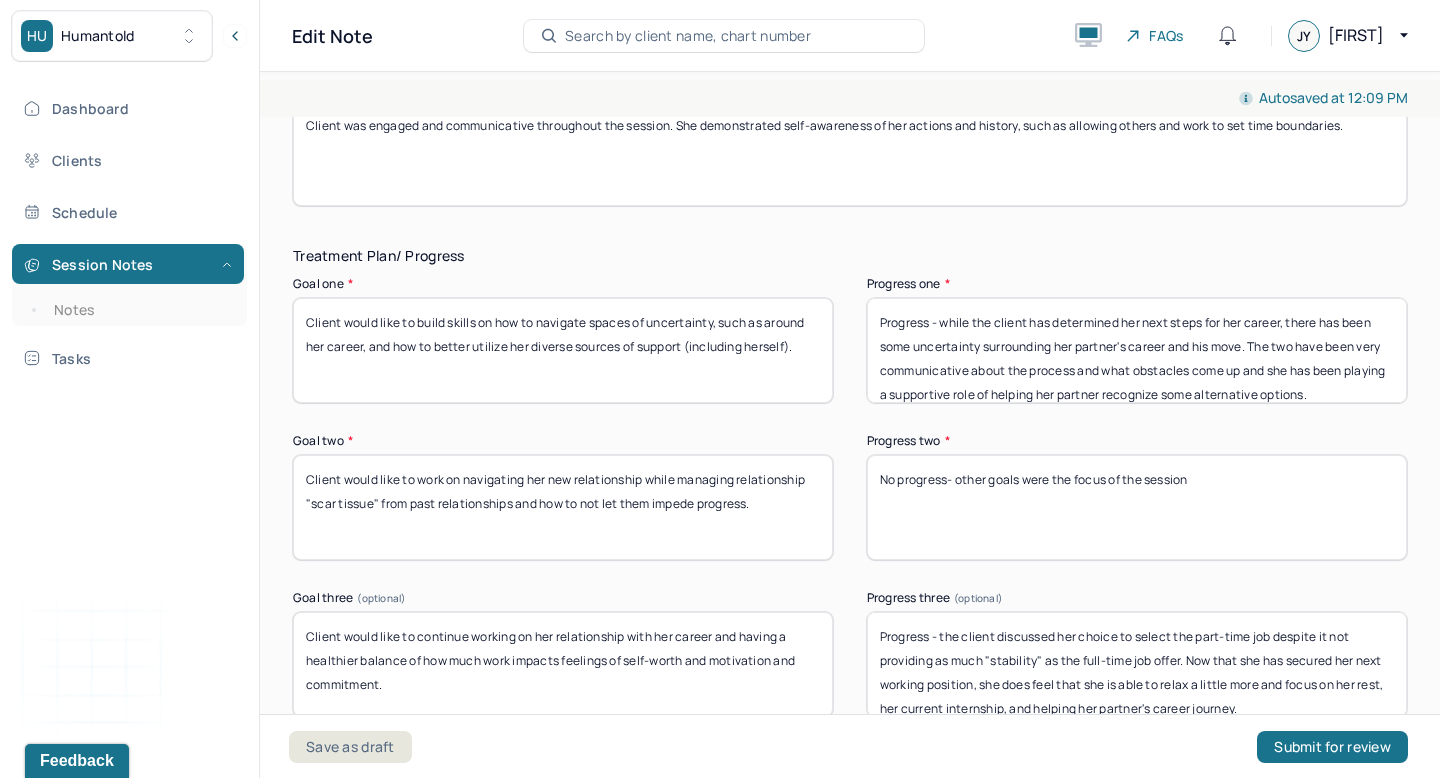 scroll, scrollTop: 16, scrollLeft: 0, axis: vertical 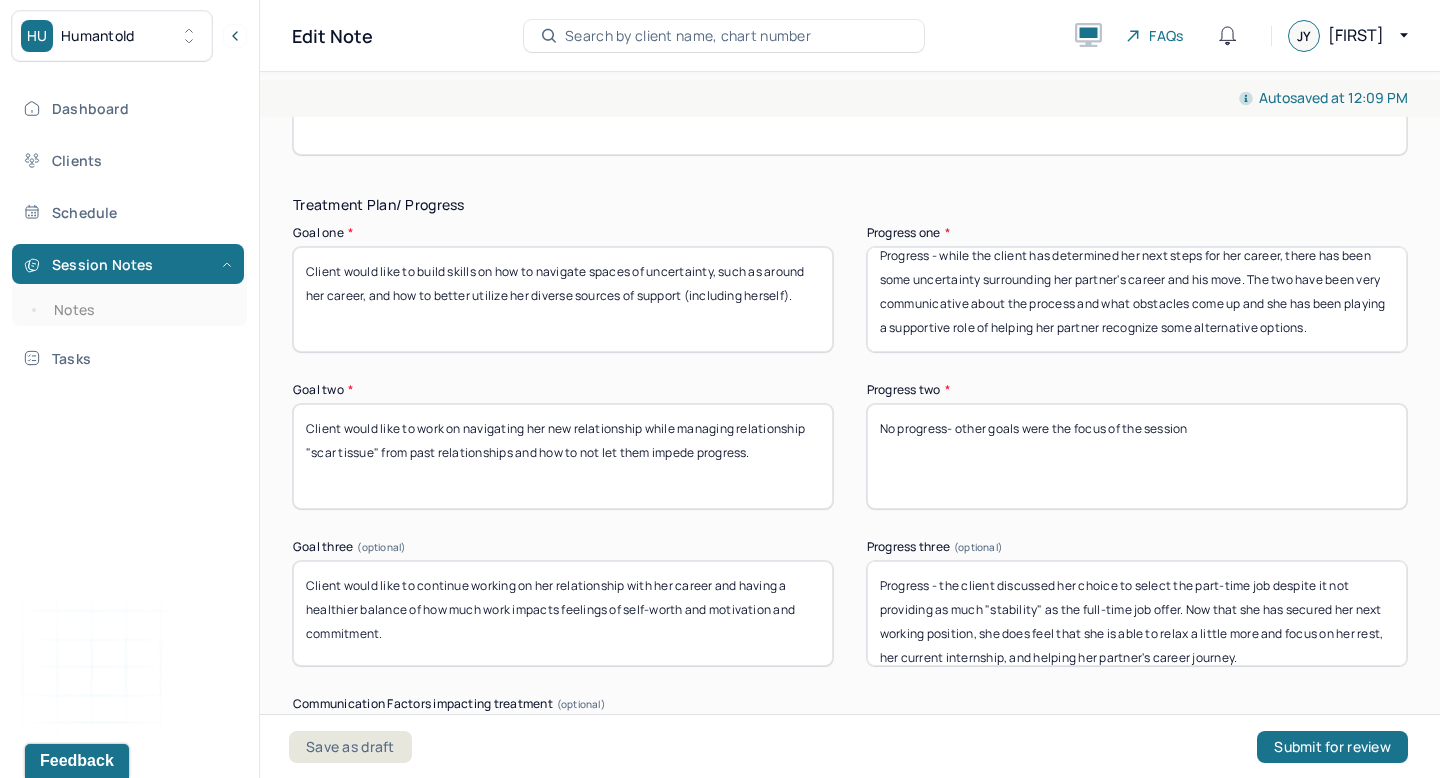 type on "Progress - while the client has determined her next steps for her career, there has been some uncertainty surrounding her partner's career and his move. The two have been very communicative about the process and what obstacles come up and she has been playing a supportive role of helping her partner recognize some alternative options." 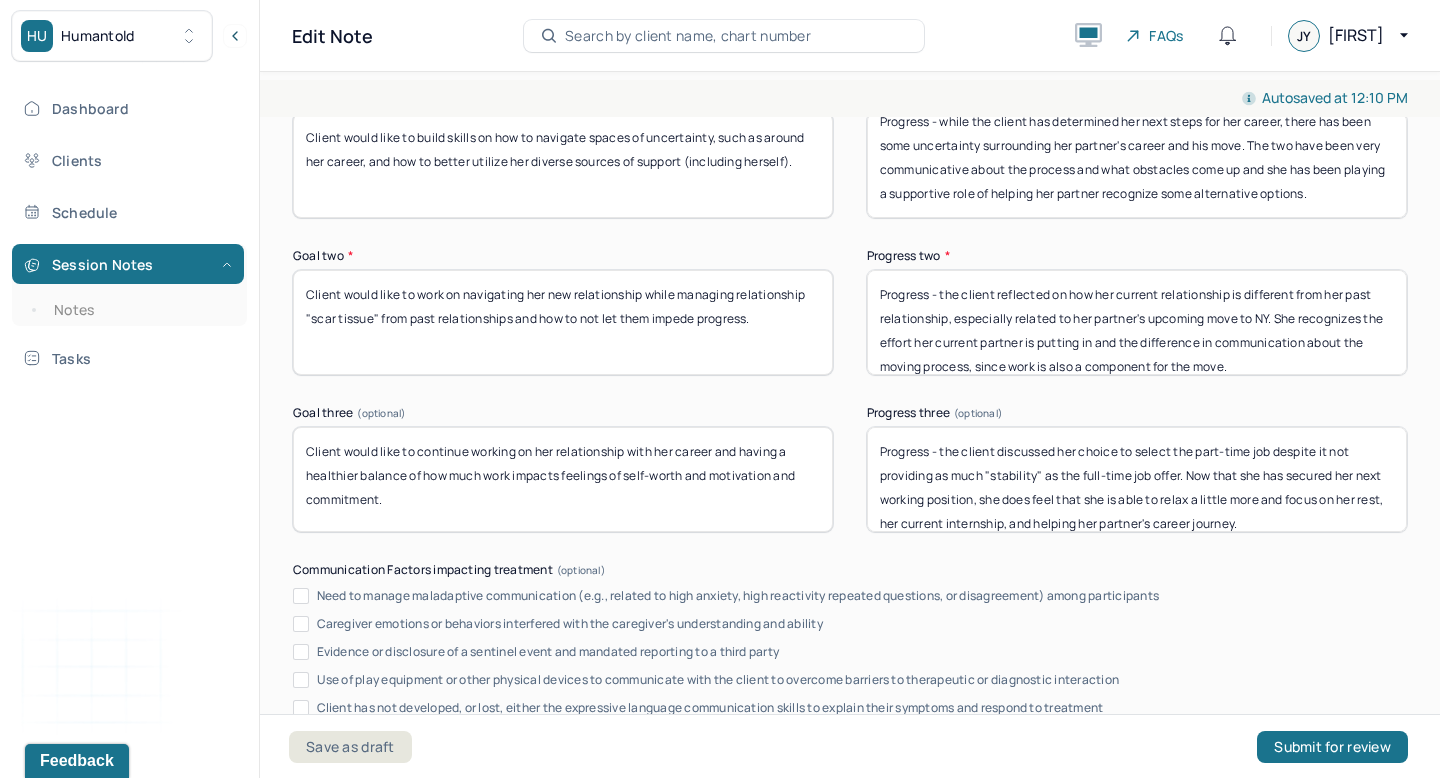 scroll, scrollTop: 3418, scrollLeft: 0, axis: vertical 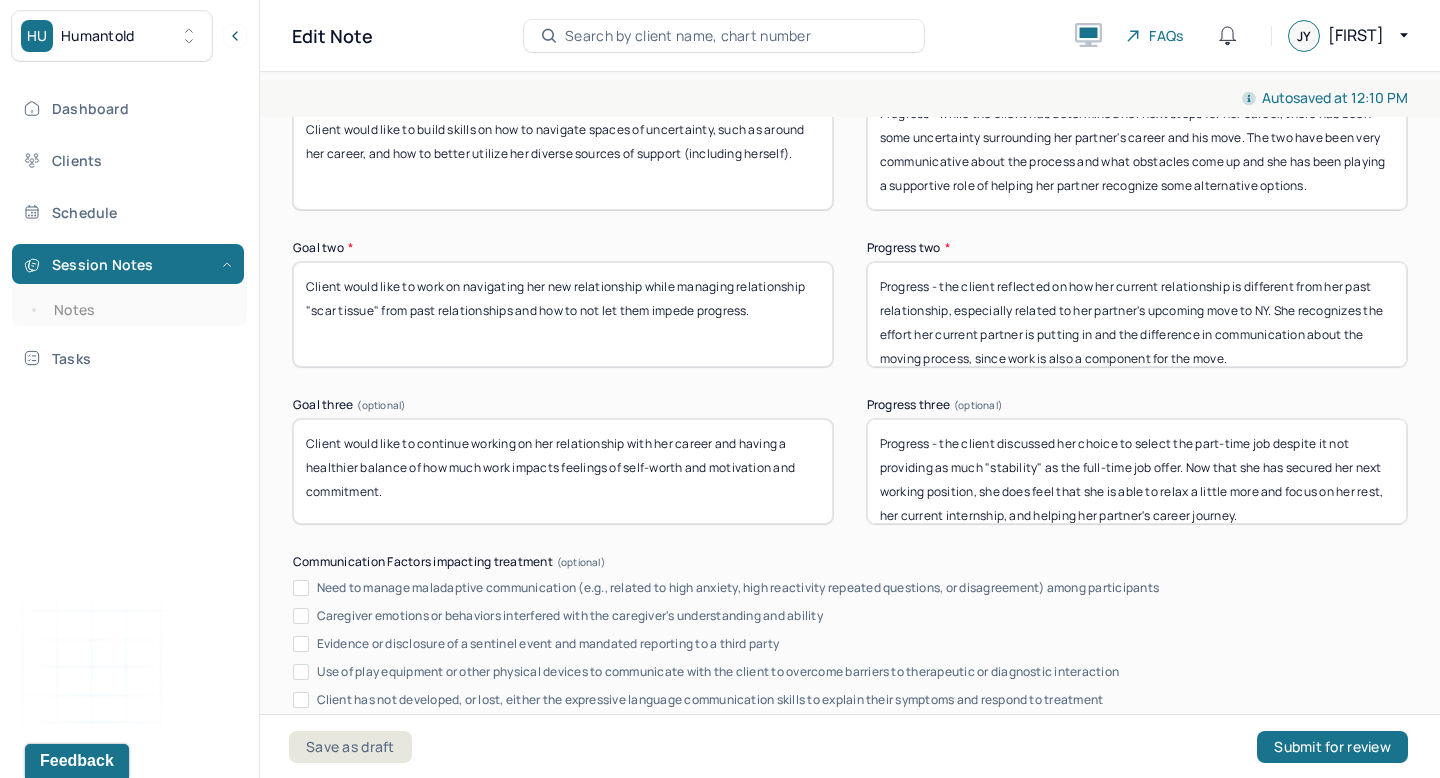 type on "Progress - the client reflected on how her current relationship is different from her past relationship, especially related to her partner's upcoming move to NY. She recognizes the effort her current partner is putting in and the difference in communication about the moving process, since work is also a component for the move." 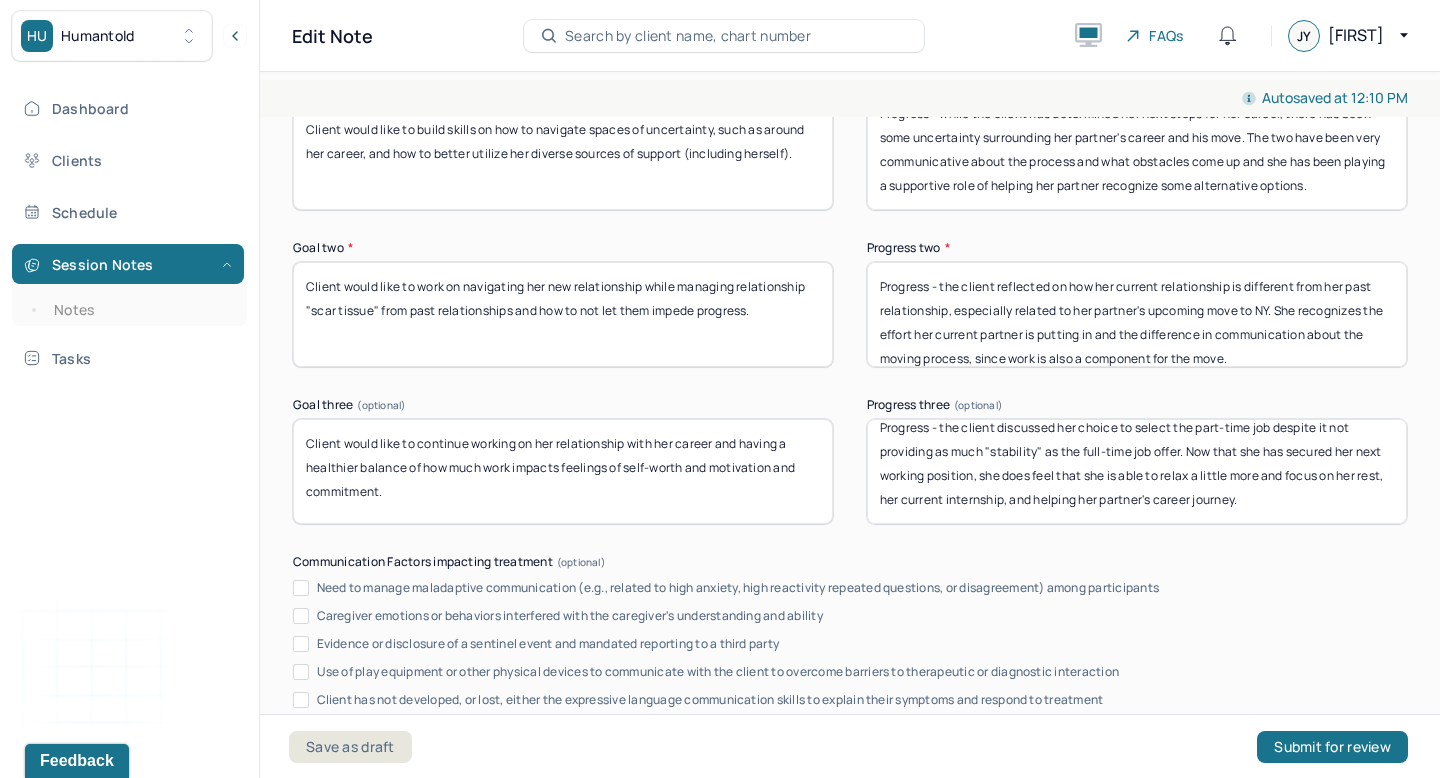 drag, startPoint x: 949, startPoint y: 440, endPoint x: 1286, endPoint y: 535, distance: 350.13425 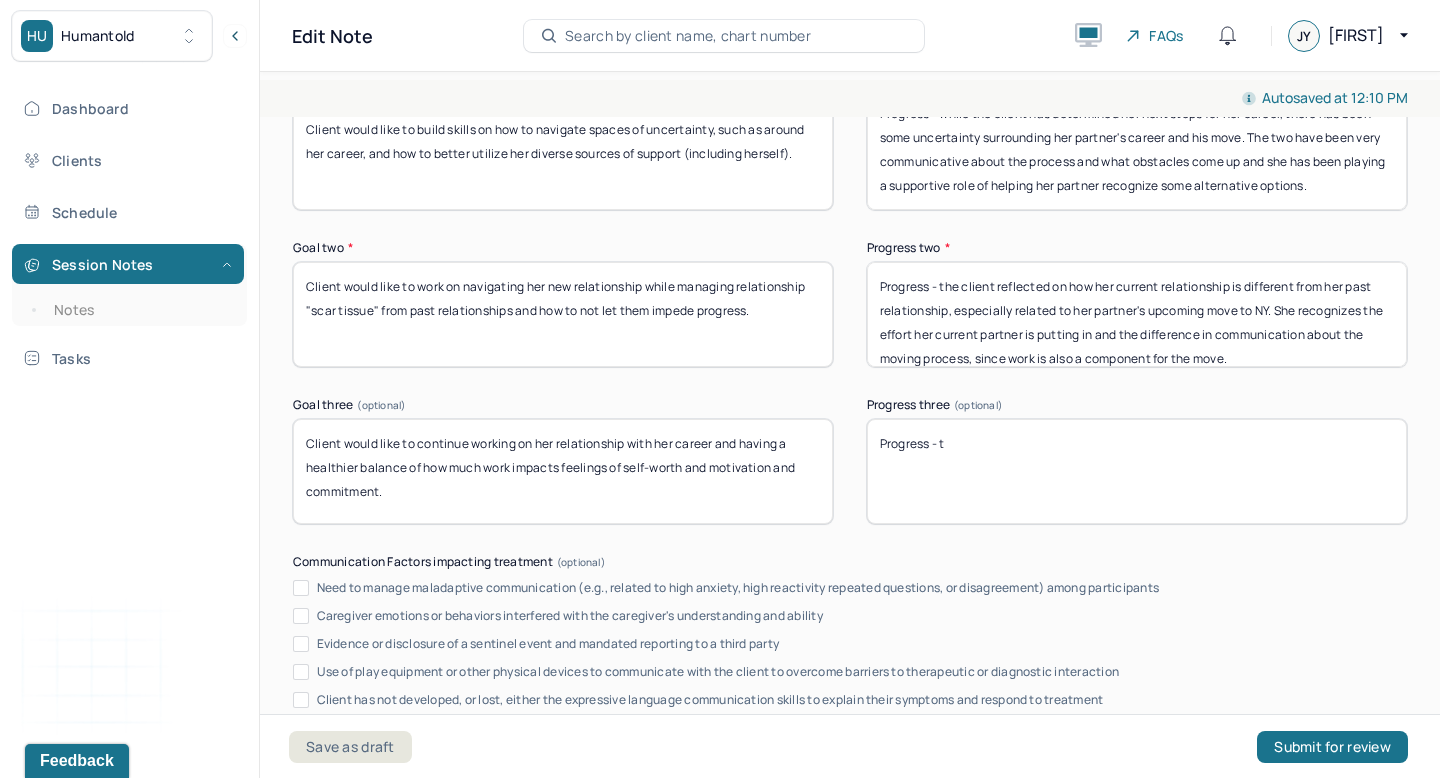 scroll, scrollTop: 0, scrollLeft: 0, axis: both 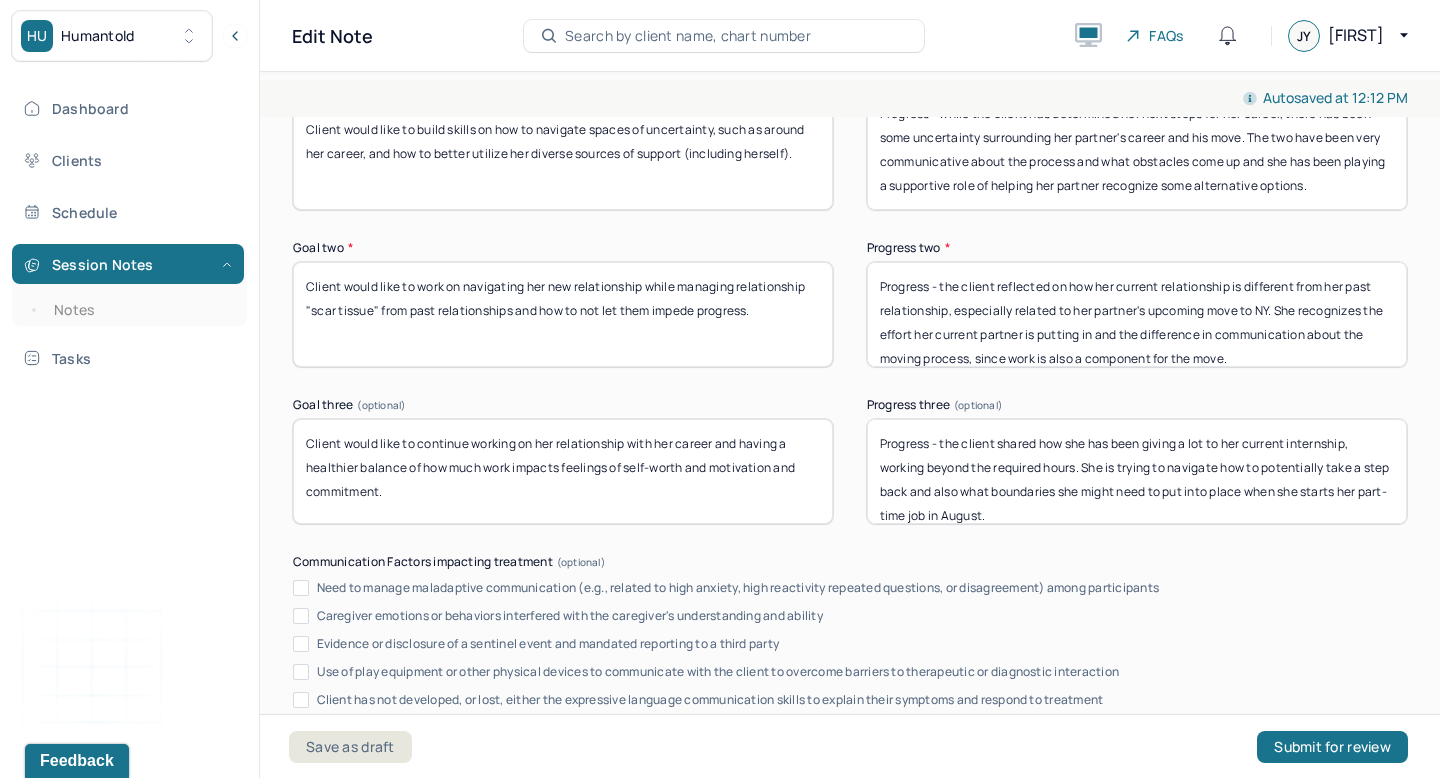 click on "Progress - the client shared how she has been giving a lot to her current internship, working beyond the required hours. She is trying to navigate how to potentially take a step back and also what boundaries she might need to put into place when she starts her part-time job in August." at bounding box center [1137, 471] 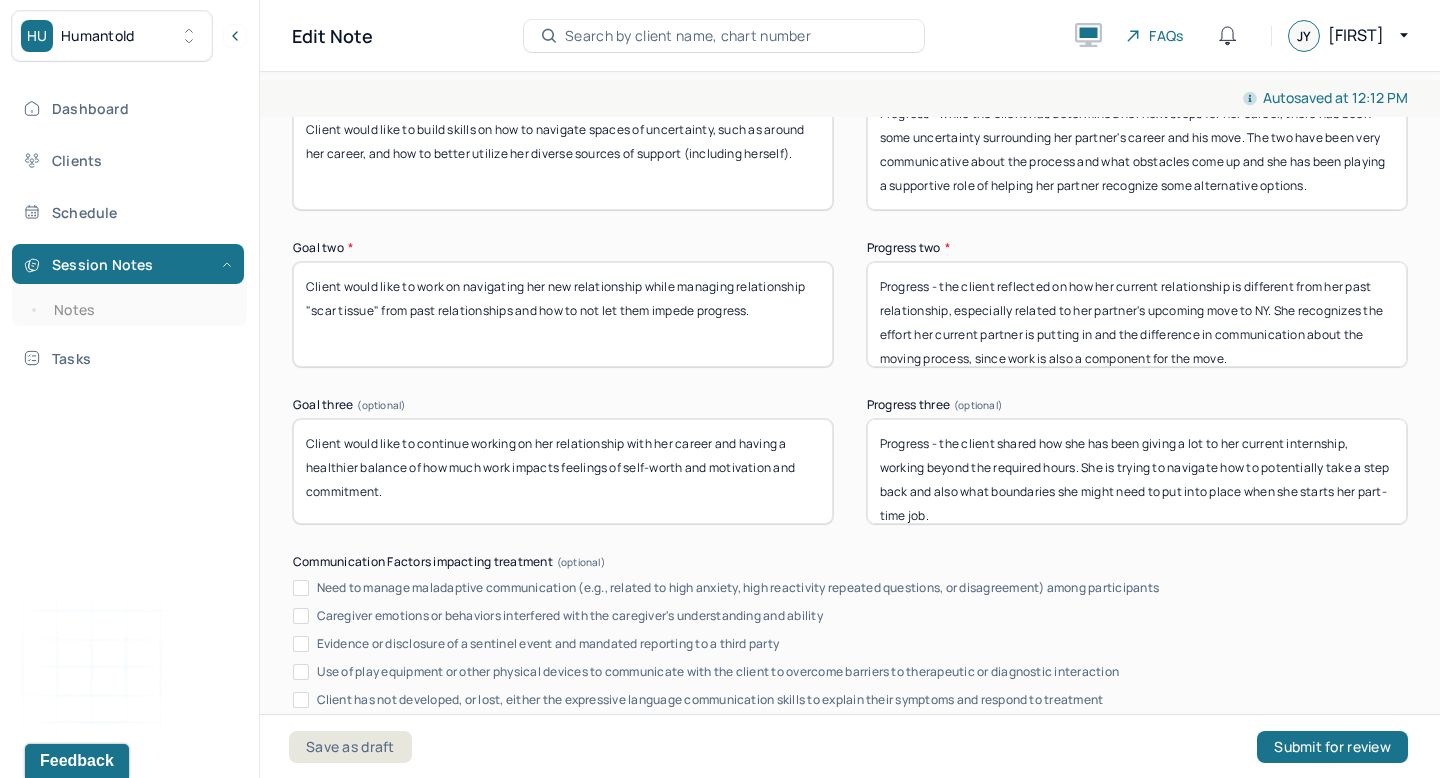 type on "Progress - the client shared how she has been giving a lot to her current internship, working beyond the required hours. She is trying to navigate how to potentially take a step back and also what boundaries she might need to put into place when she starts her part-time job." 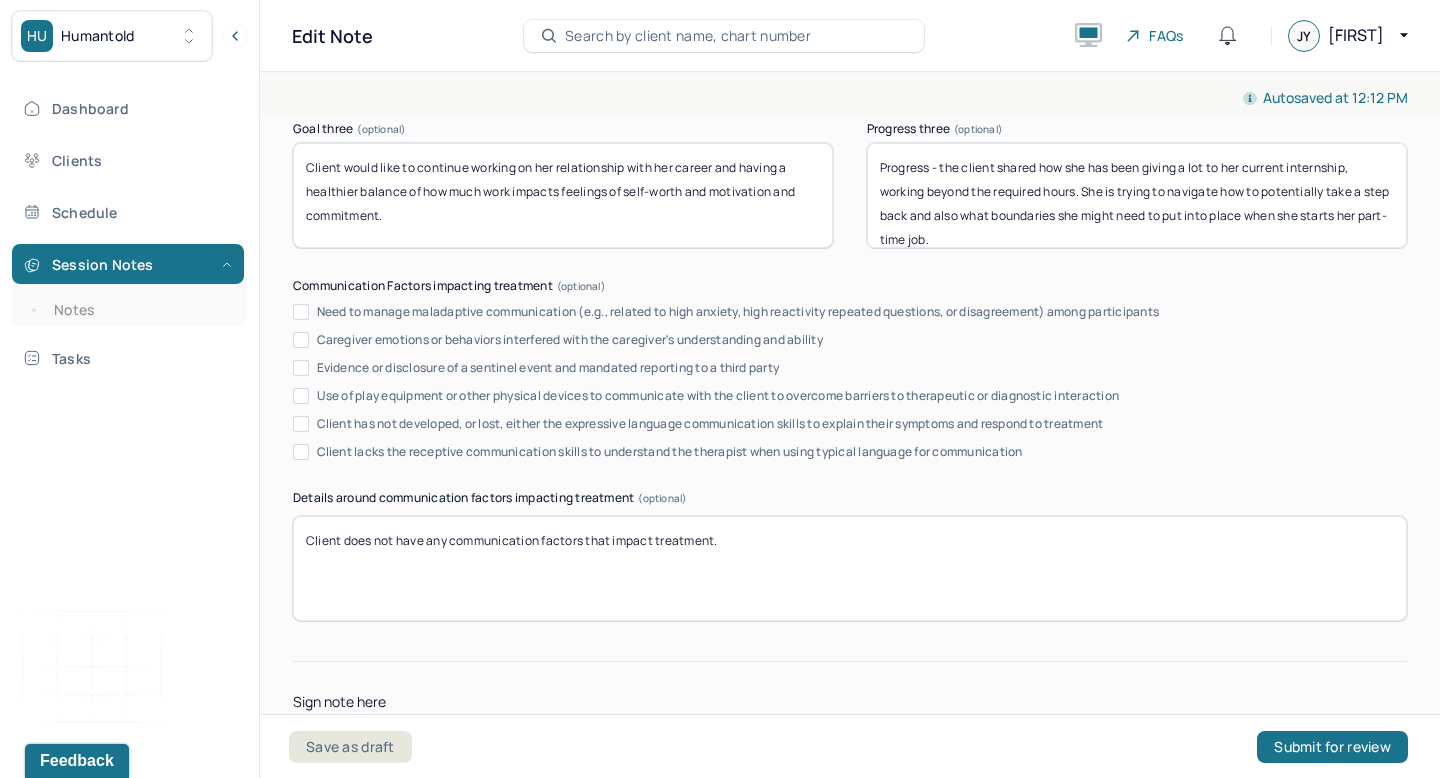 scroll, scrollTop: 3881, scrollLeft: 0, axis: vertical 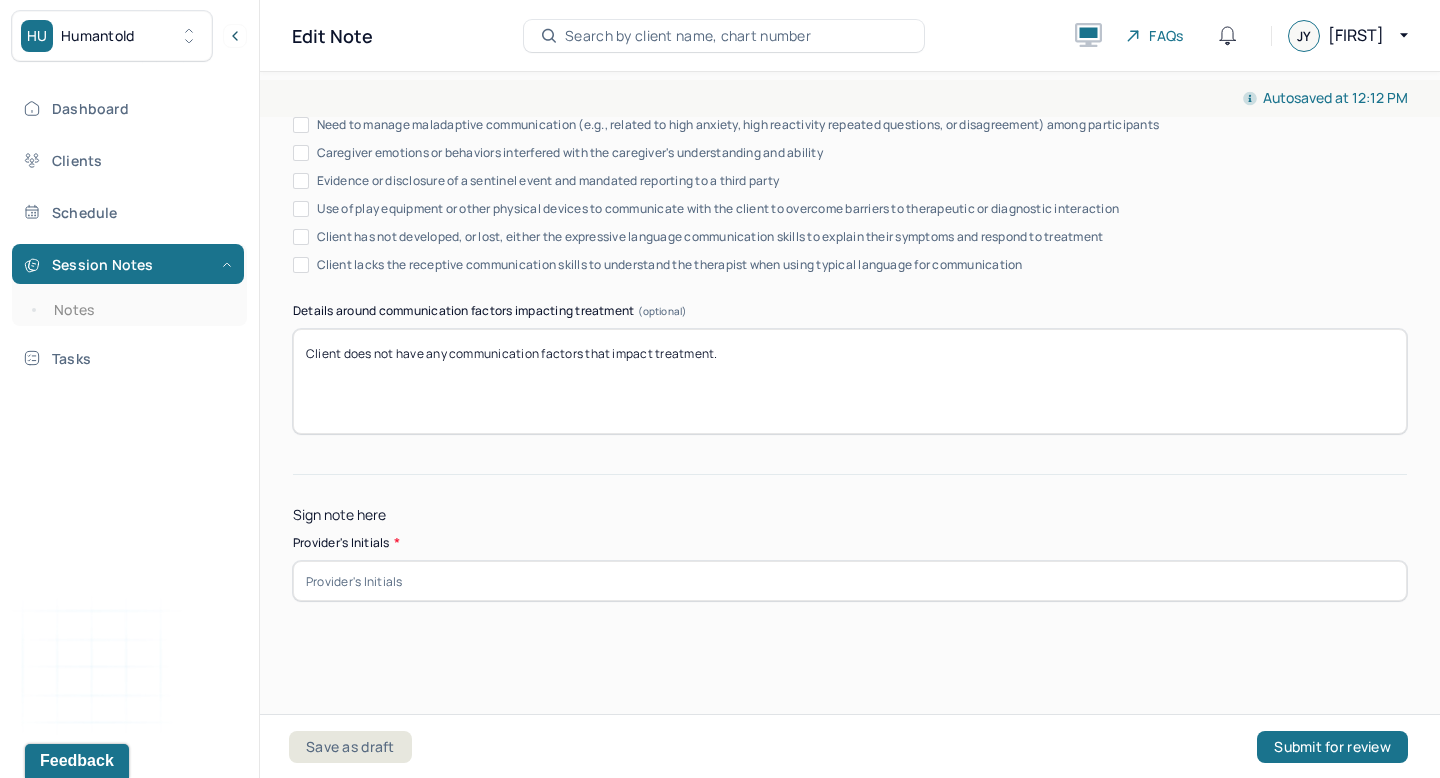 click at bounding box center [850, 581] 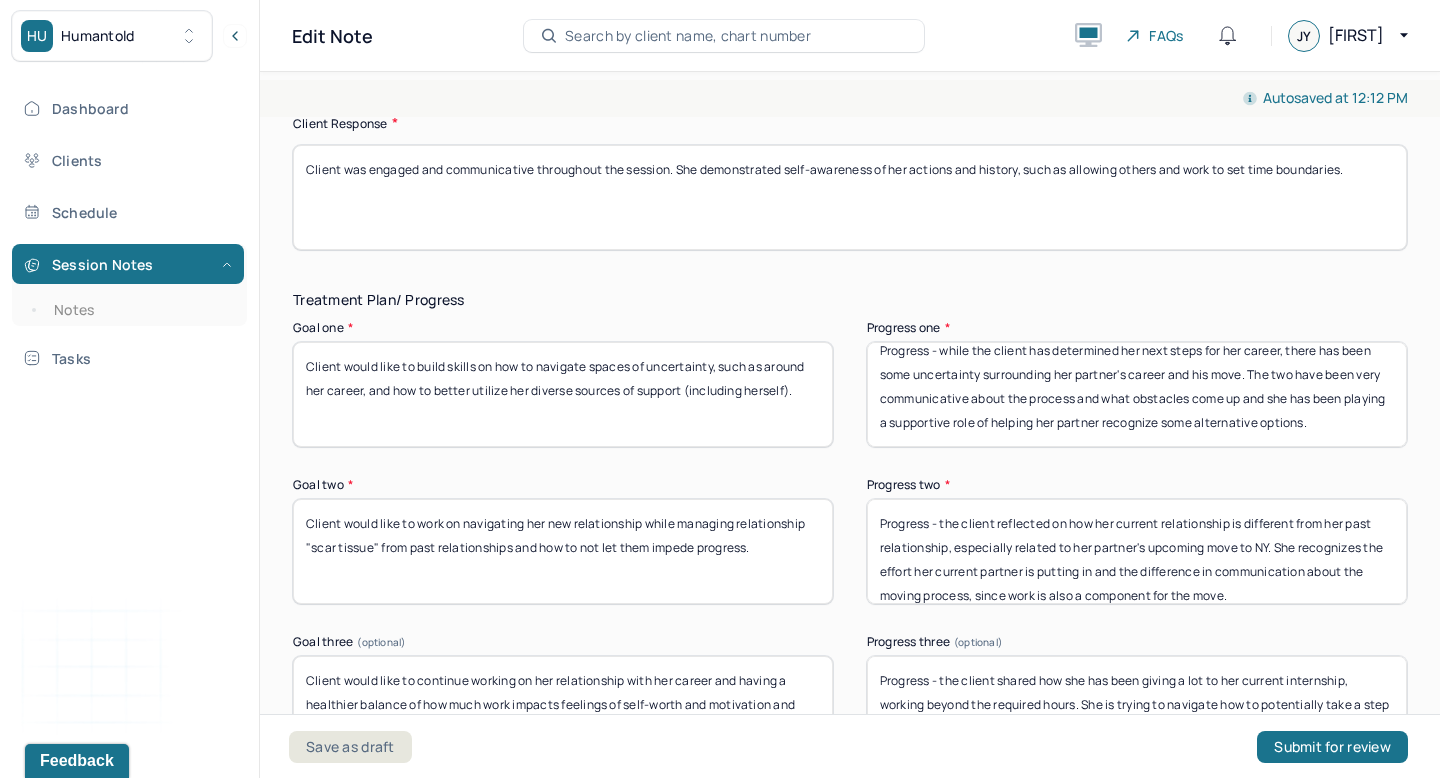 scroll, scrollTop: 3176, scrollLeft: 0, axis: vertical 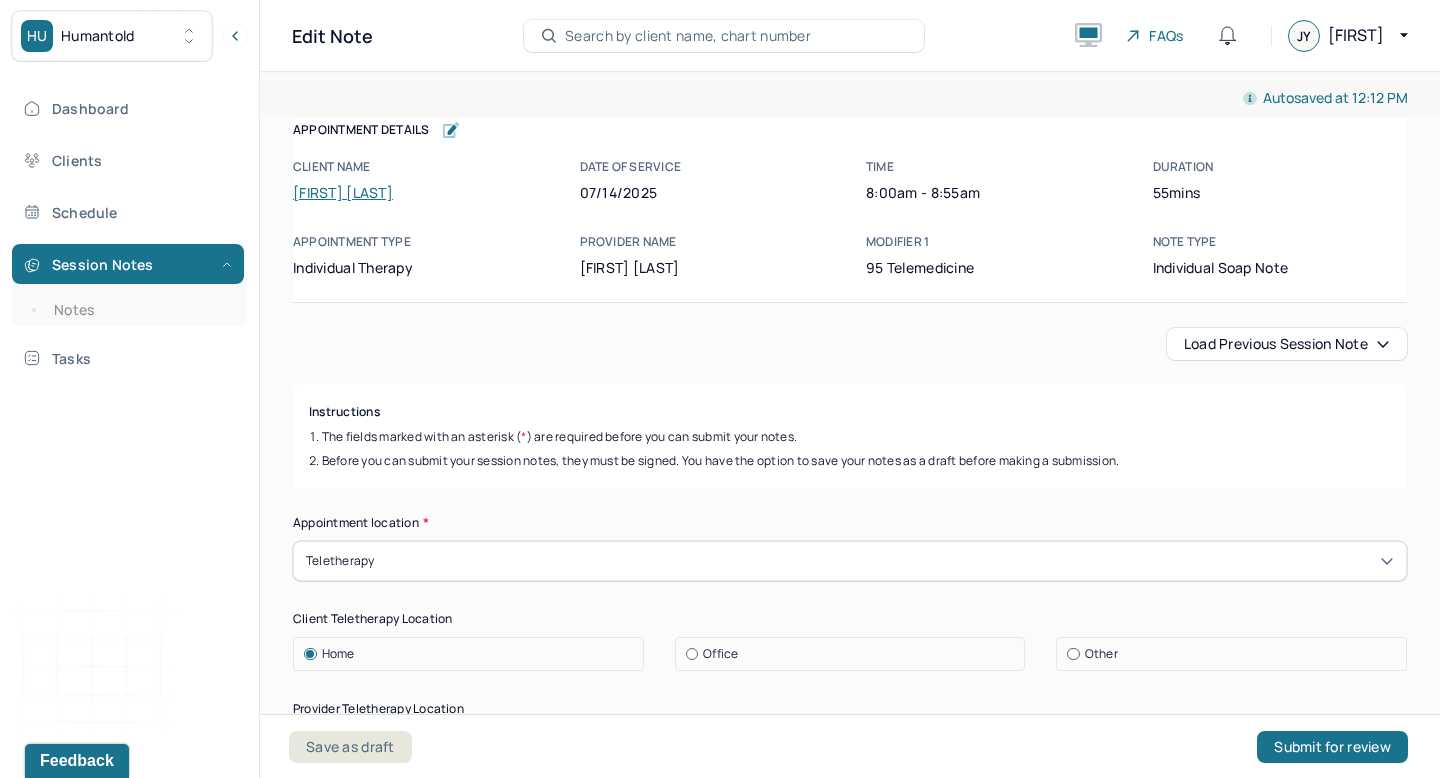 type on "JY" 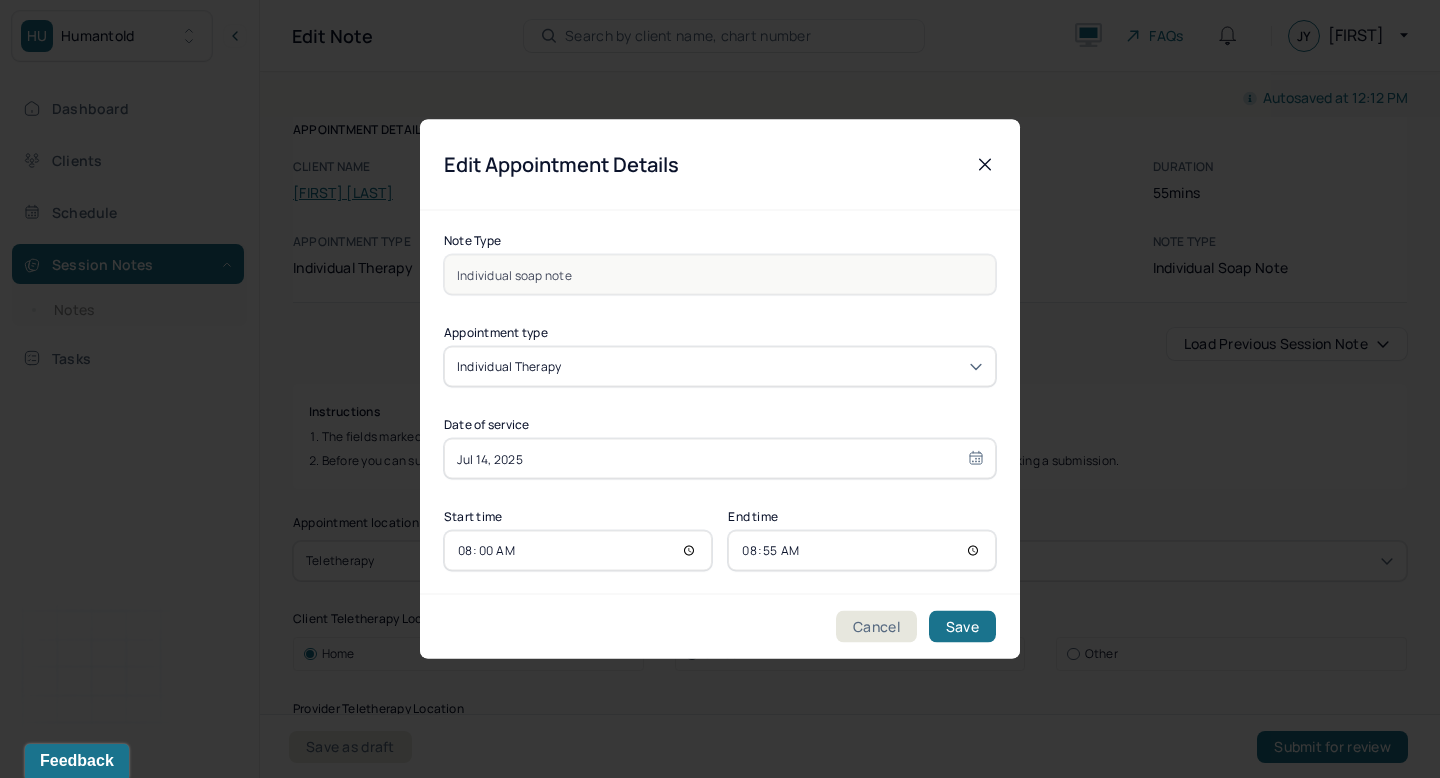 click on "08:55" at bounding box center [862, 551] 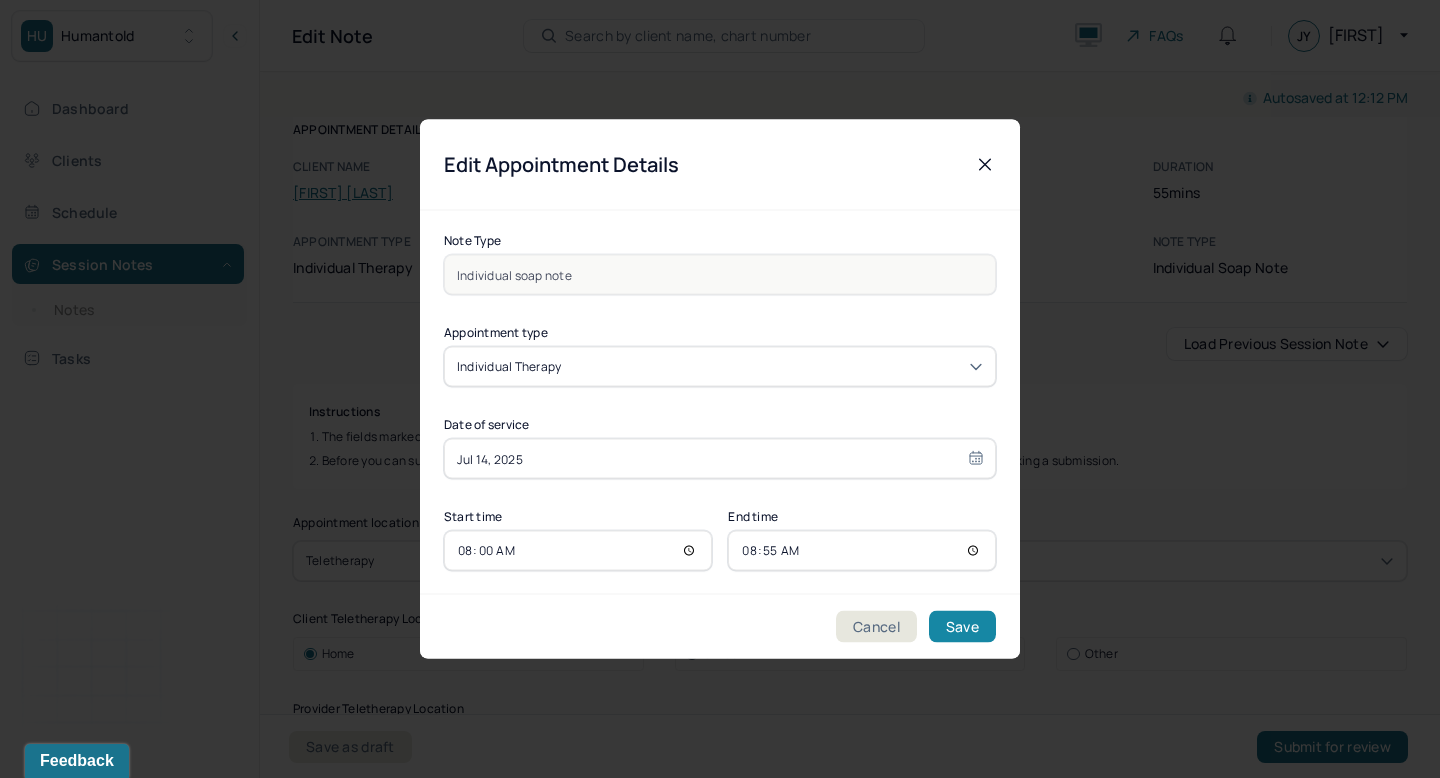 click on "Save" at bounding box center [962, 627] 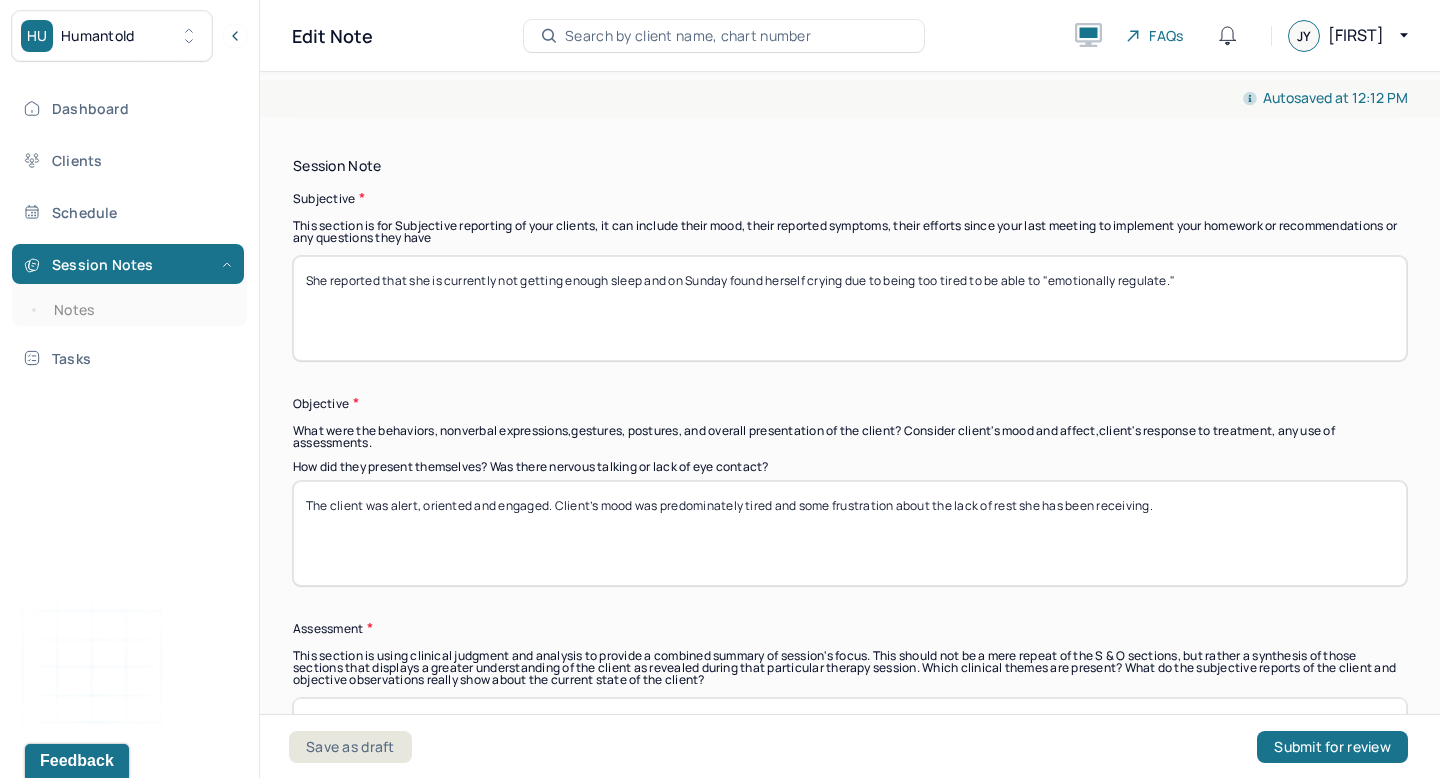 scroll, scrollTop: 1547, scrollLeft: 0, axis: vertical 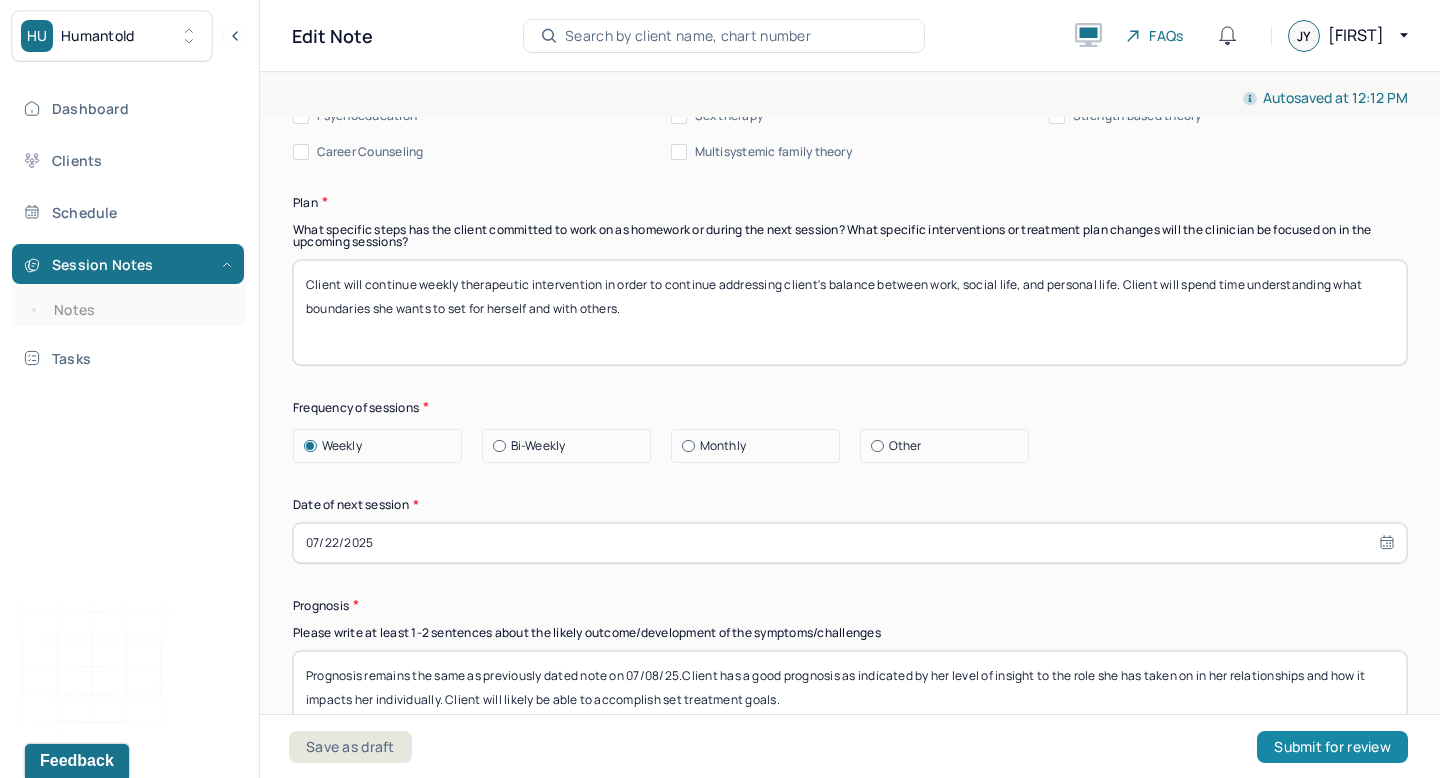 click on "Submit for review" at bounding box center (1332, 747) 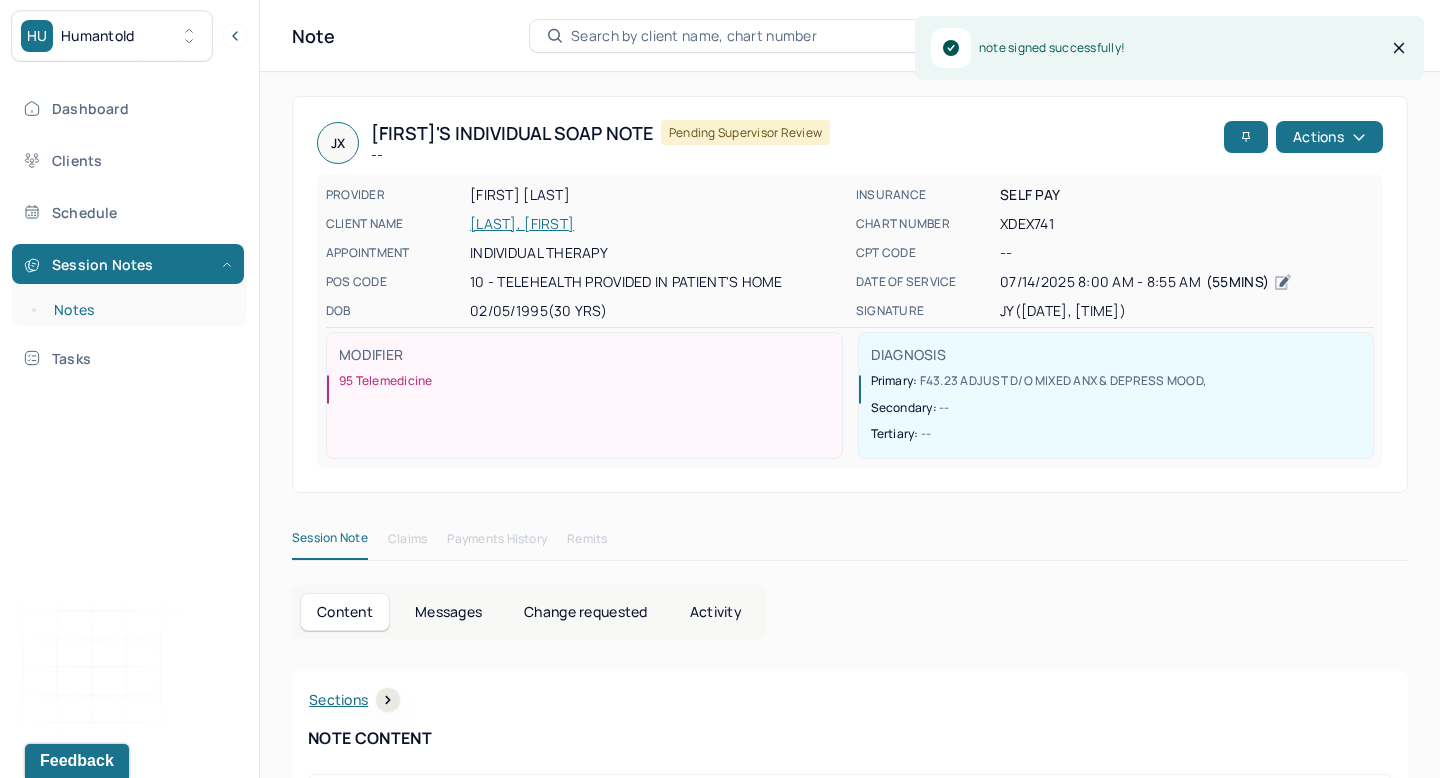 click on "Notes" at bounding box center (139, 310) 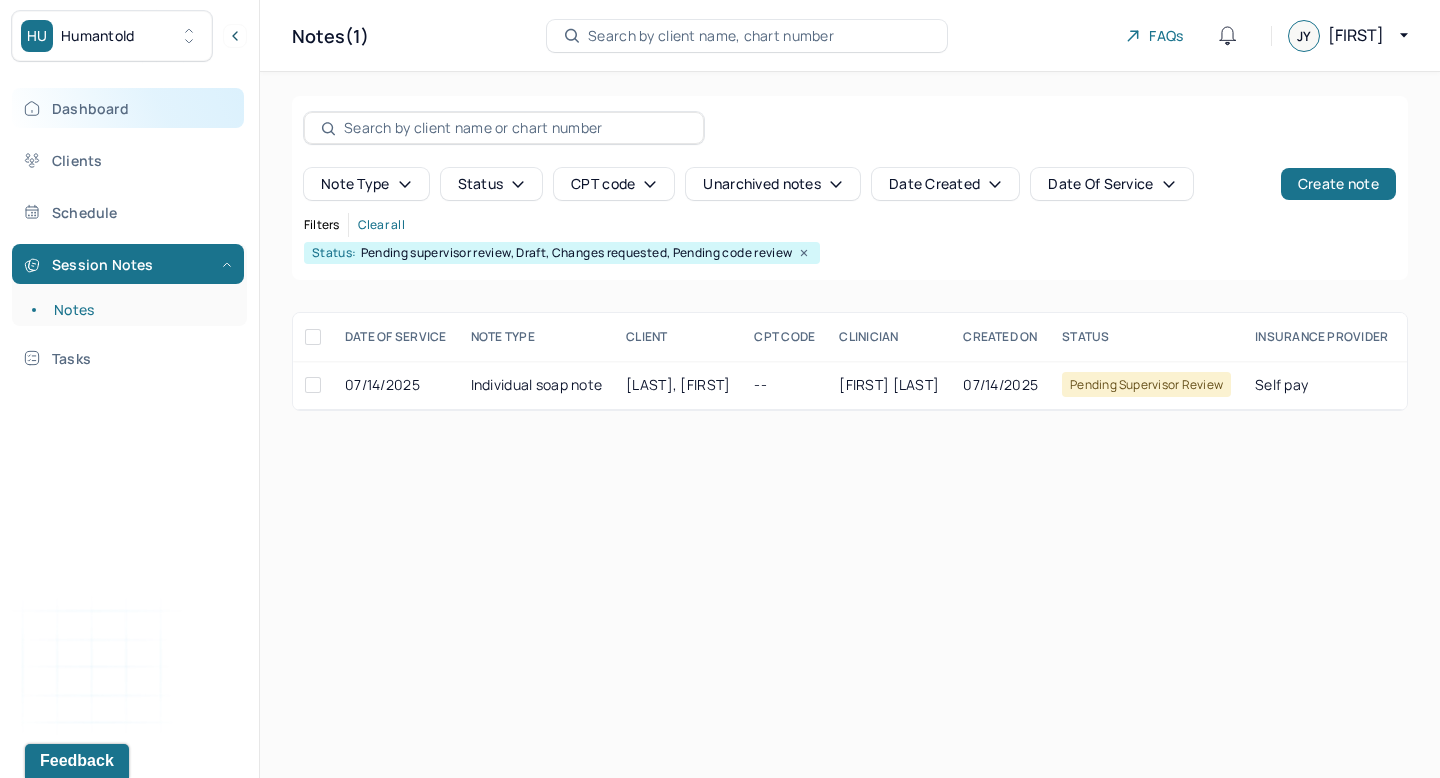 click on "Dashboard" at bounding box center [128, 108] 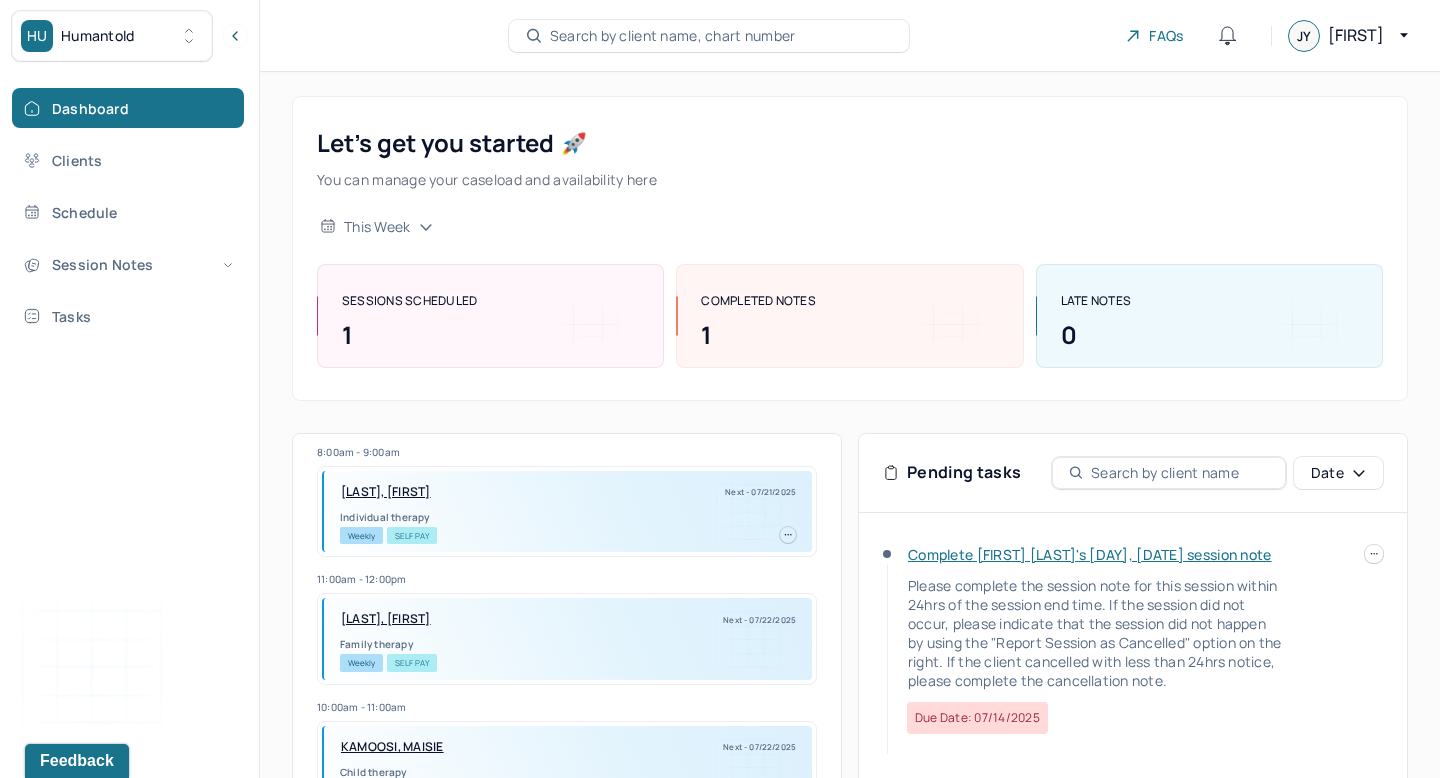 scroll, scrollTop: 100, scrollLeft: 0, axis: vertical 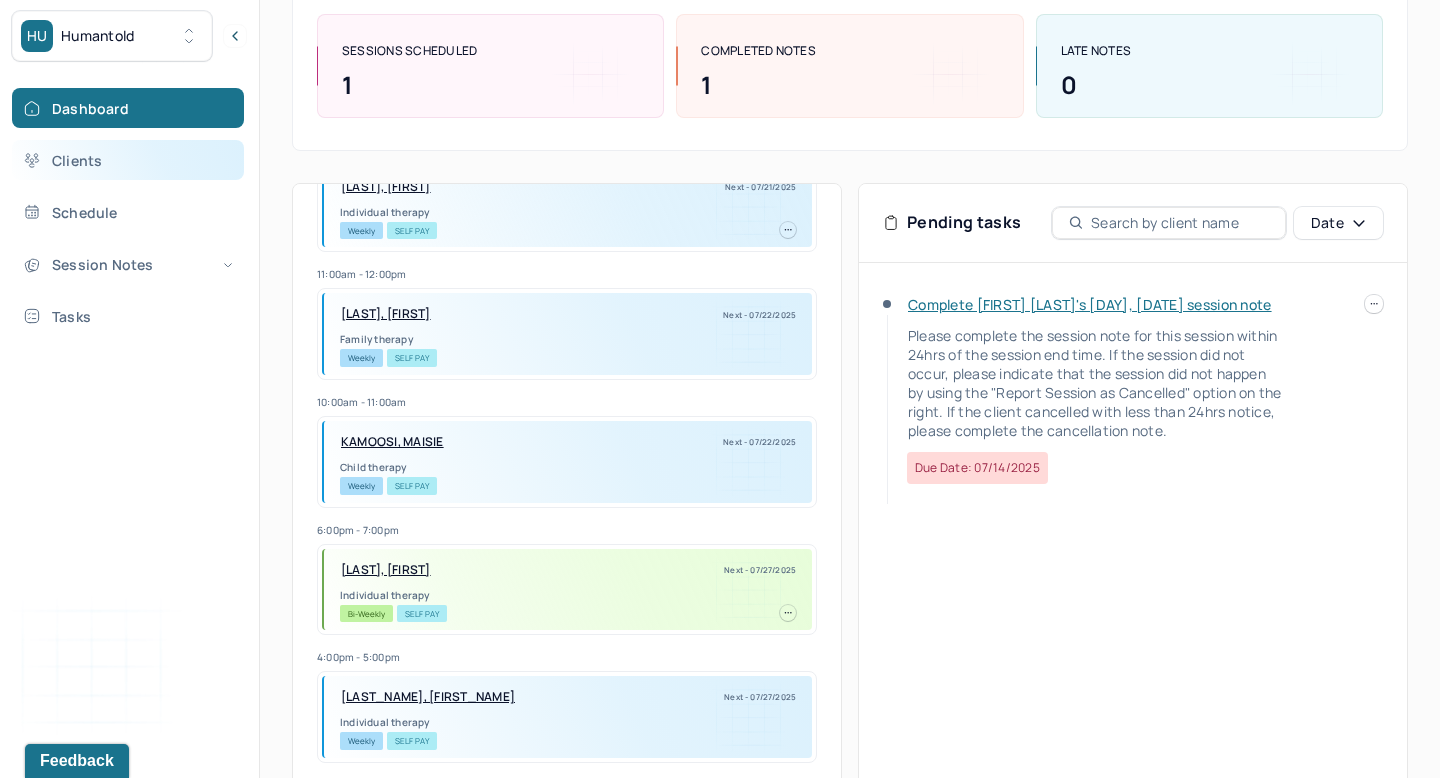 click on "Clients" at bounding box center [128, 160] 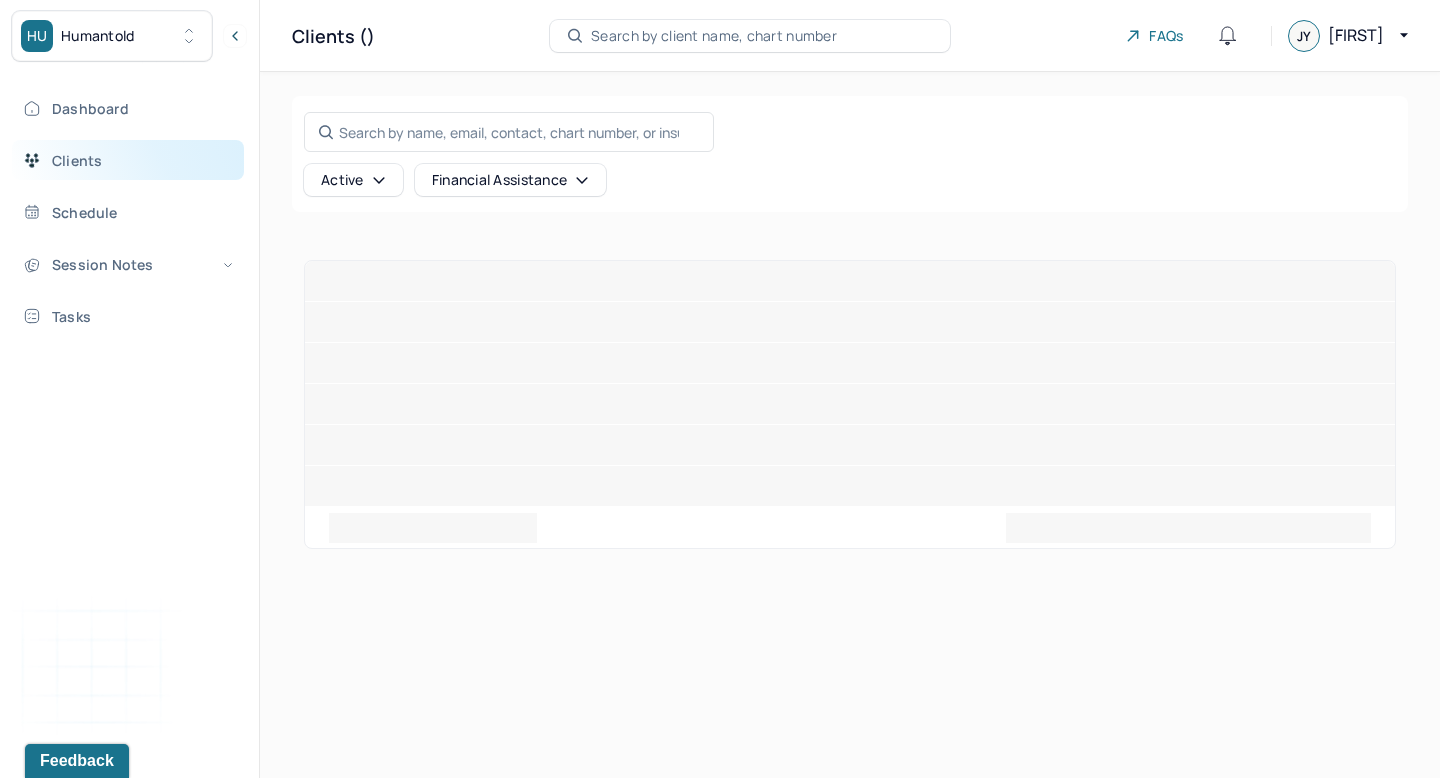 scroll, scrollTop: 0, scrollLeft: 0, axis: both 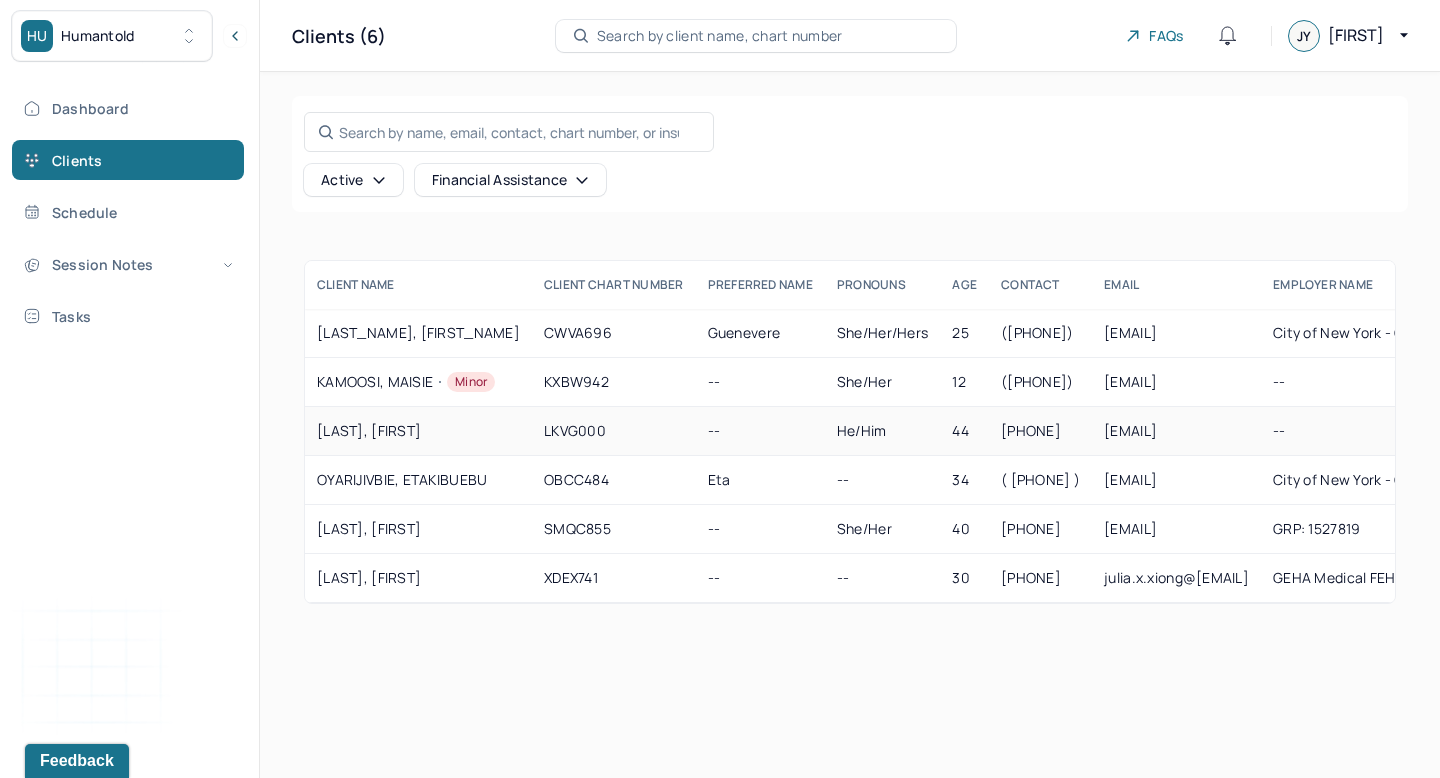 click on "[LAST], [FIRST]" at bounding box center (418, 431) 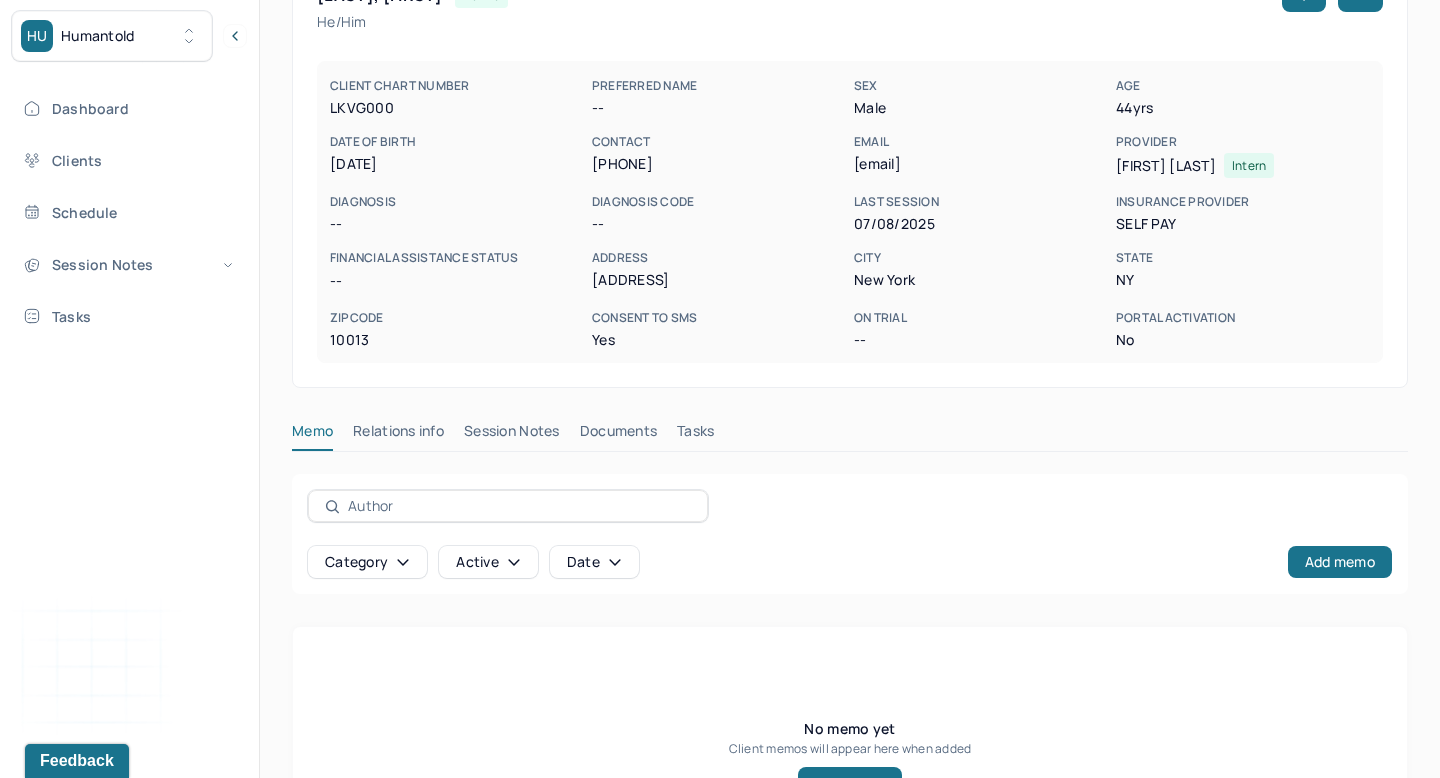 click on "Session Notes" at bounding box center [512, 435] 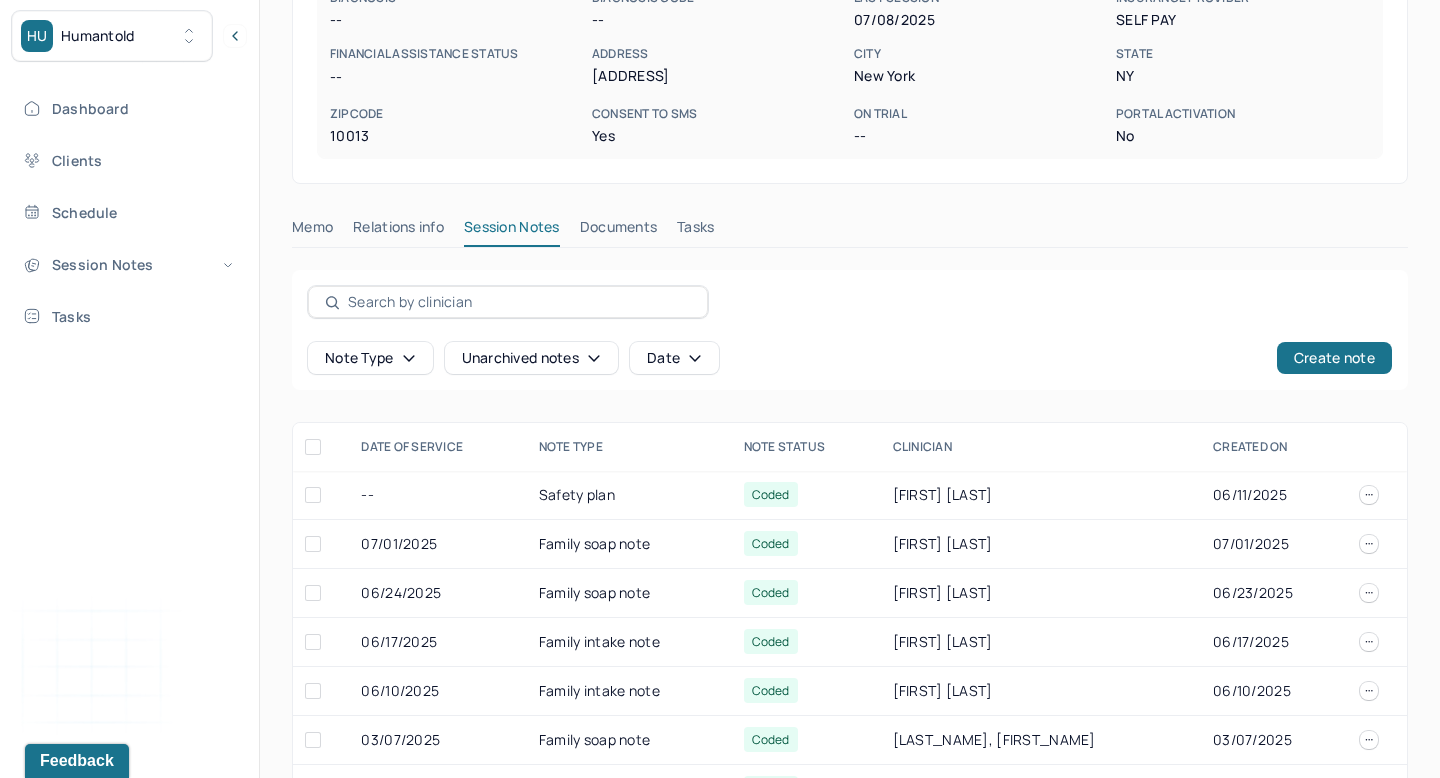 scroll, scrollTop: 504, scrollLeft: 0, axis: vertical 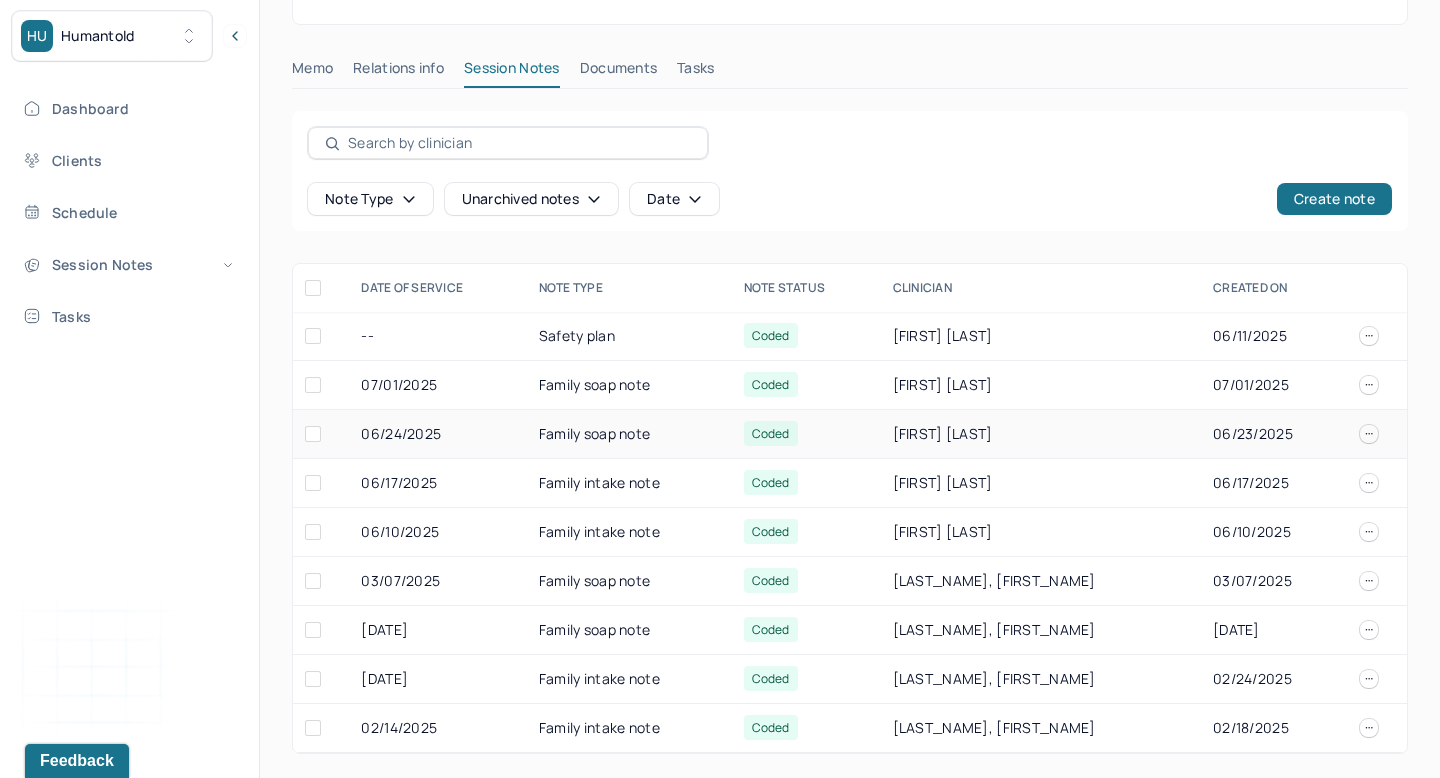click on "Family soap note" at bounding box center [629, 434] 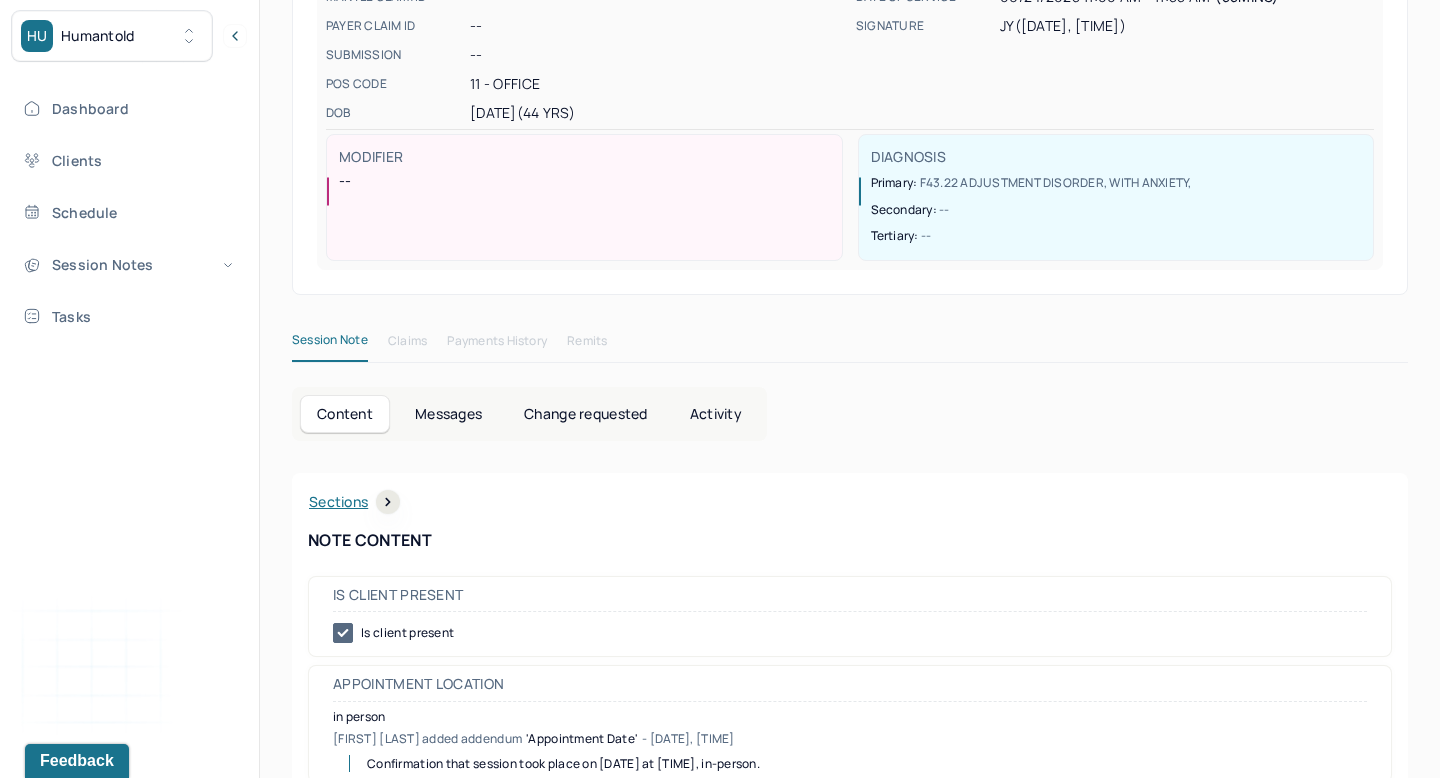 scroll, scrollTop: 265, scrollLeft: 0, axis: vertical 